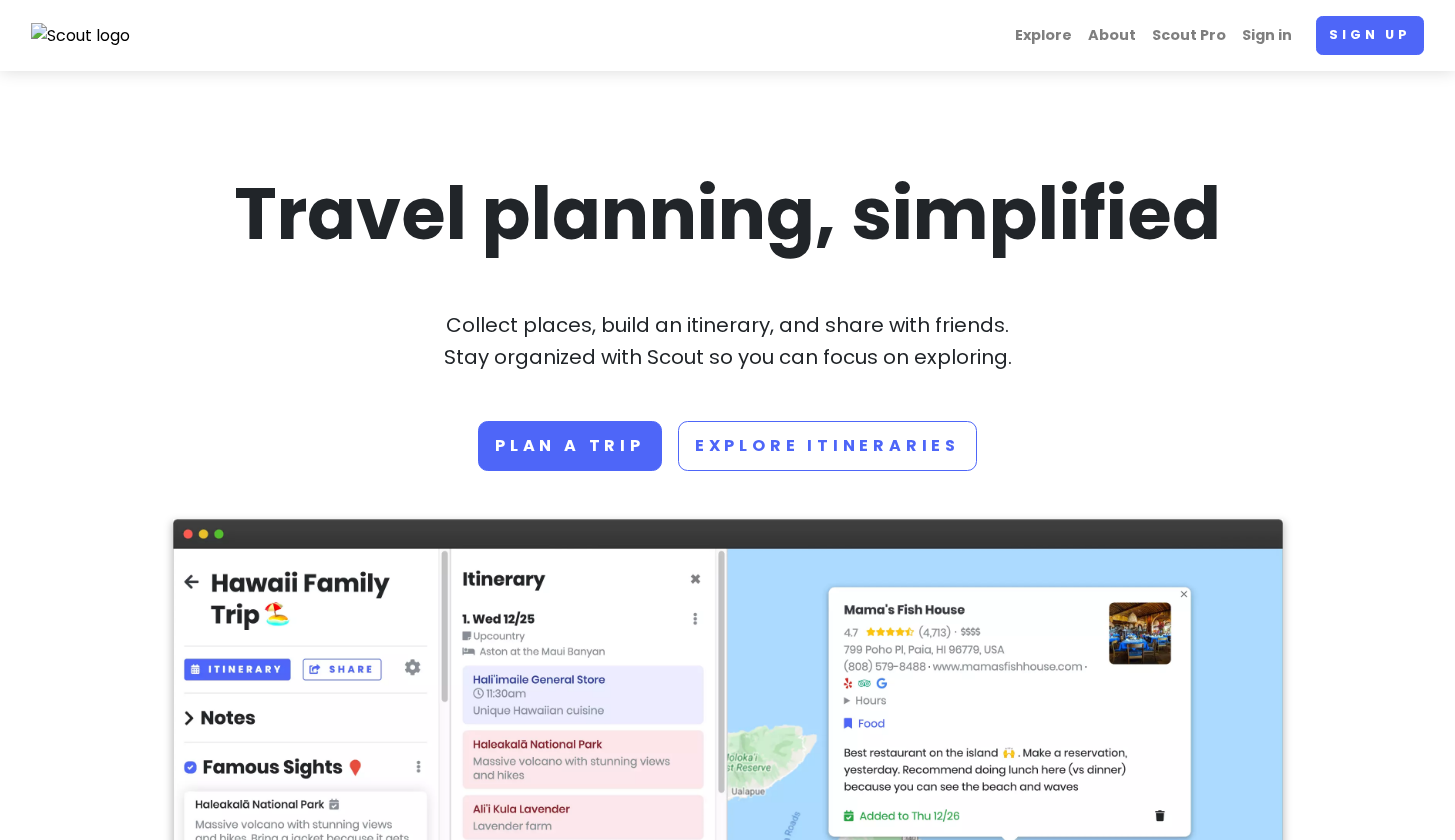 scroll, scrollTop: 0, scrollLeft: 0, axis: both 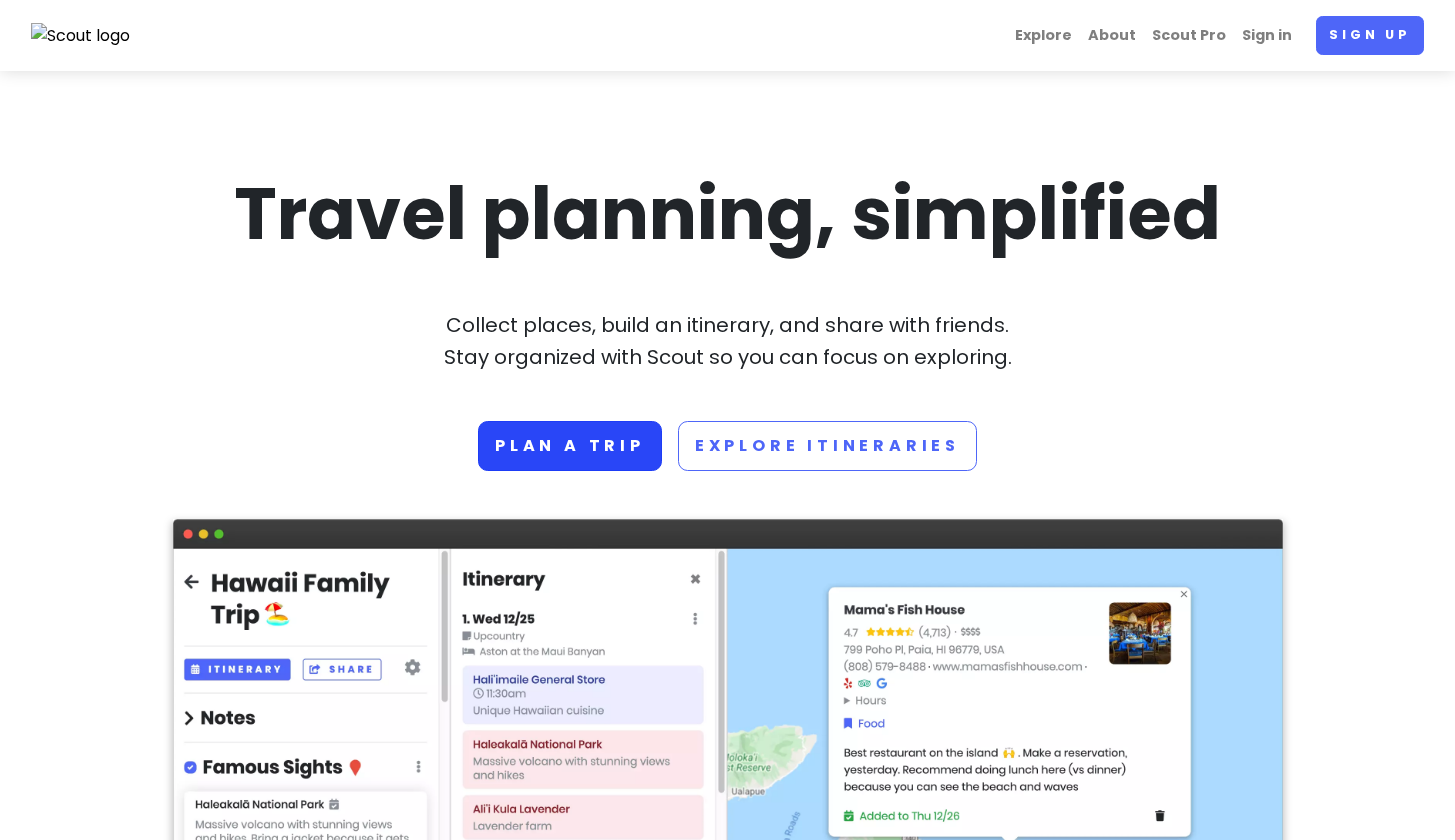 click on "Plan a trip" at bounding box center [570, 446] 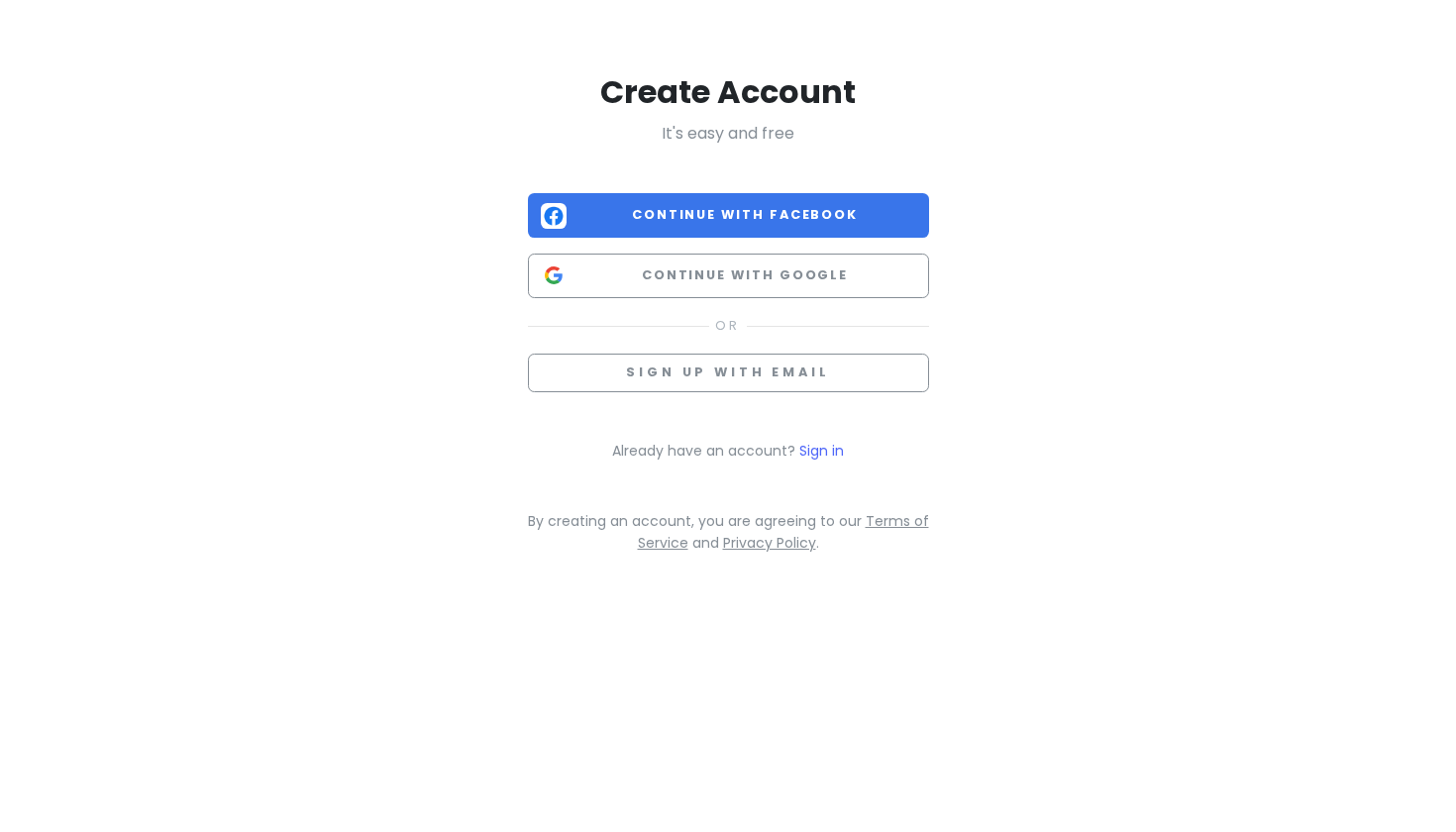 scroll, scrollTop: 0, scrollLeft: 0, axis: both 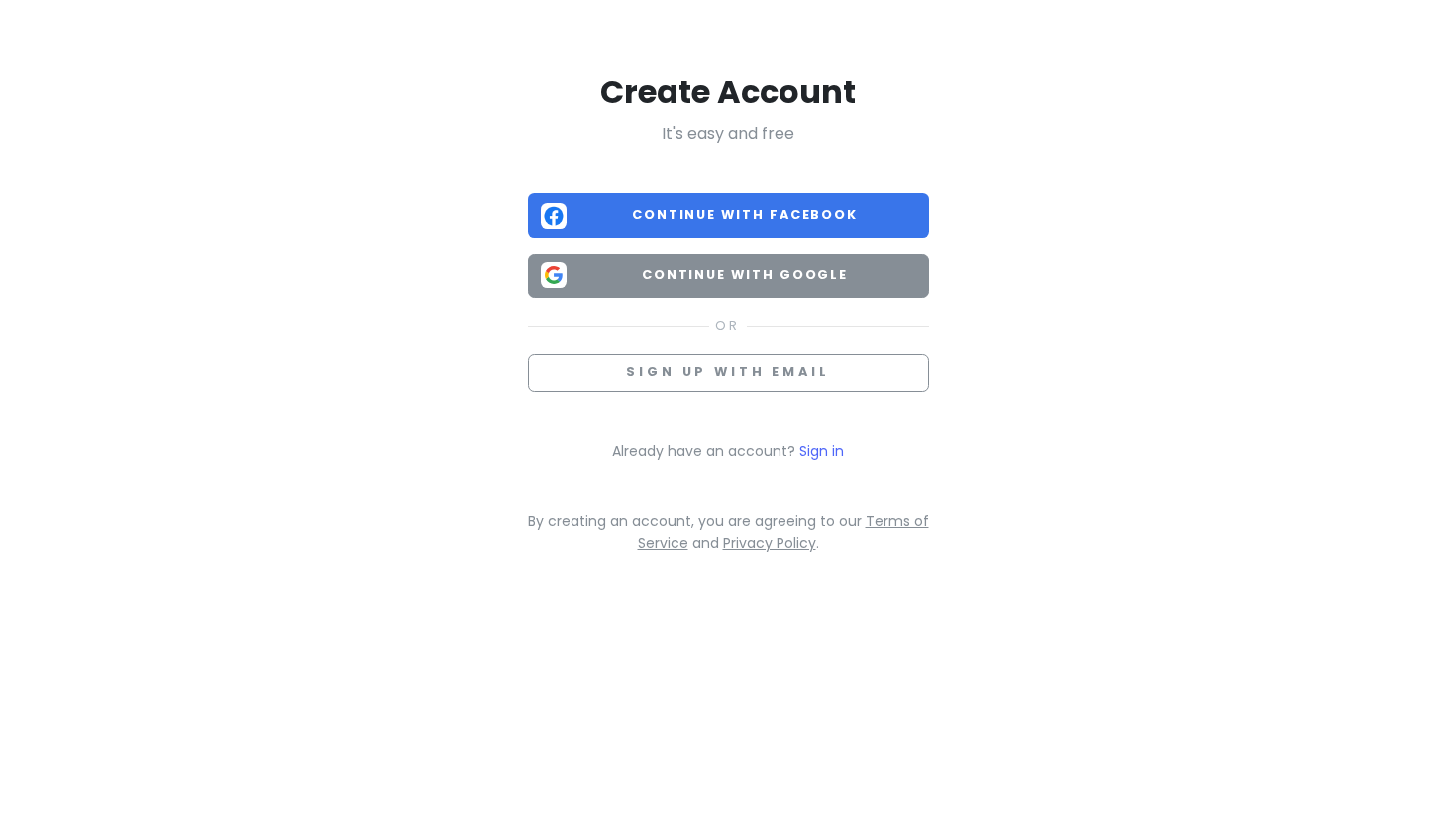 click on "Continue with Google" at bounding box center [745, 275] 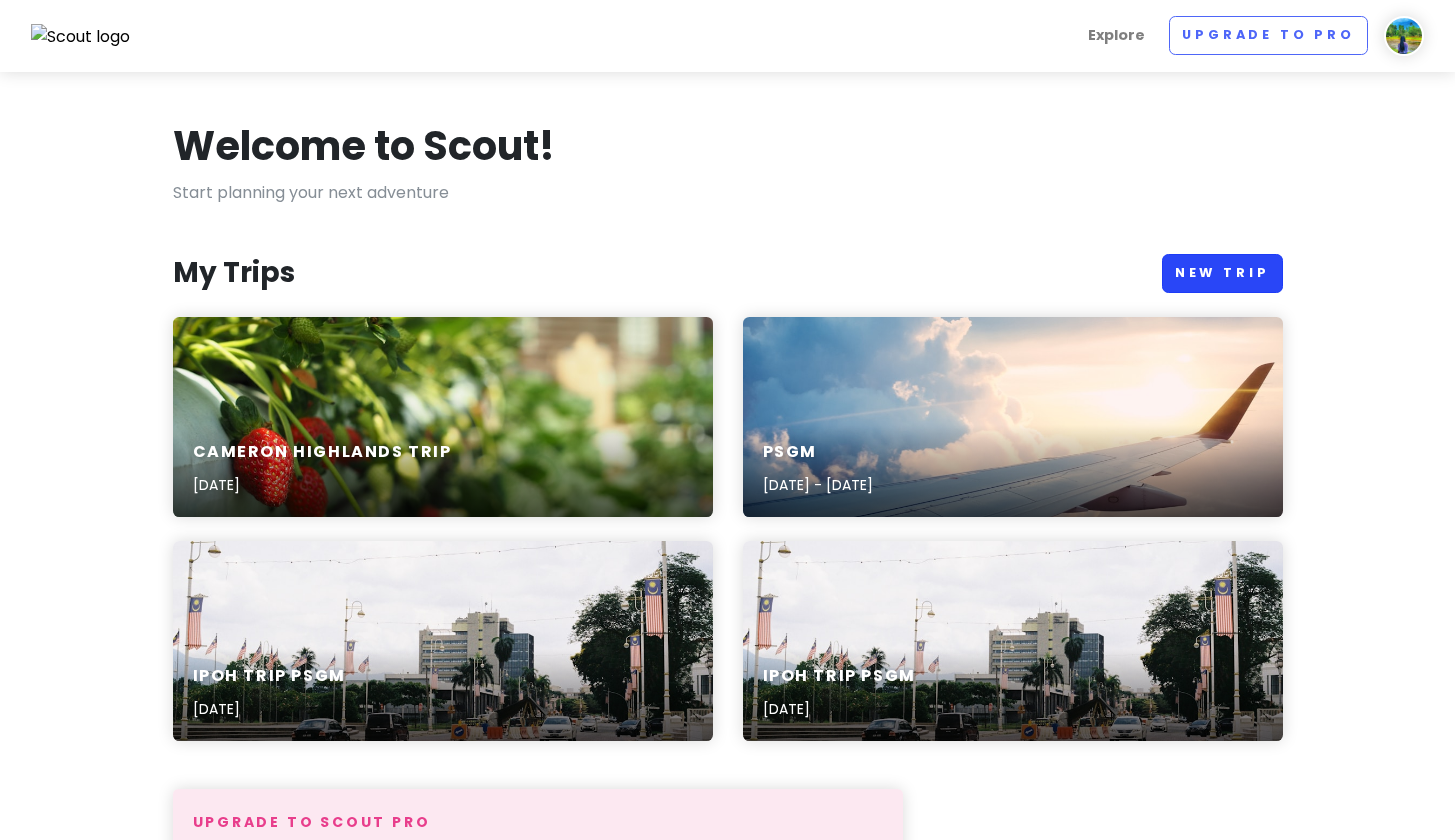click on "New Trip" at bounding box center [1222, 273] 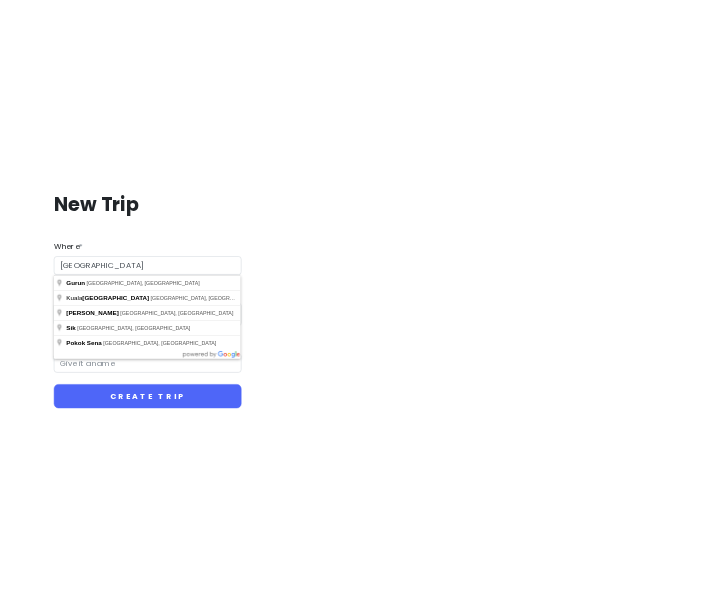 scroll, scrollTop: 0, scrollLeft: 0, axis: both 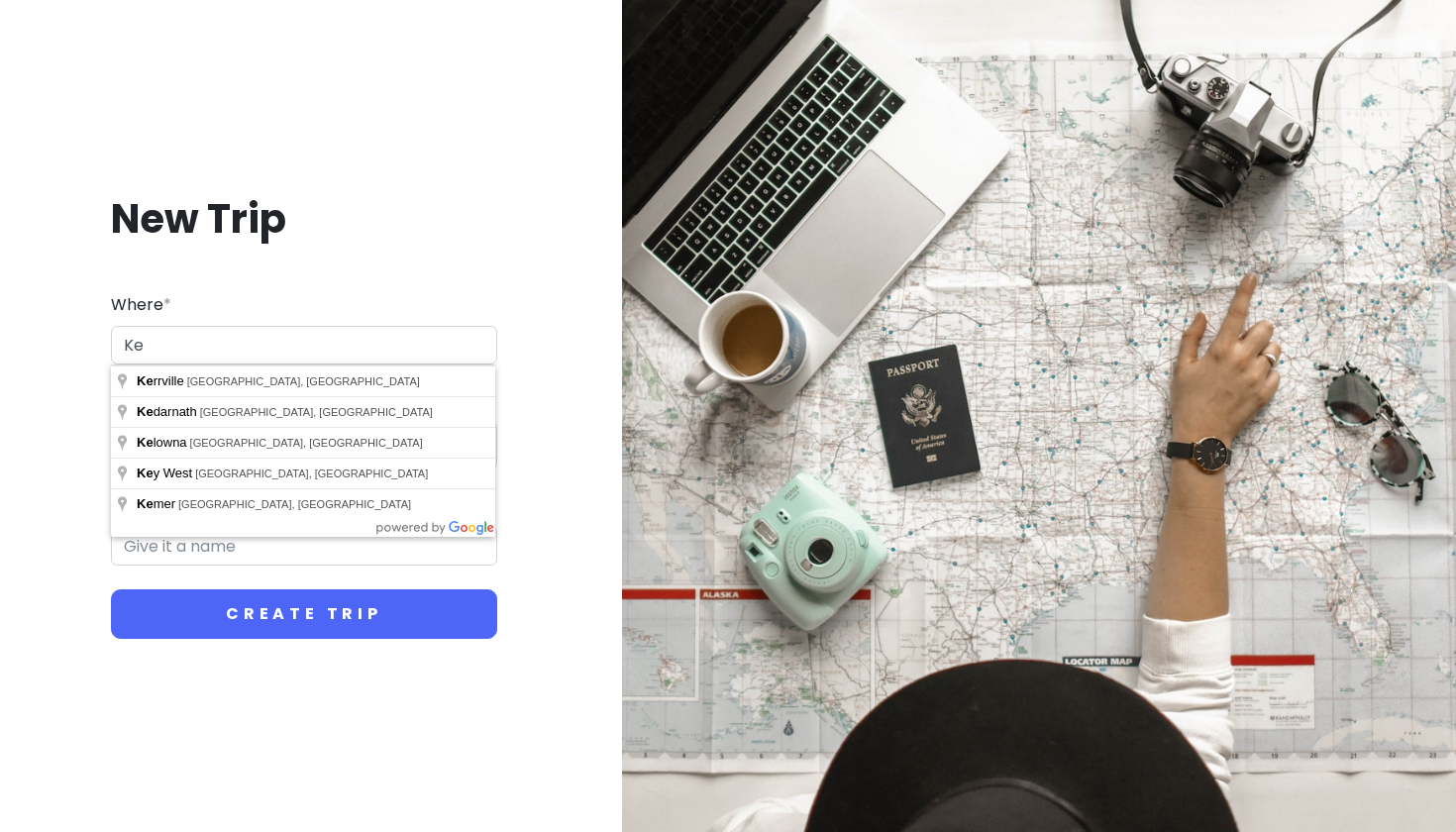 type on "K" 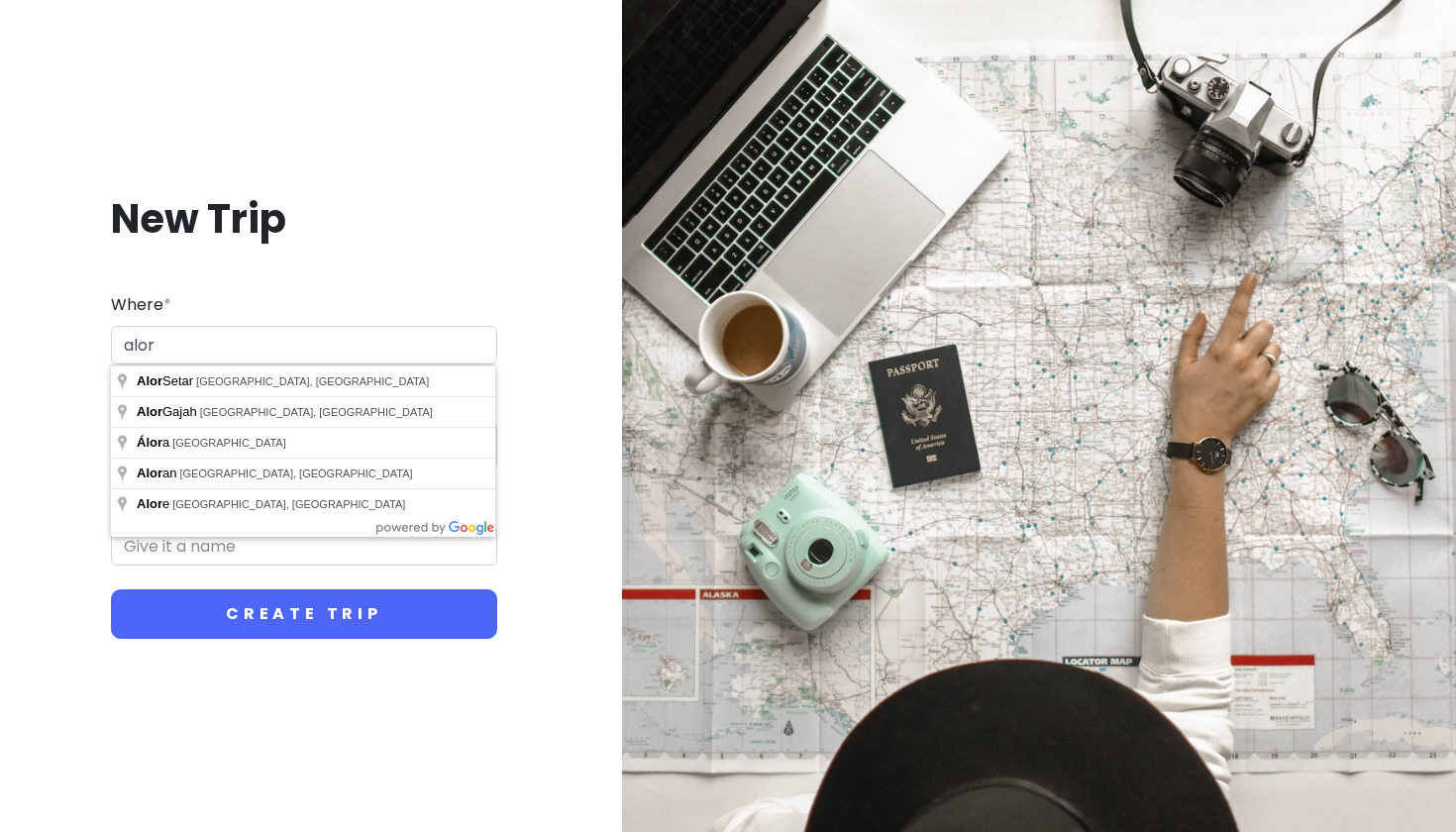 type on "Alor Setar, Kedah, Malaysia" 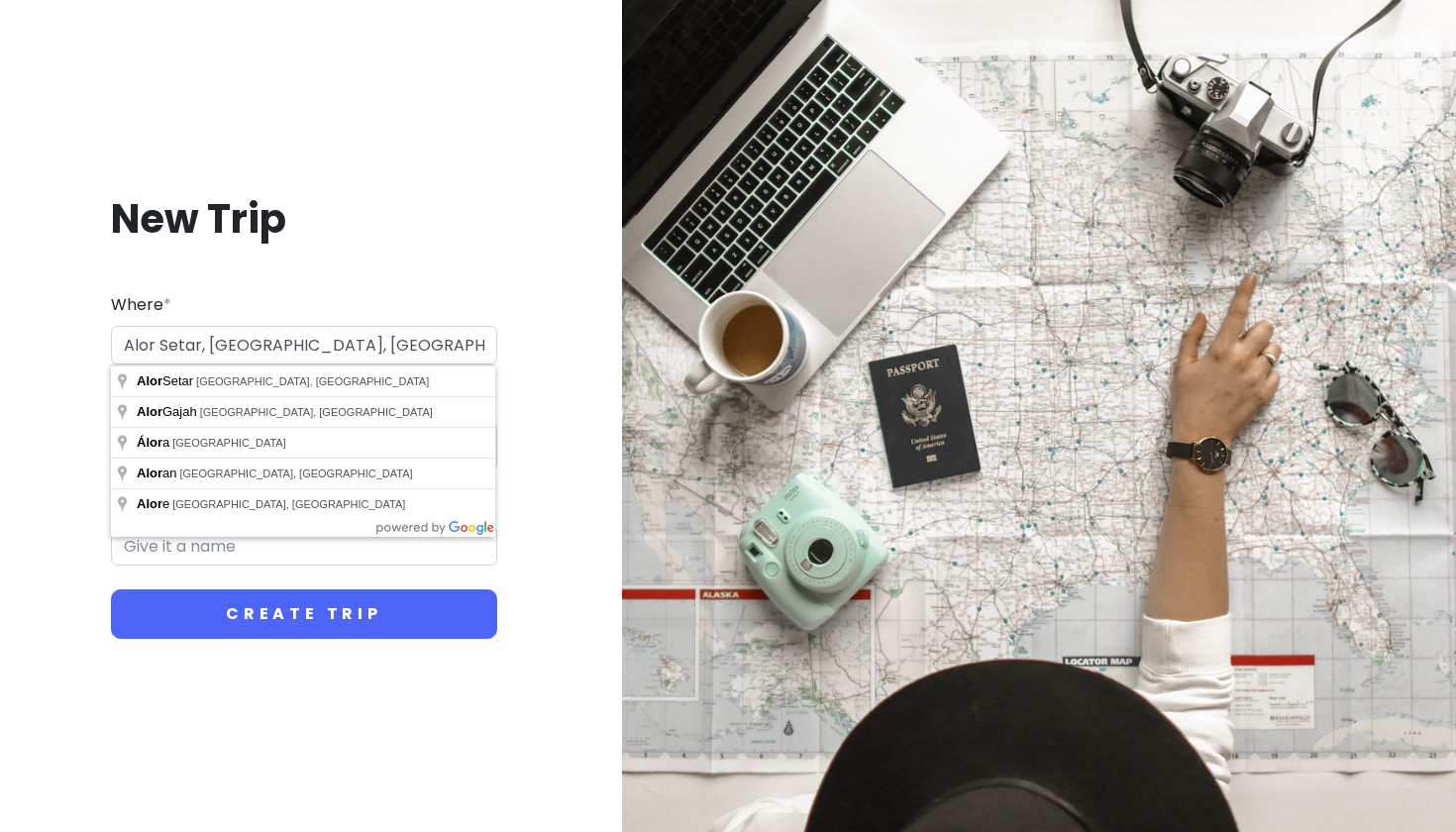type on "Alor Setar Trip" 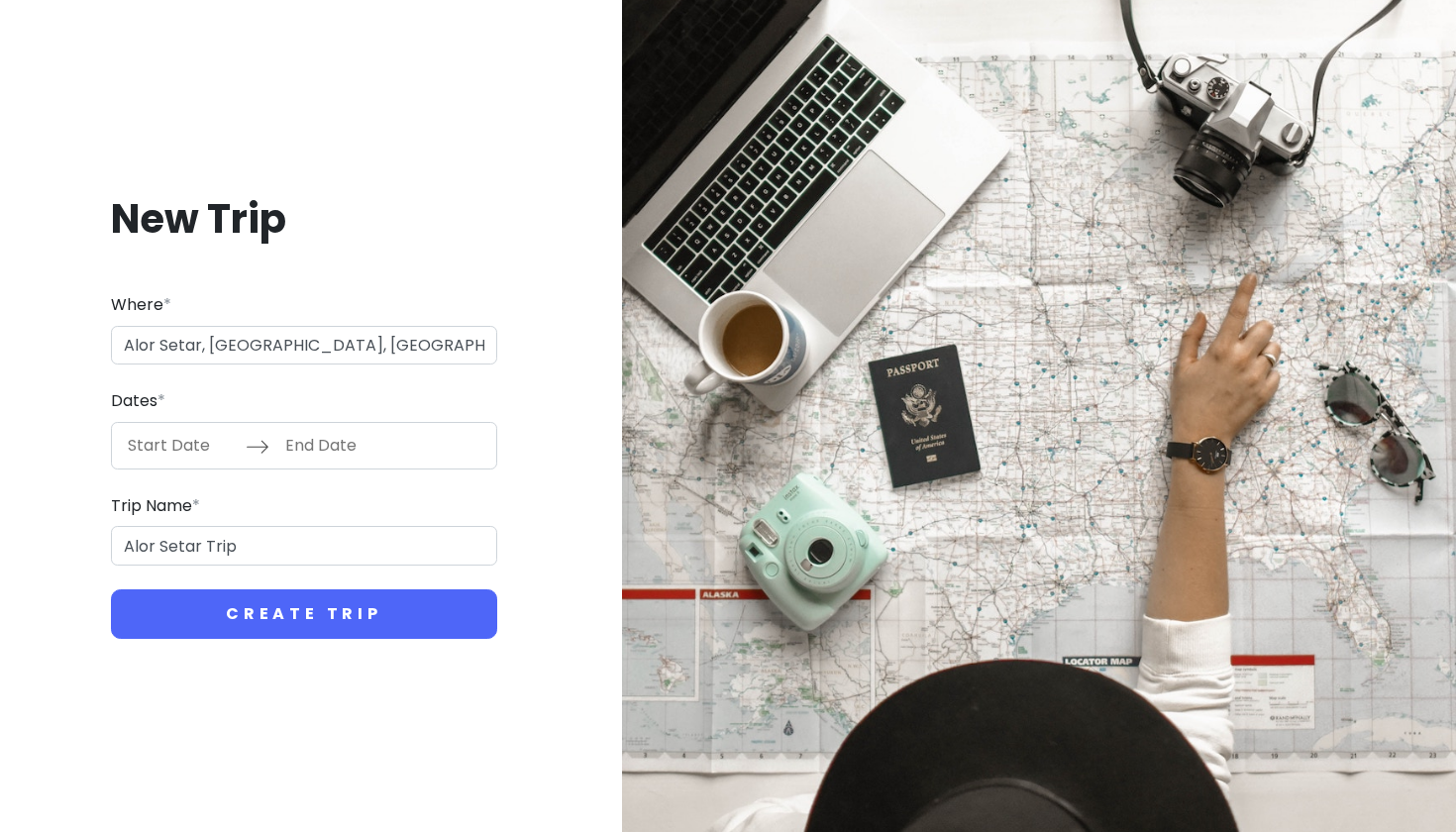 click at bounding box center (181, 446) 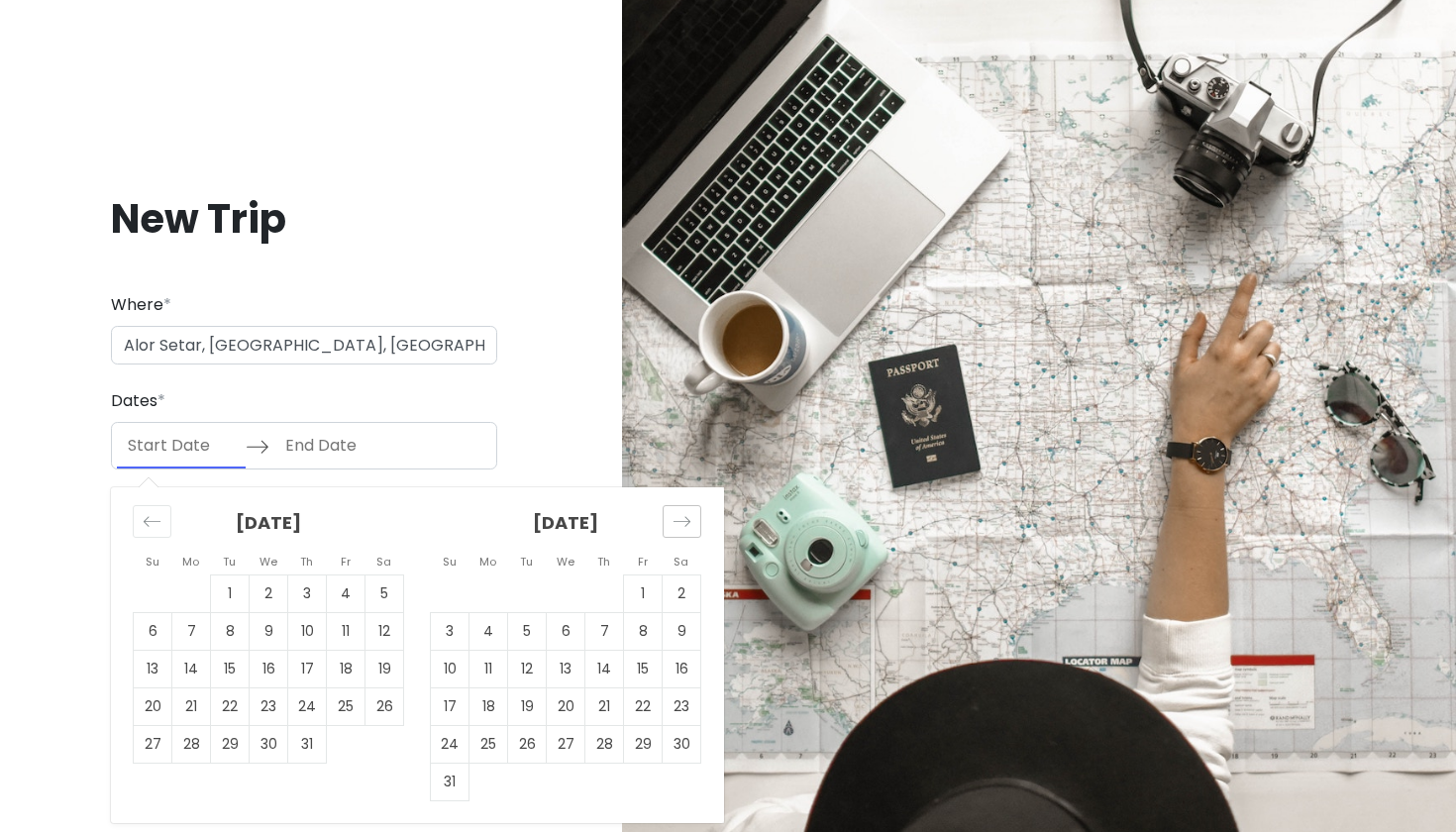 click 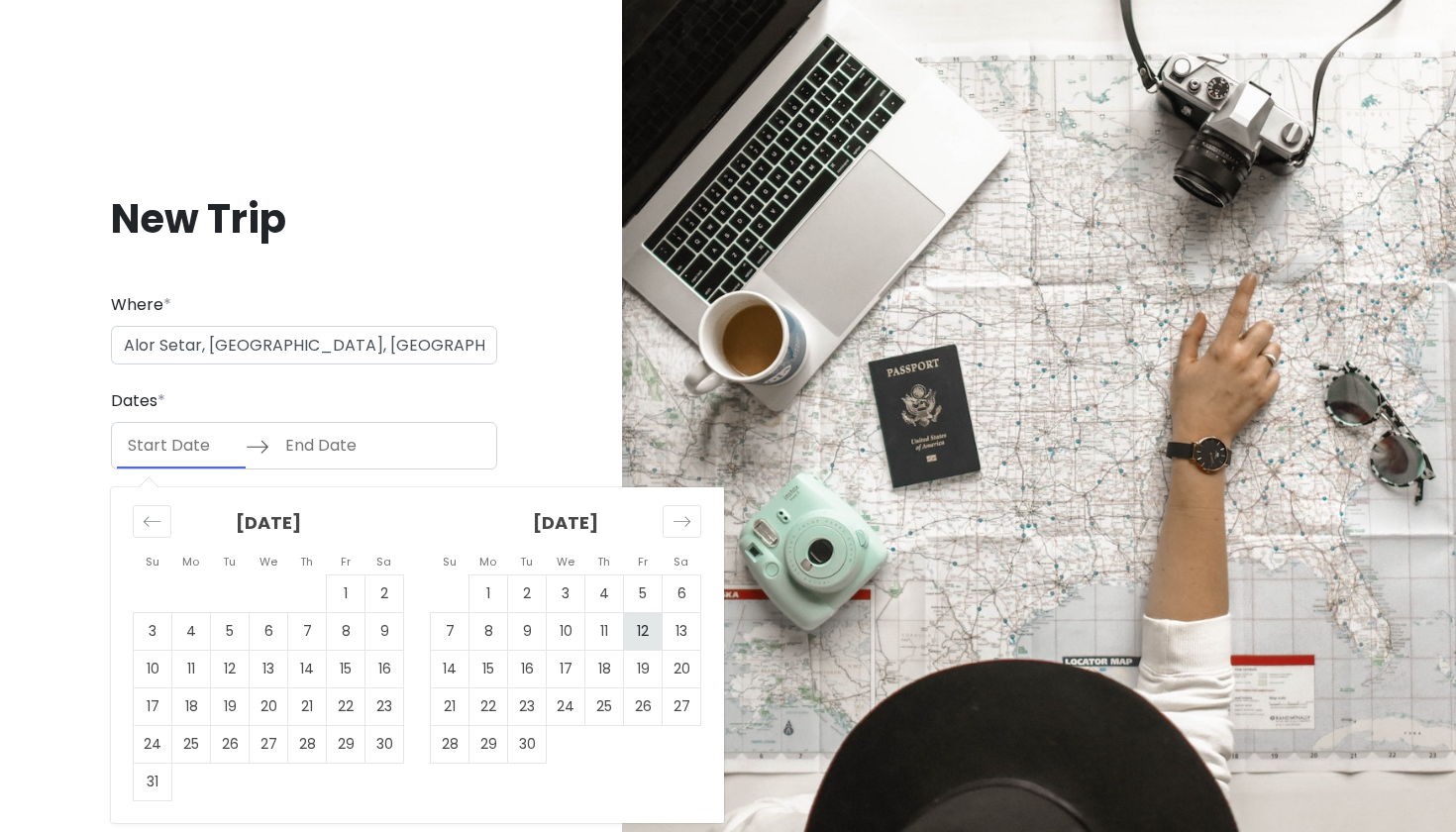 click on "12" at bounding box center [643, 631] 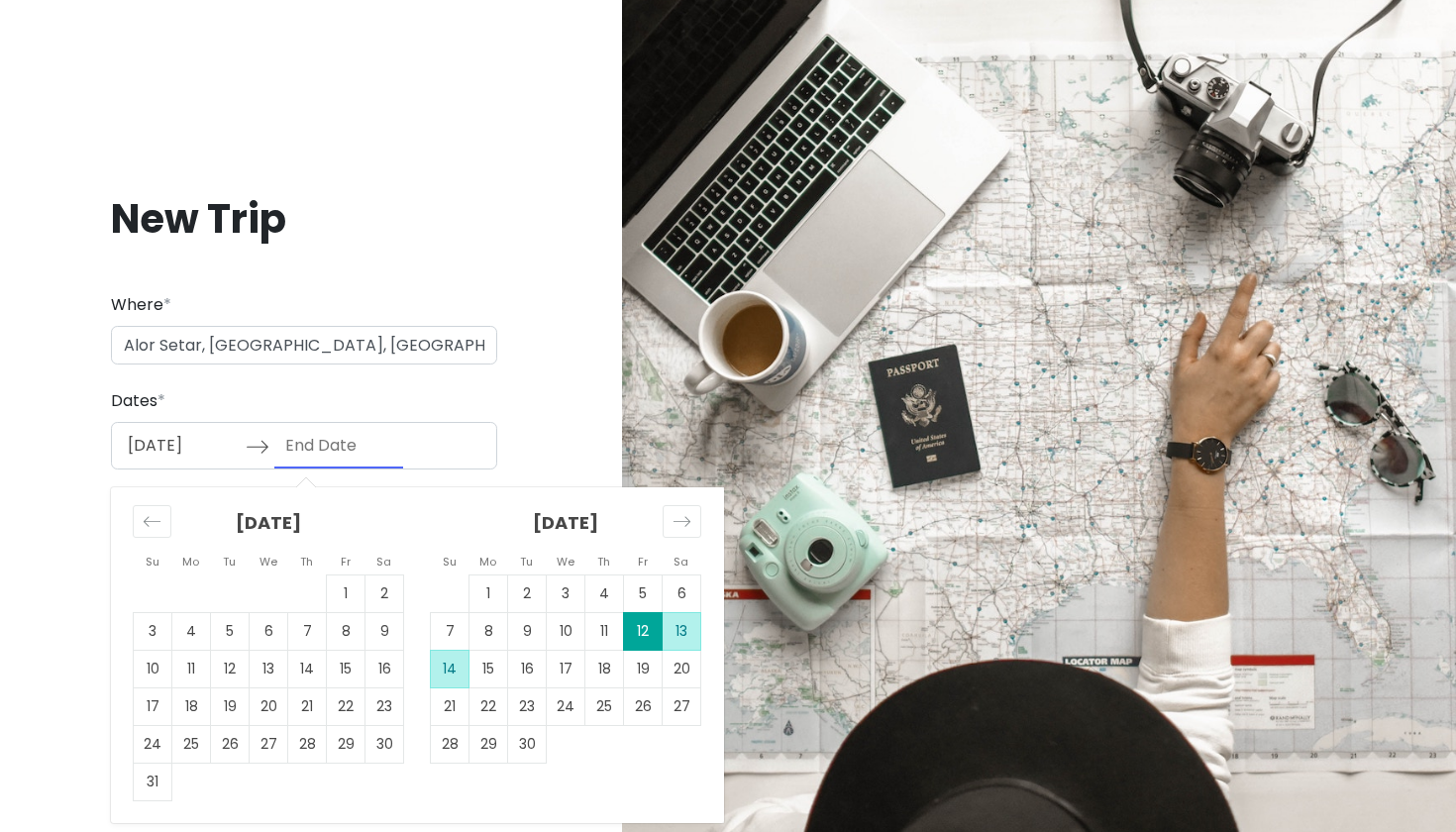 click on "14" at bounding box center (450, 669) 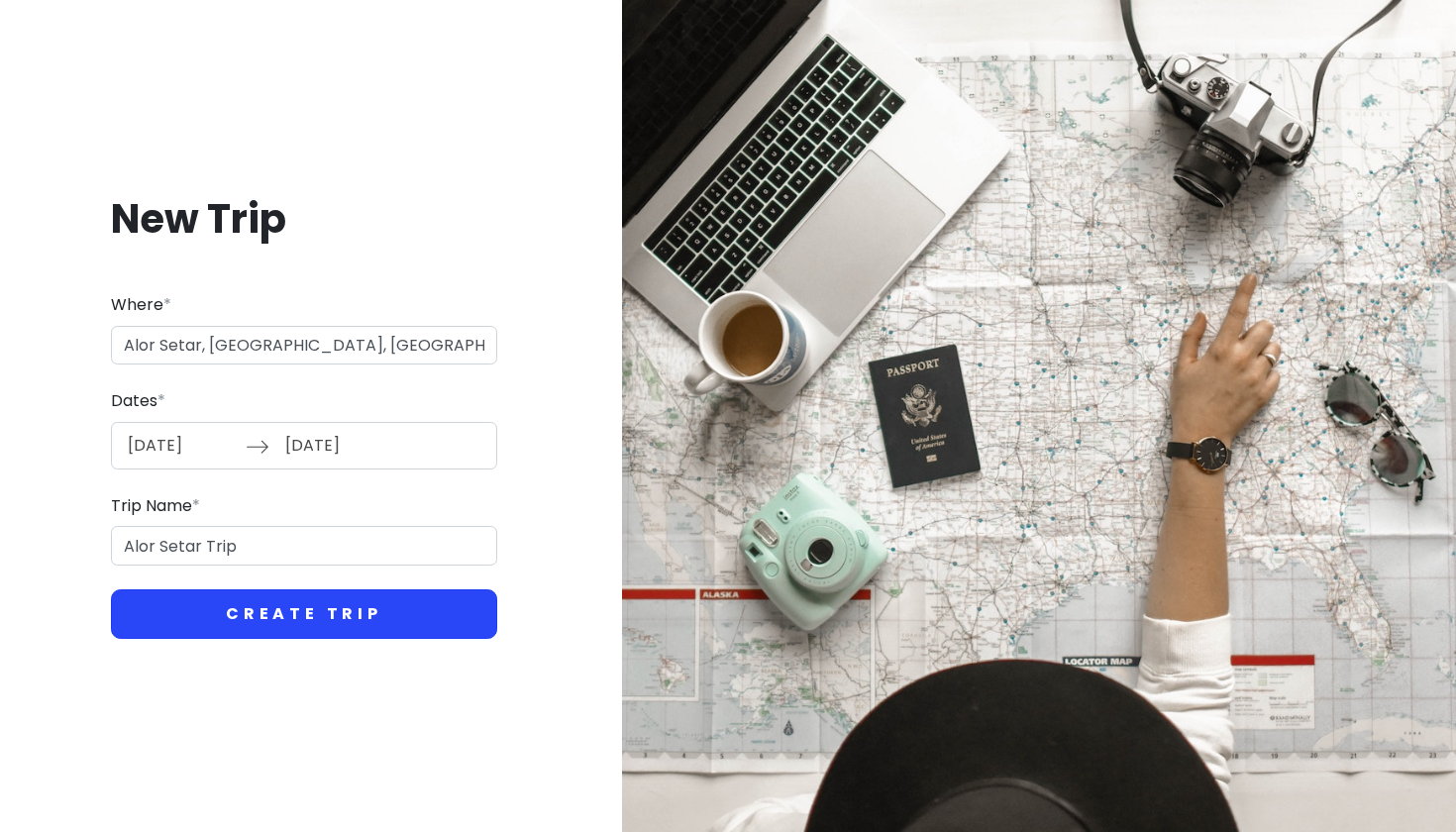 click on "Create Trip" at bounding box center [304, 614] 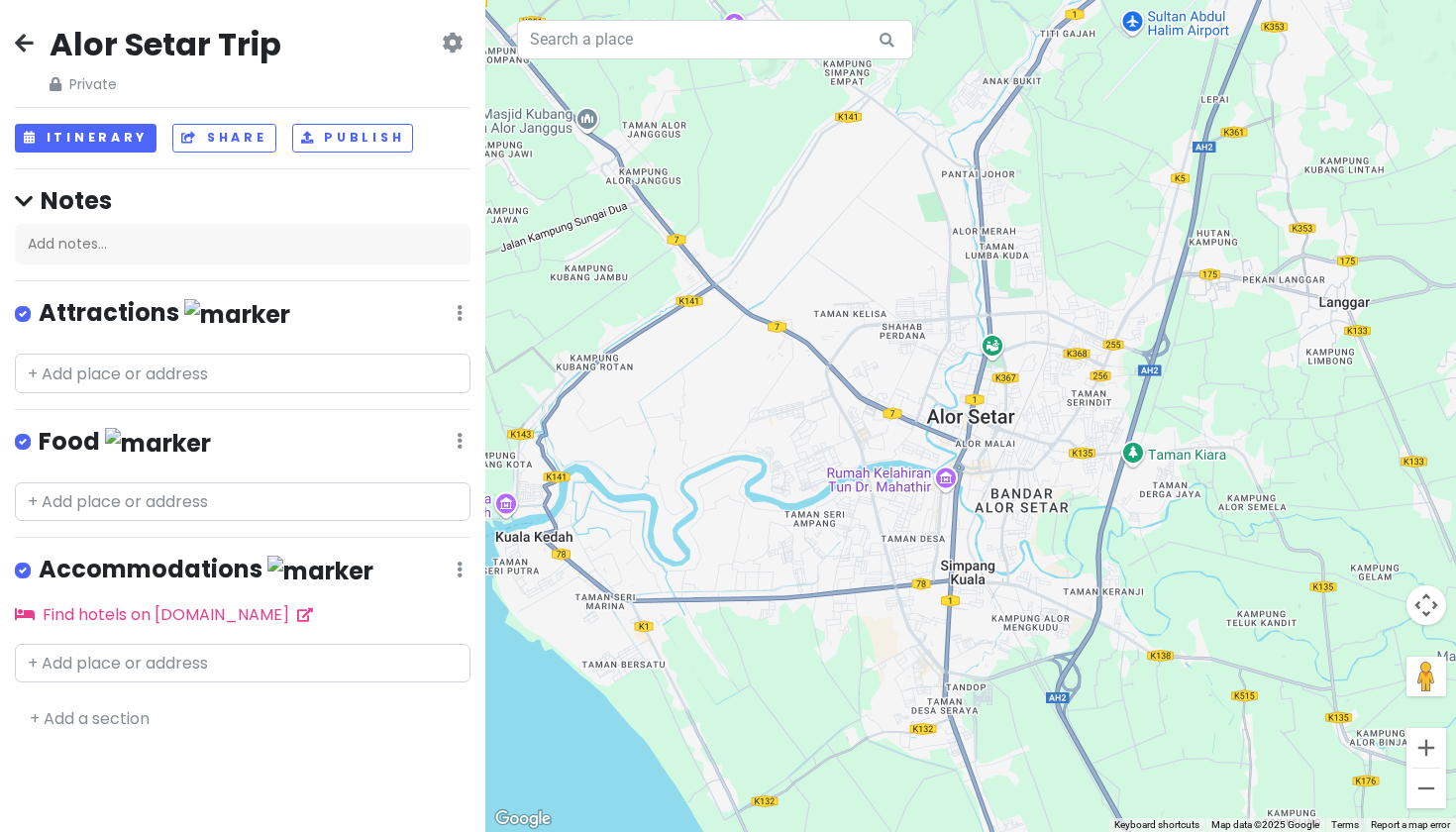 click on "Alor Setar Trip Private Change Dates Make a Copy Delete Trip Go Pro ⚡️ Give Feedback 💡 Support Scout ☕️ Itinerary Share Publish Notes Add notes... Attractions   Edit Reorder Delete List Food   Edit Reorder Delete List Accommodations   Edit Reorder Delete List Find hotels on Booking.com + Add a section" at bounding box center (243, 416) 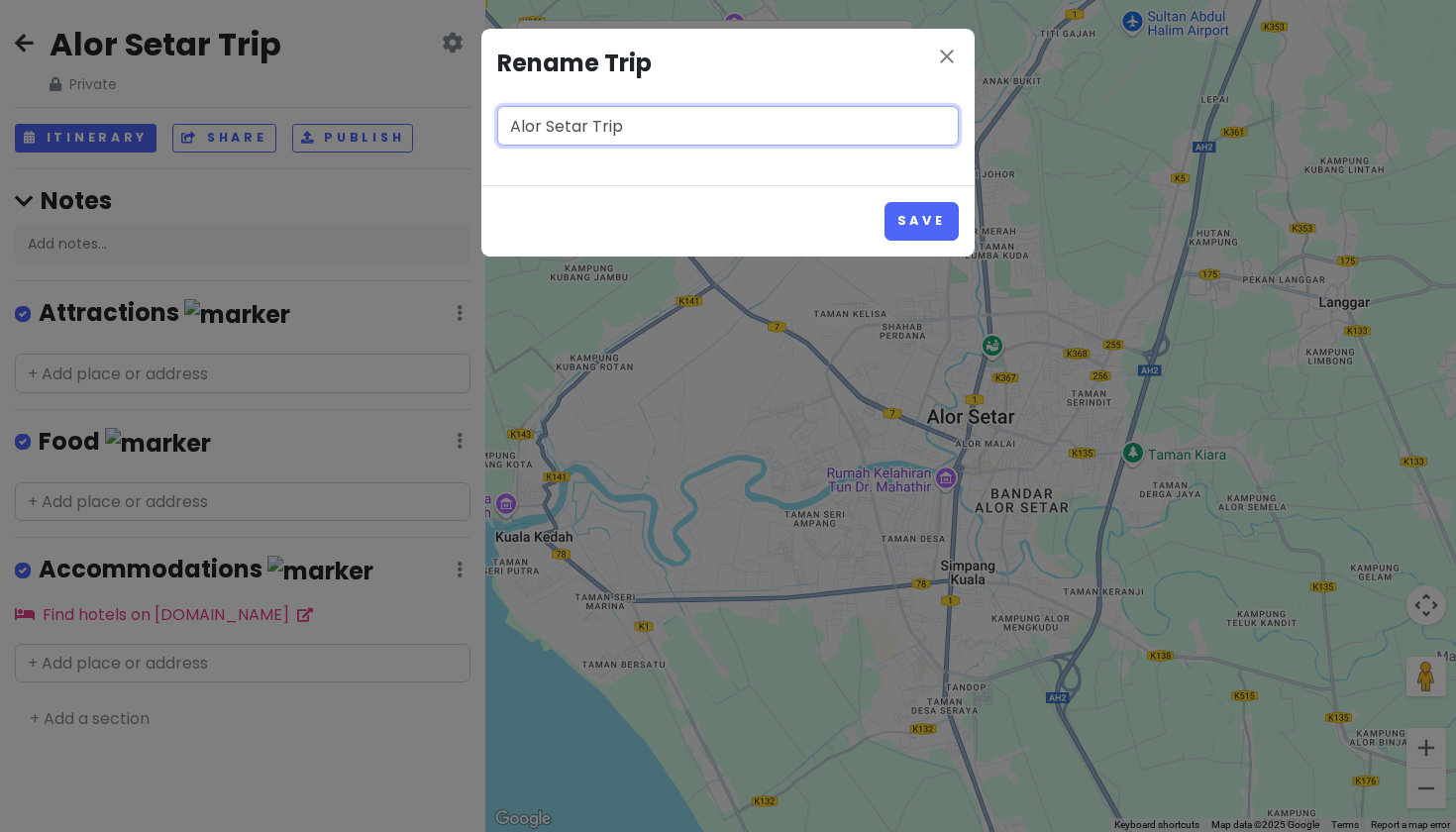 drag, startPoint x: 587, startPoint y: 132, endPoint x: 423, endPoint y: 133, distance: 164.003 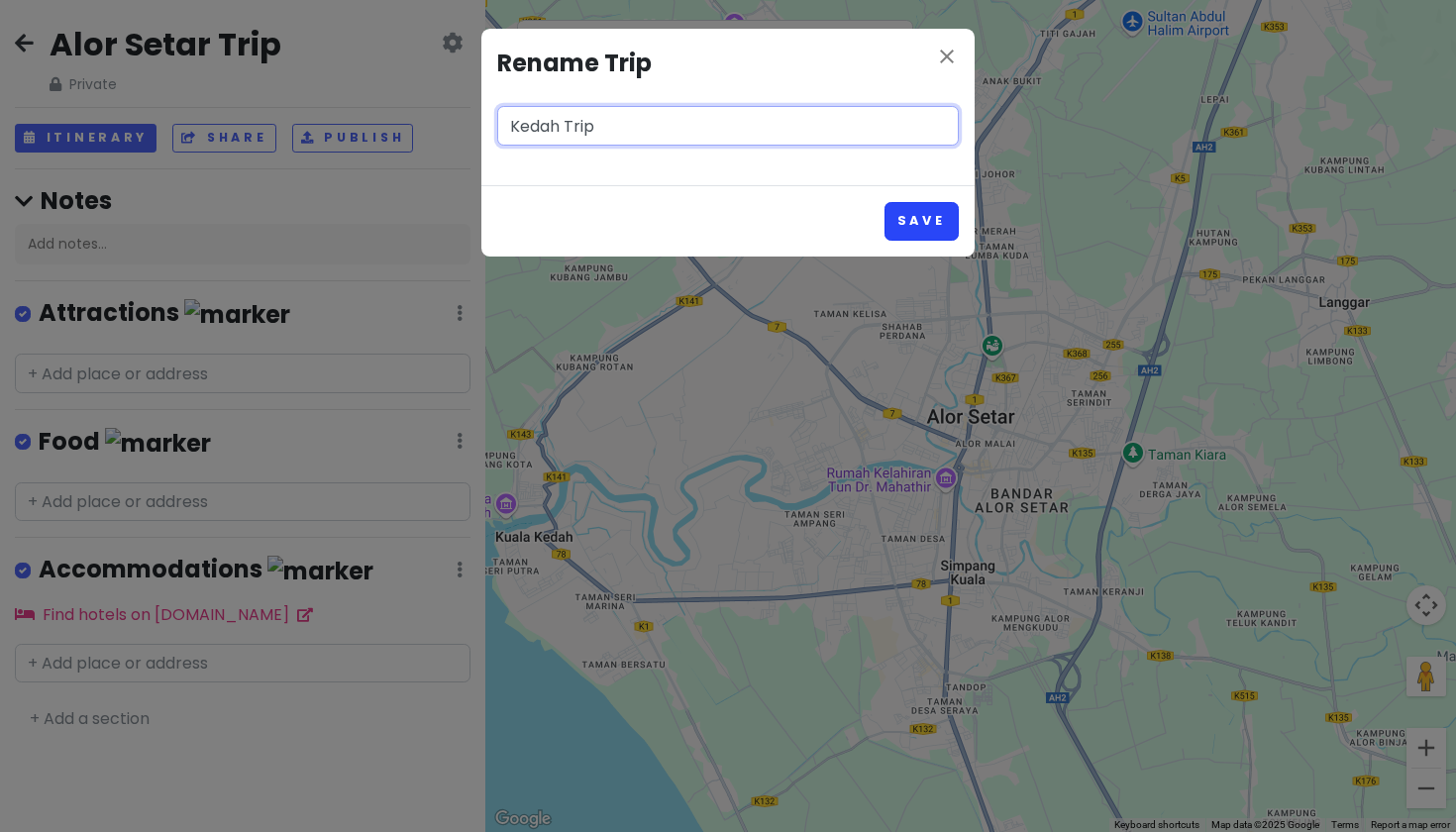 type on "Kedah Trip" 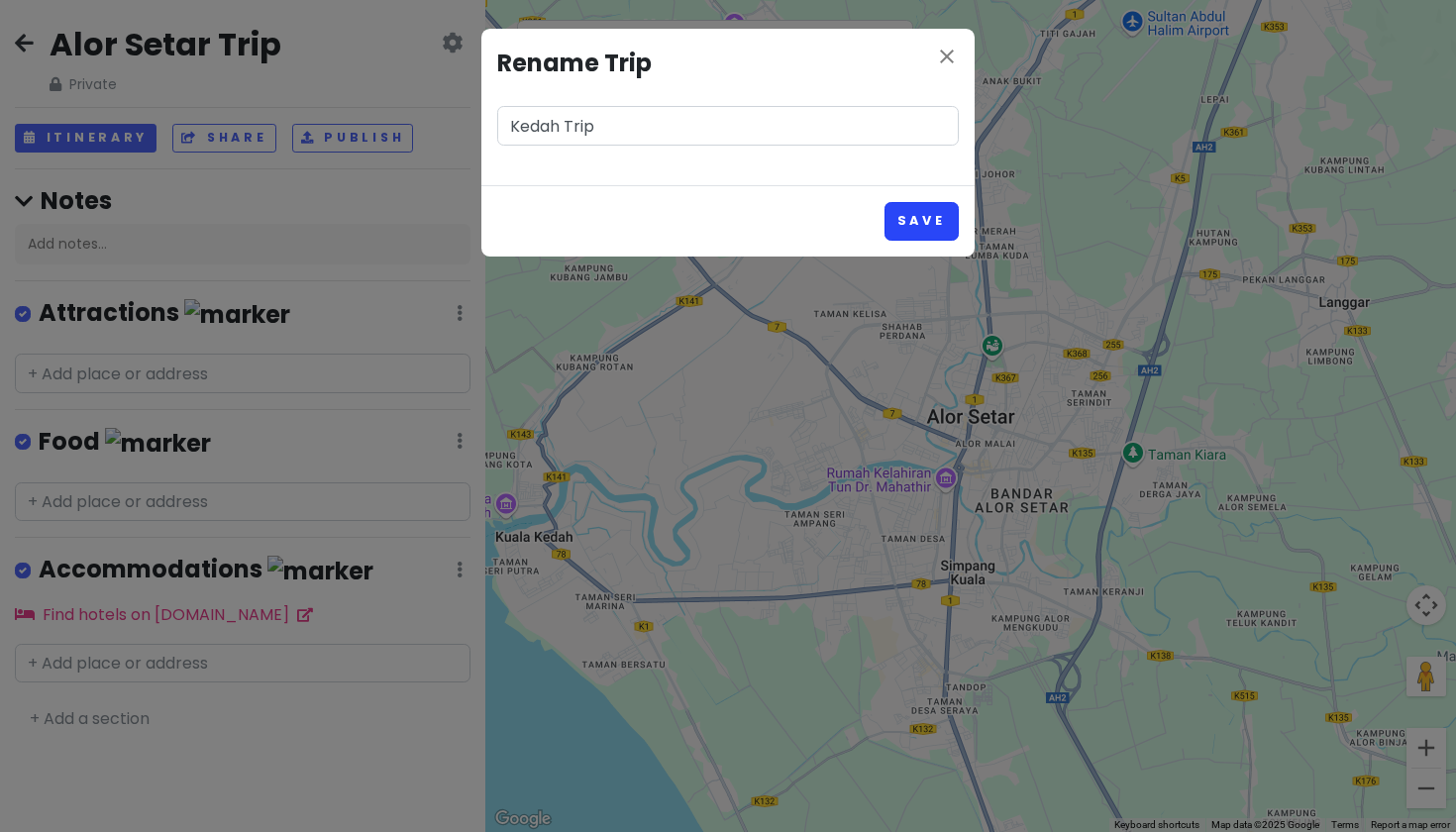click on "Save" at bounding box center (921, 221) 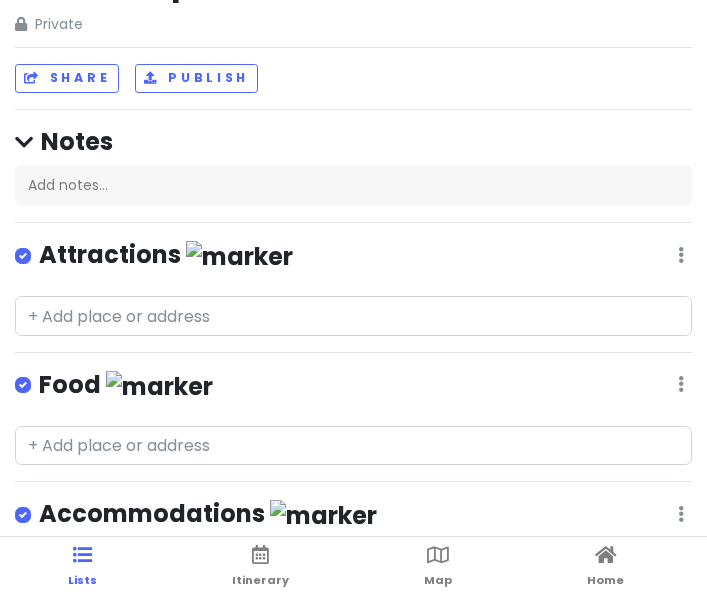scroll, scrollTop: 63, scrollLeft: 0, axis: vertical 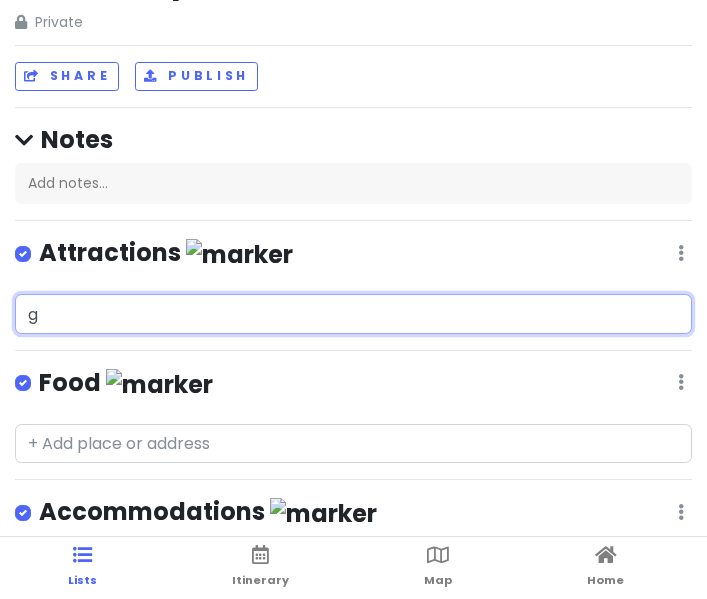 click on "g" at bounding box center (353, 314) 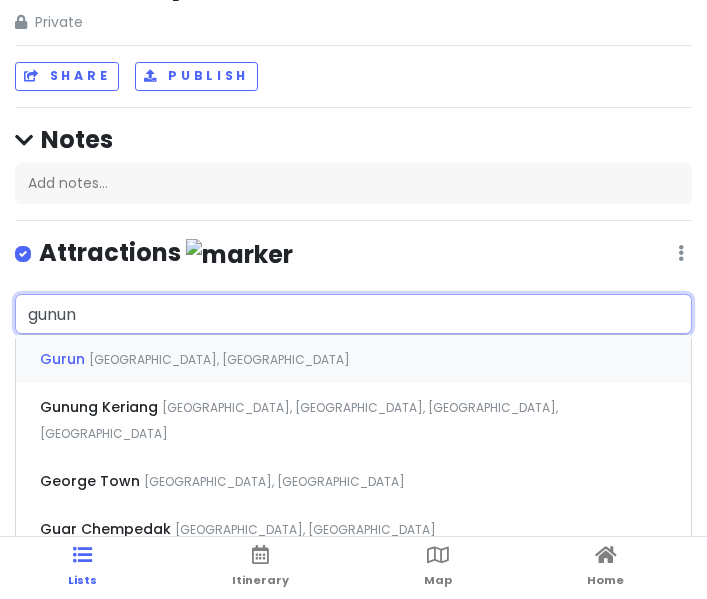 type on "gunung" 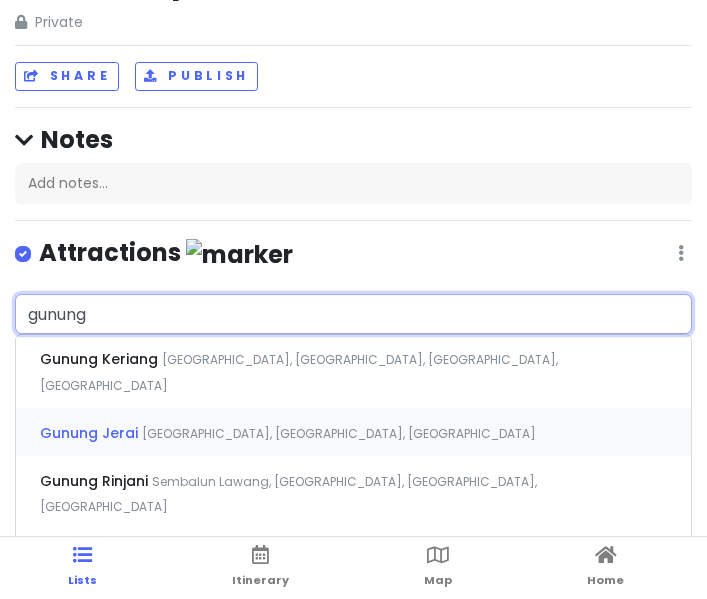 click on "Gunung Jerai" at bounding box center [101, 359] 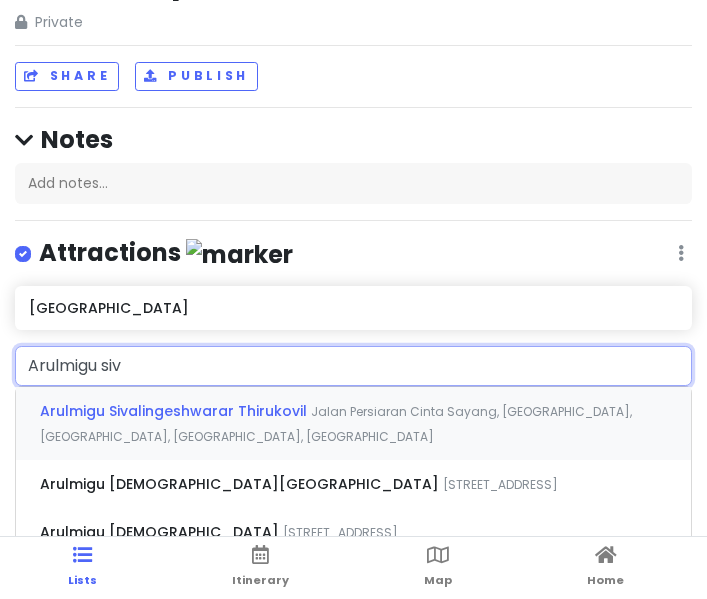 type on "Arulmigu siva" 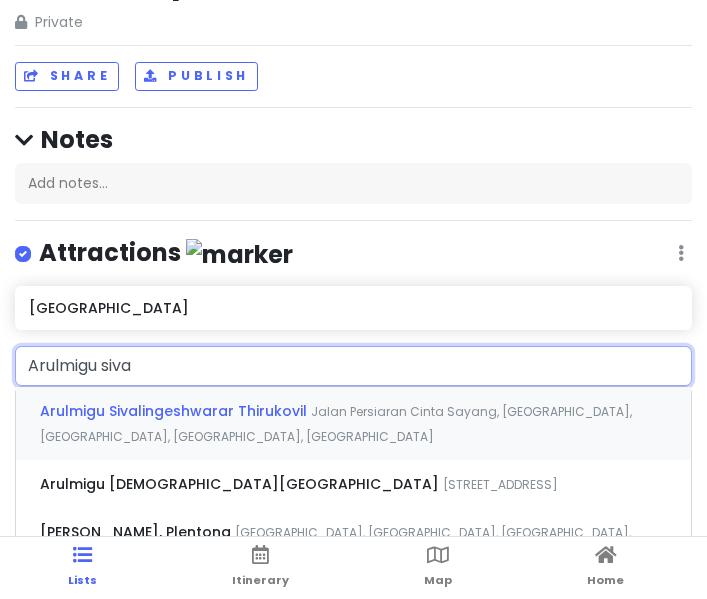 click on "Arulmigu Sivalingeshwarar Thirukovil" at bounding box center (175, 411) 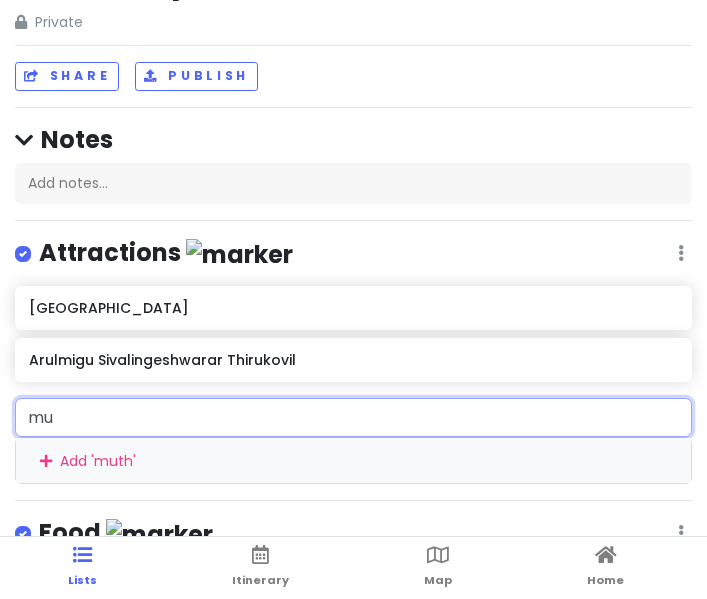type on "m" 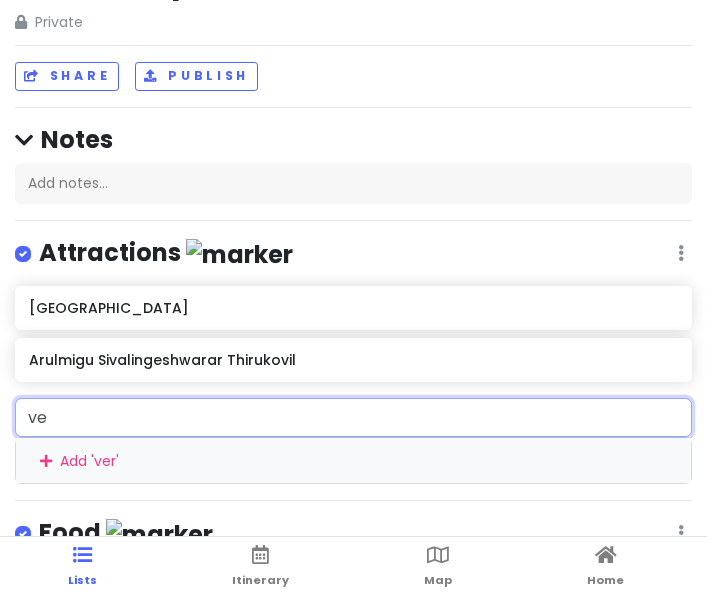 type on "v" 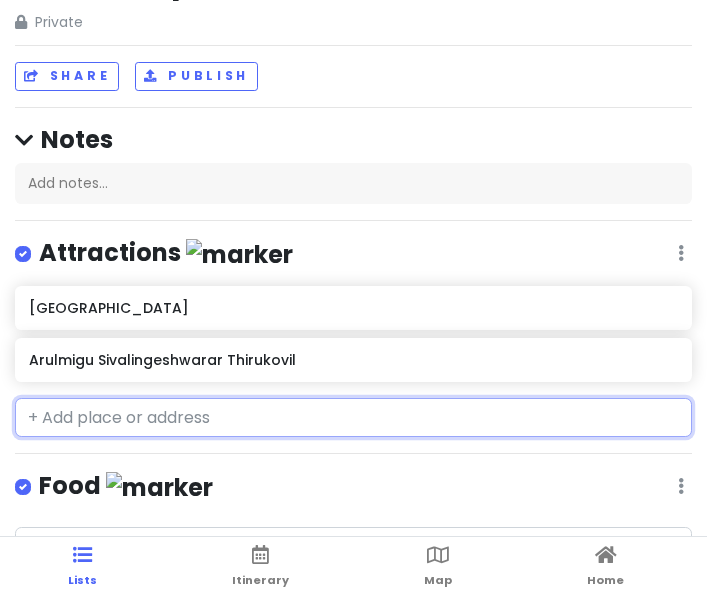 paste on "7Th mile Jalan Jeniang, Gurun Kedah" 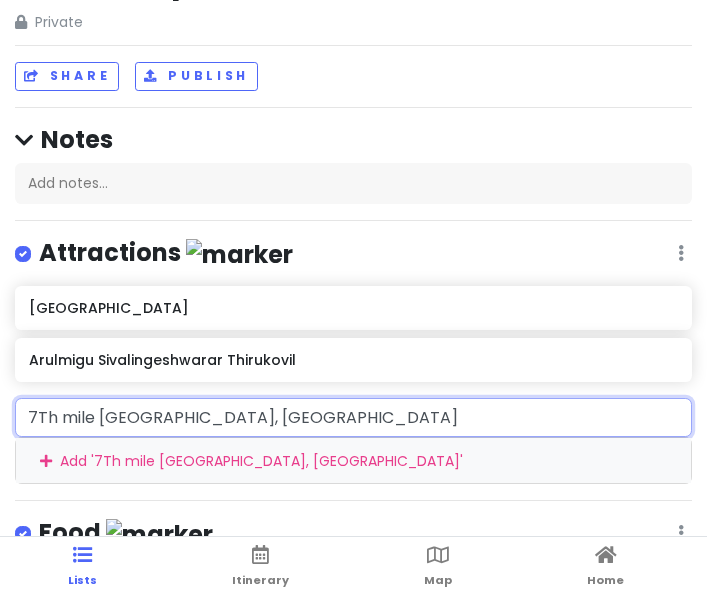 paste on "RH85+58, 08300 Gurun," 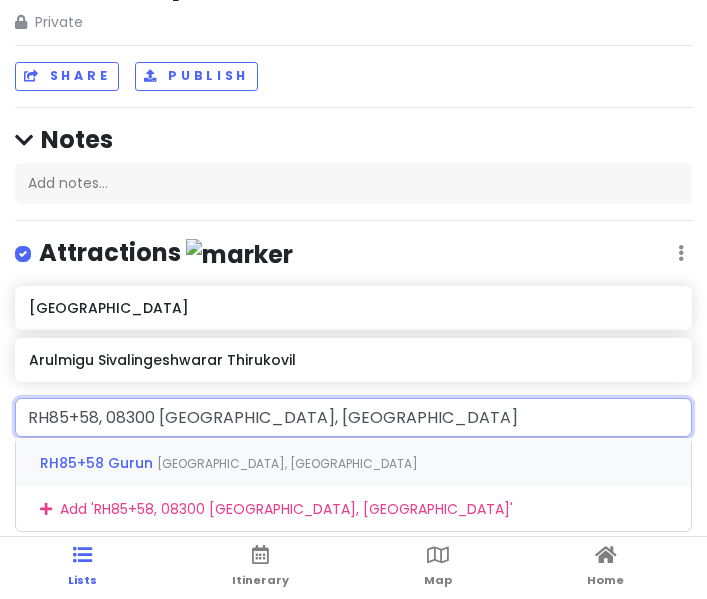 click on "RH85+58 Gurun   Kedah, Malaysia" at bounding box center (353, 462) 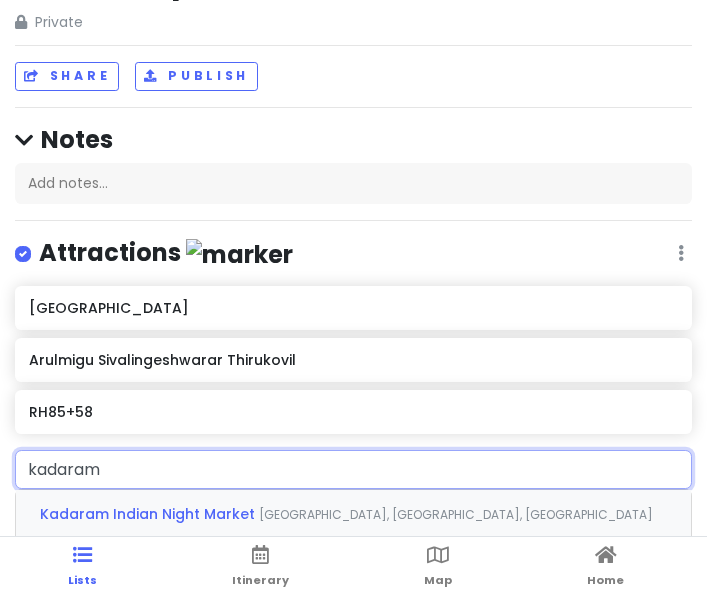 type on "kadaram" 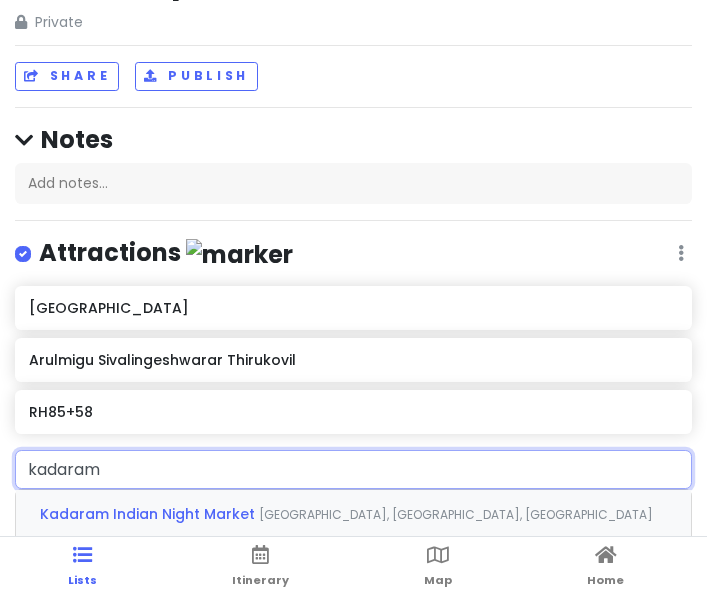click on "Kadaram Indian Night Market" at bounding box center (149, 514) 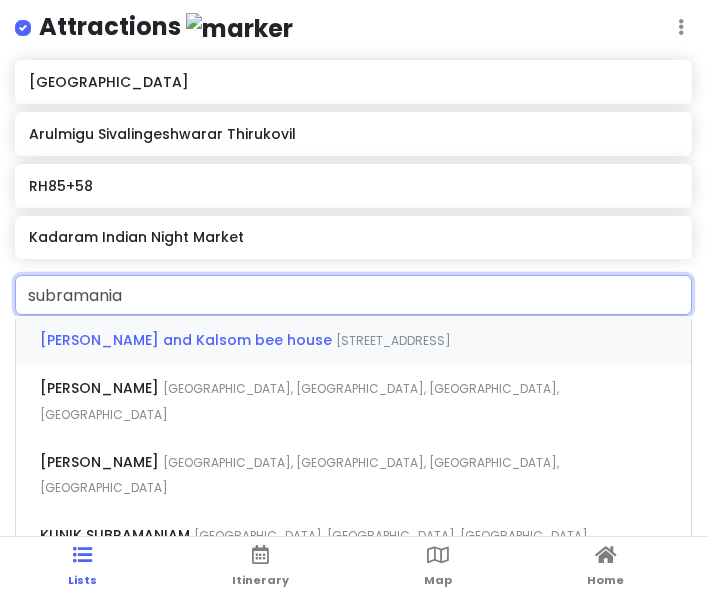 scroll, scrollTop: 289, scrollLeft: 0, axis: vertical 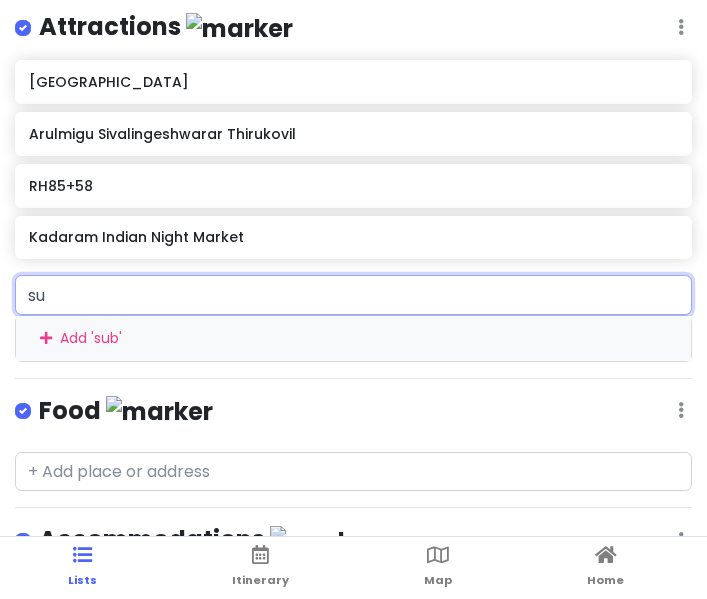 type on "s" 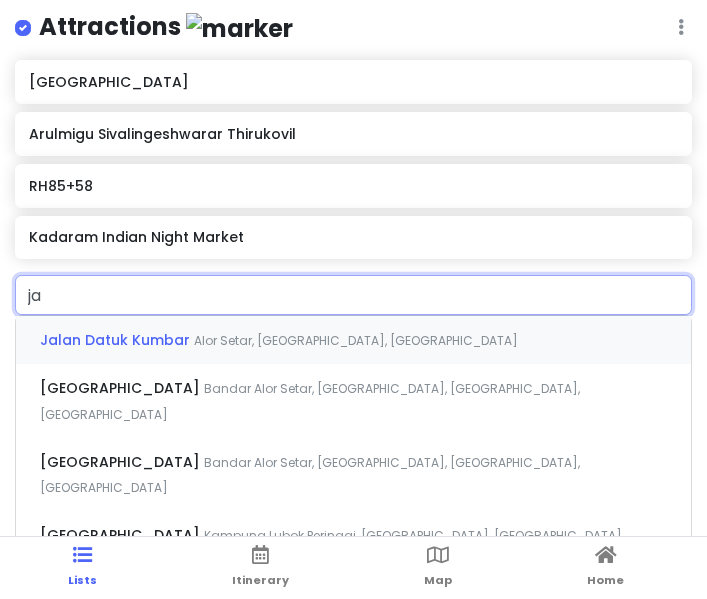 type on "j" 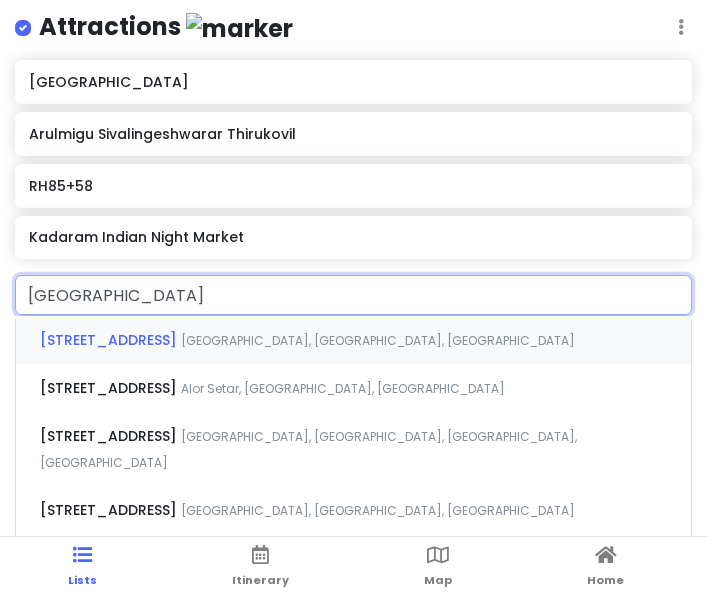type on "551, jalan kuala" 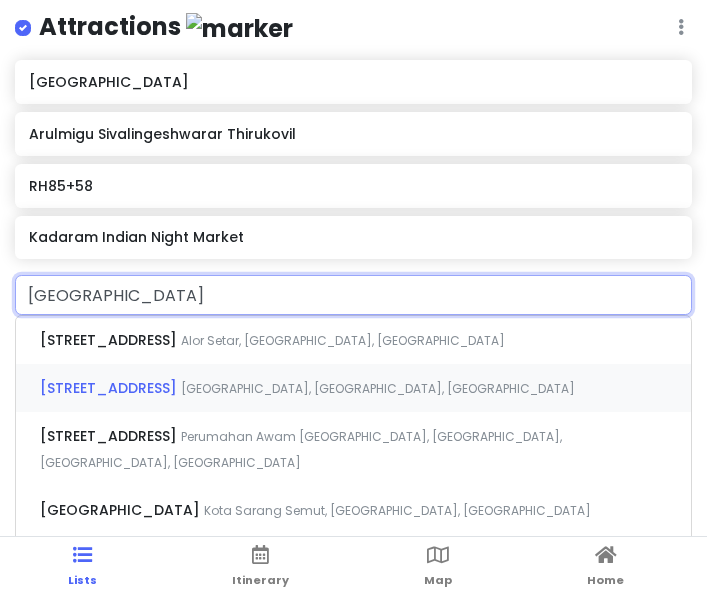 click on "Sungai Petani, Kedah, Malaysia" at bounding box center [343, 340] 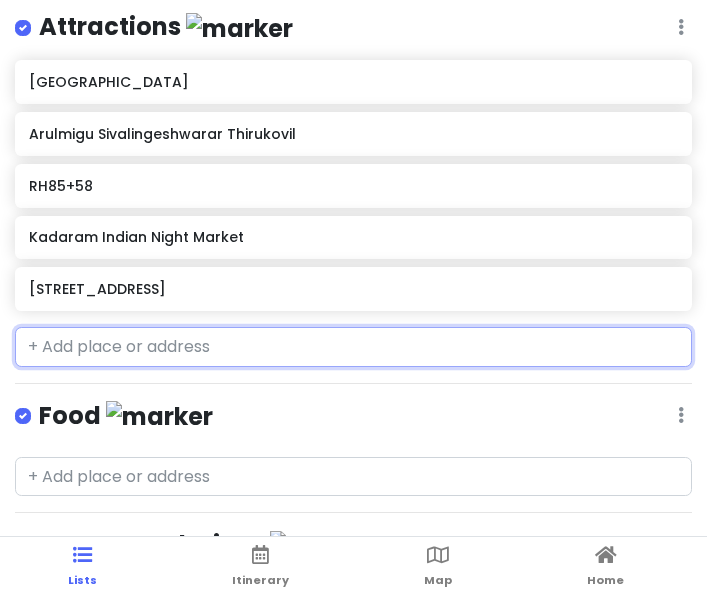 click at bounding box center (353, 347) 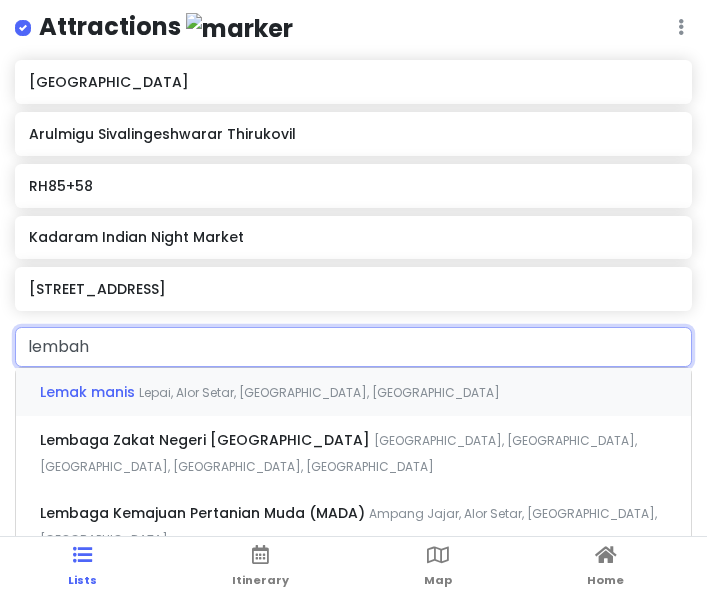 type on "lembah" 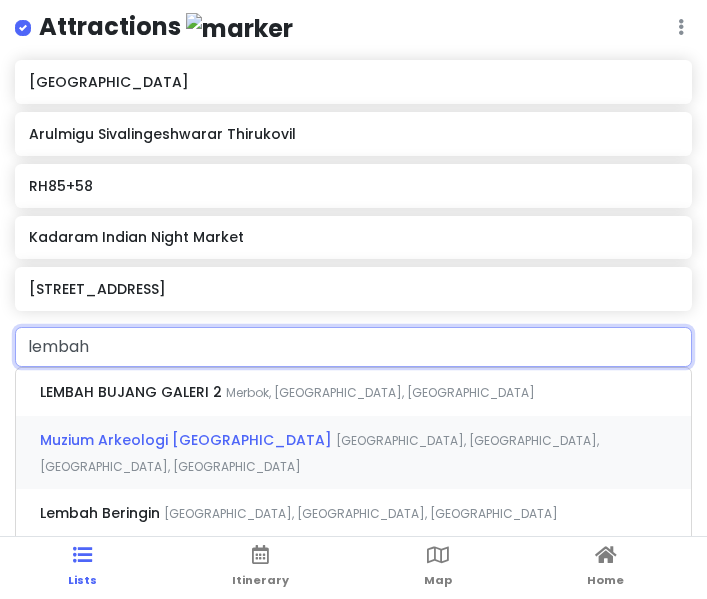 click on "Muzium Arkeologi Lembah Bujang   Bukit Batu Pahat, Merbok, Kedah, Malaysia" at bounding box center [353, 453] 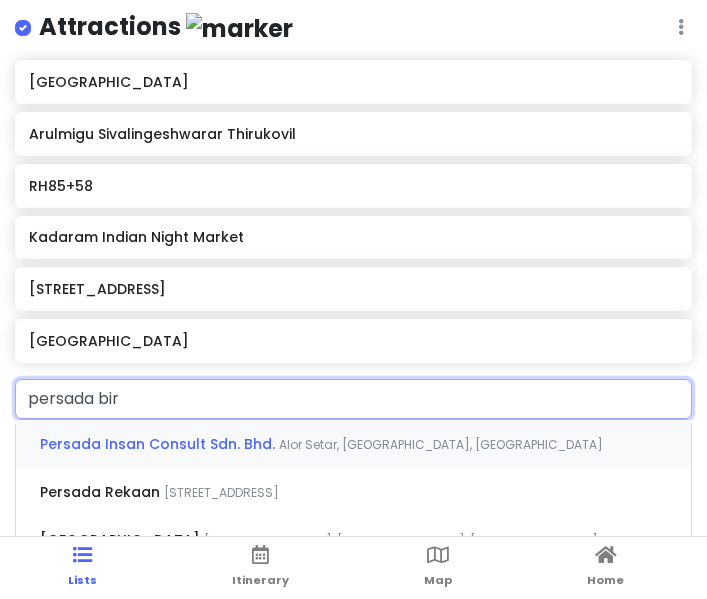 type on "persada biru" 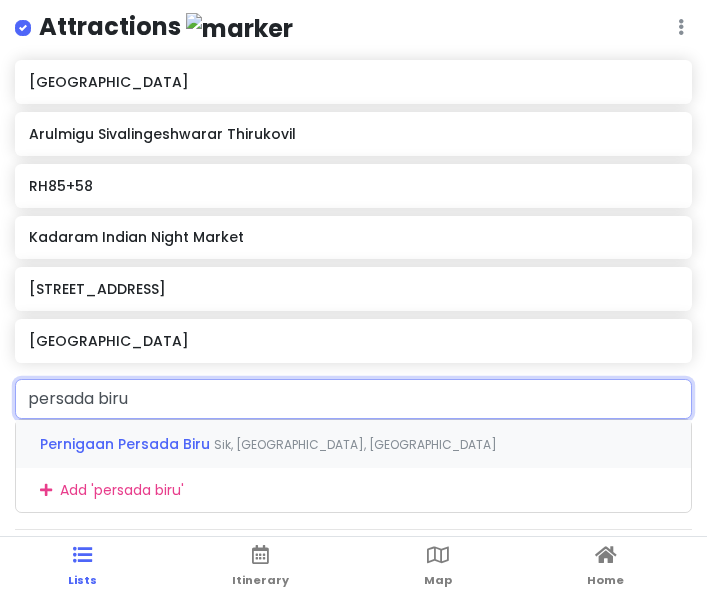 click on "Pernigaan Persada Biru   Sik, Kedah, Malaysia" at bounding box center (353, 444) 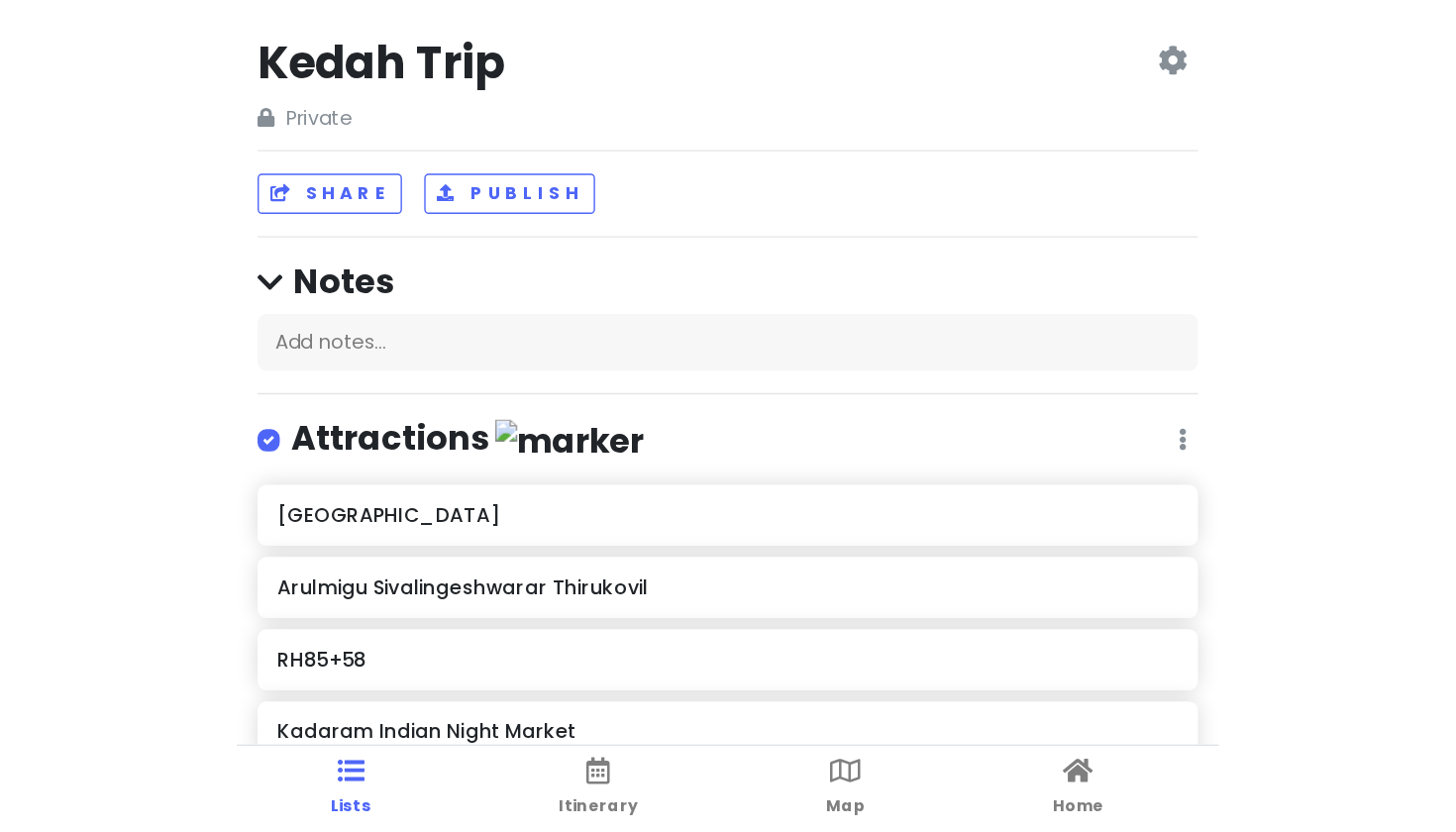 scroll, scrollTop: 0, scrollLeft: 0, axis: both 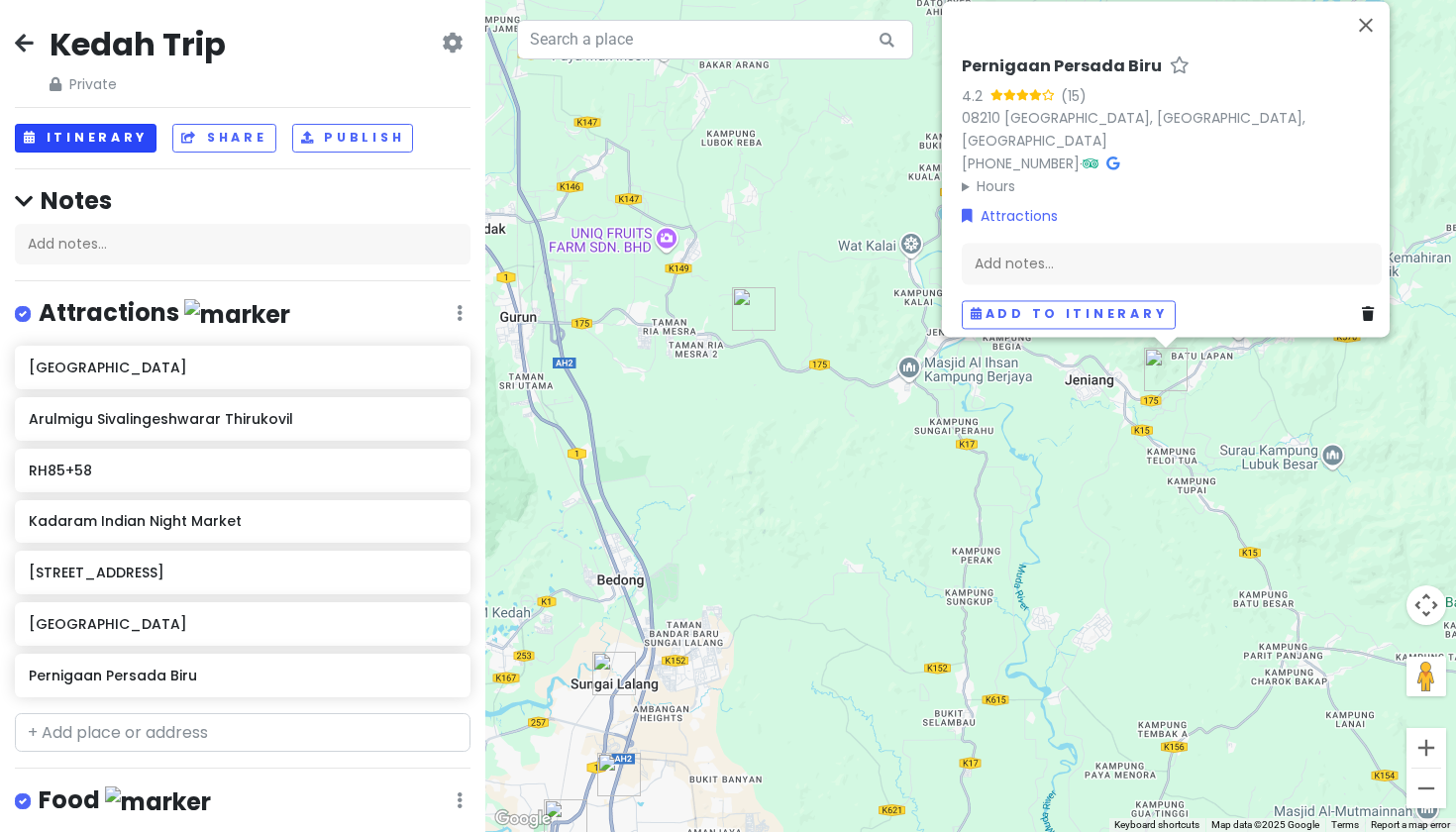 click on "Itinerary" at bounding box center [85, 138] 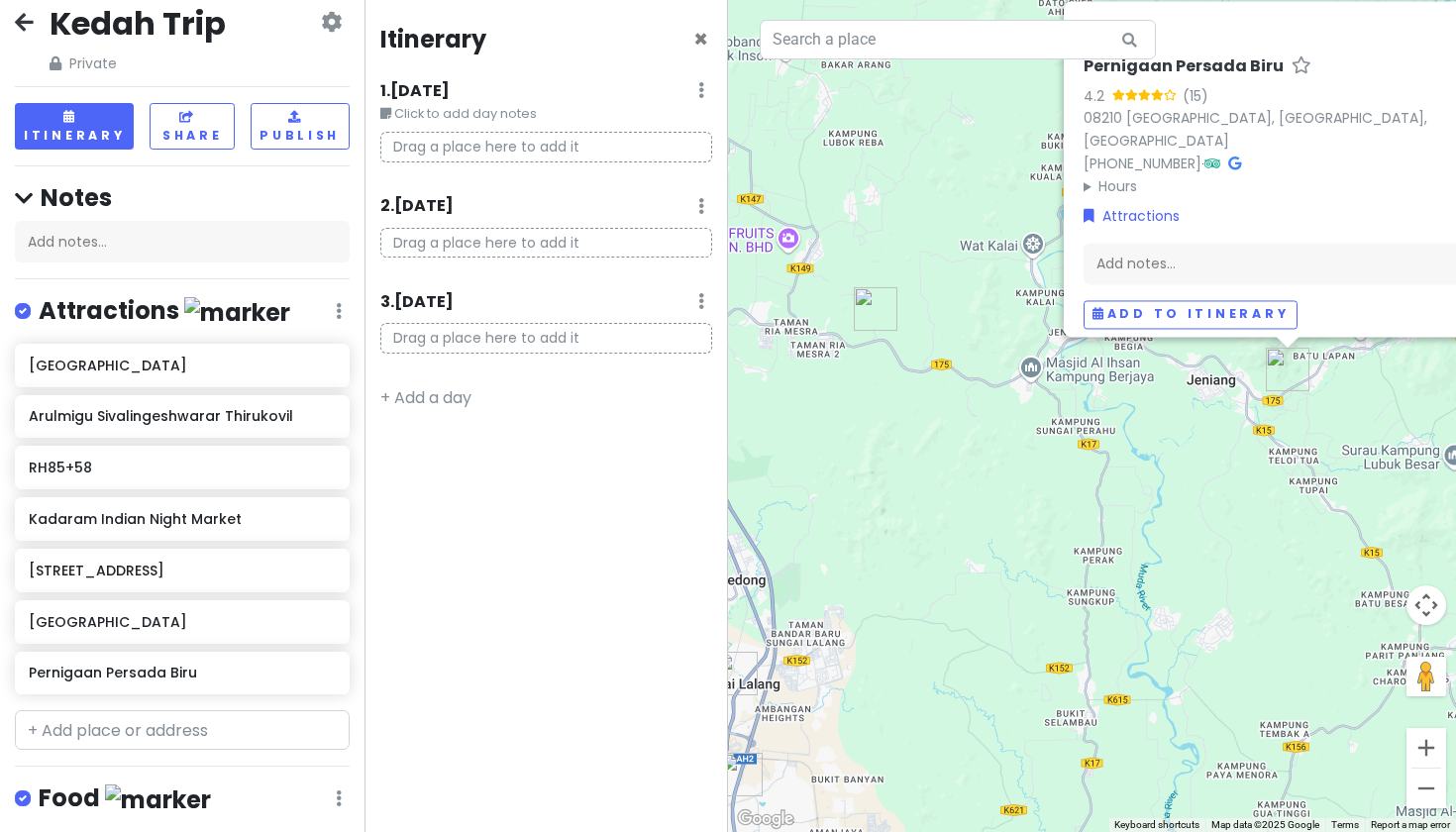 scroll, scrollTop: 30, scrollLeft: 0, axis: vertical 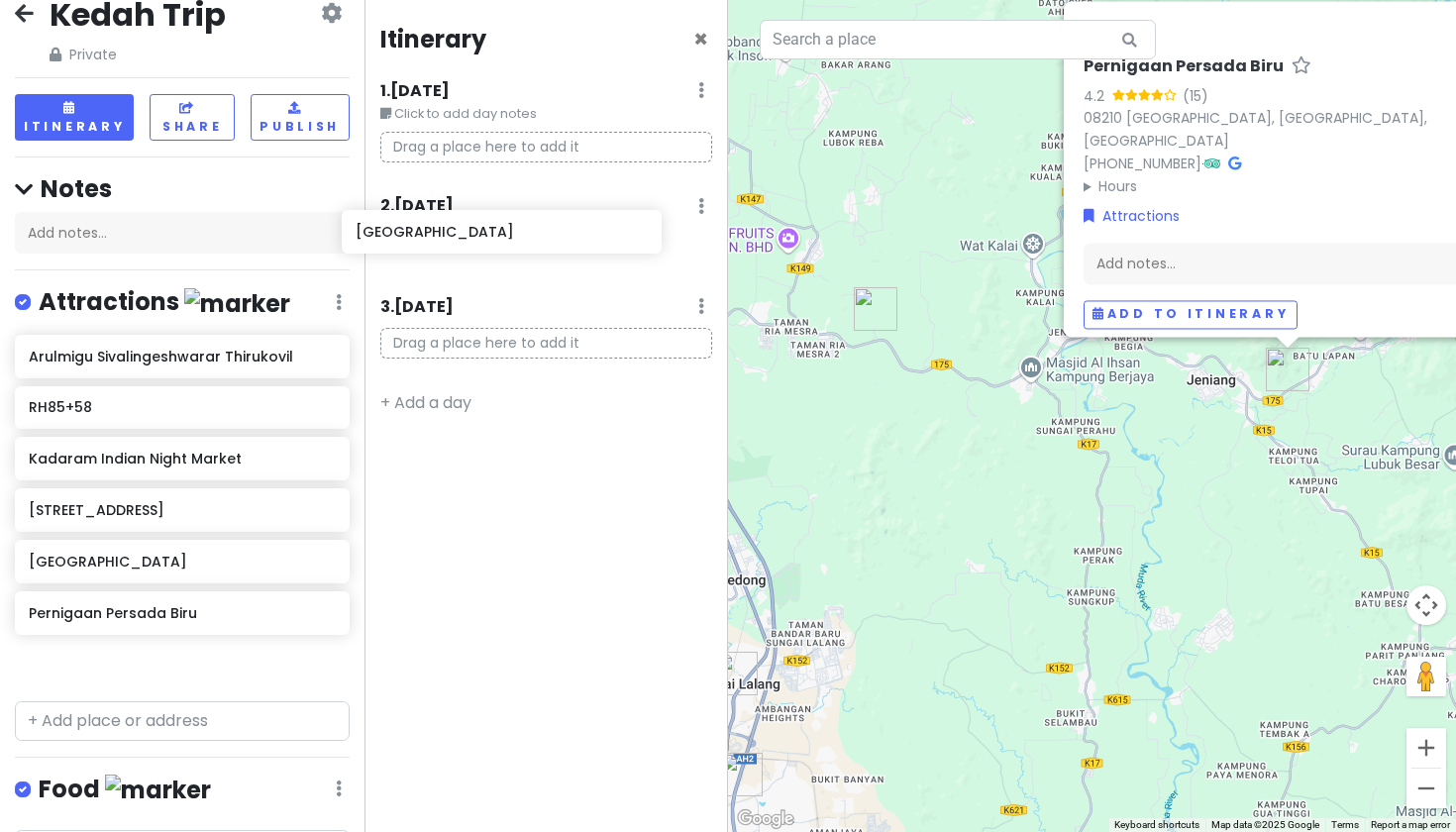 drag, startPoint x: 144, startPoint y: 363, endPoint x: 469, endPoint y: 243, distance: 346.4462 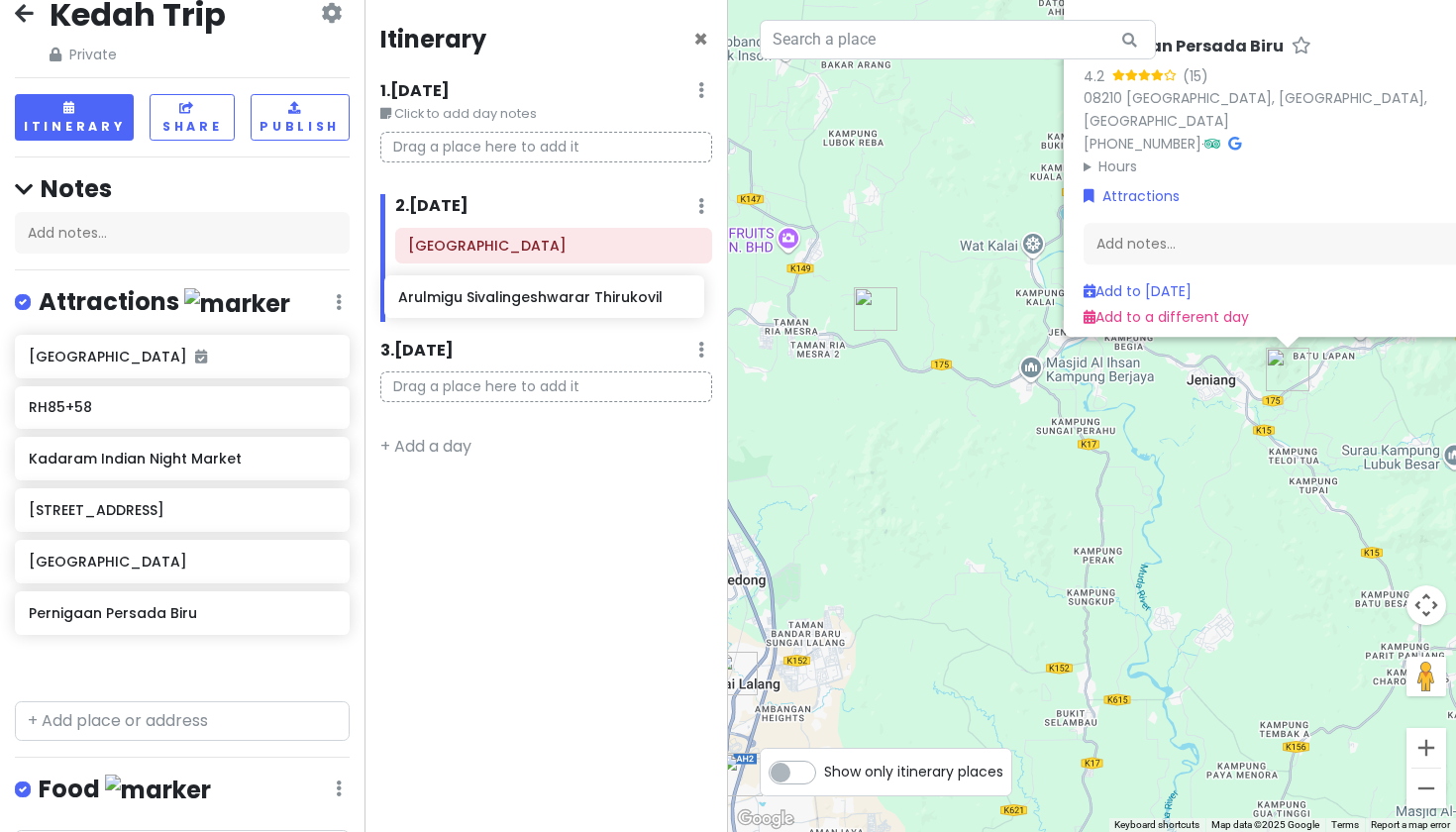 drag, startPoint x: 164, startPoint y: 418, endPoint x: 535, endPoint y: 308, distance: 386.96382 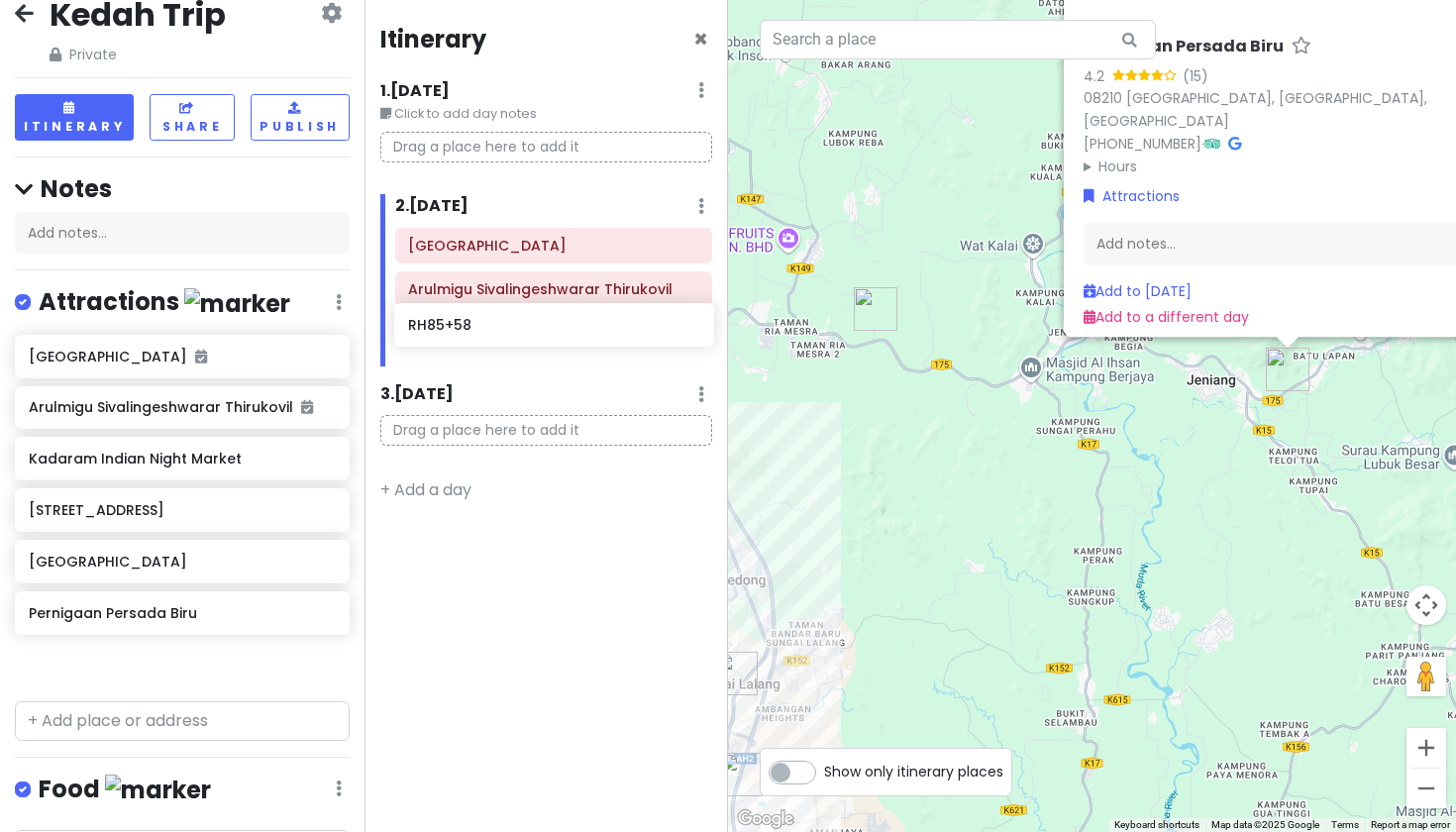 drag, startPoint x: 96, startPoint y: 464, endPoint x: 475, endPoint y: 333, distance: 401.00125 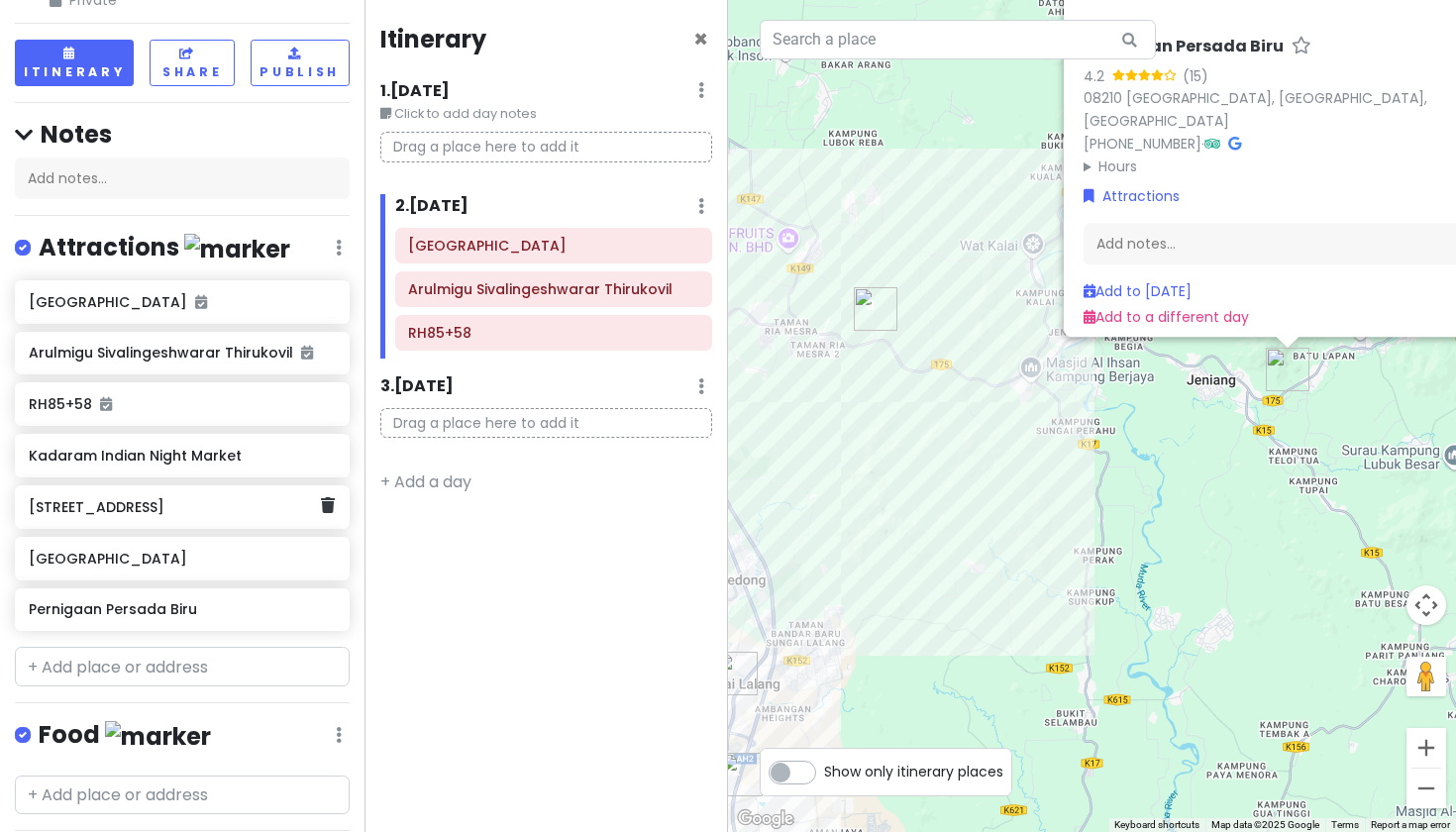 scroll, scrollTop: 97, scrollLeft: 0, axis: vertical 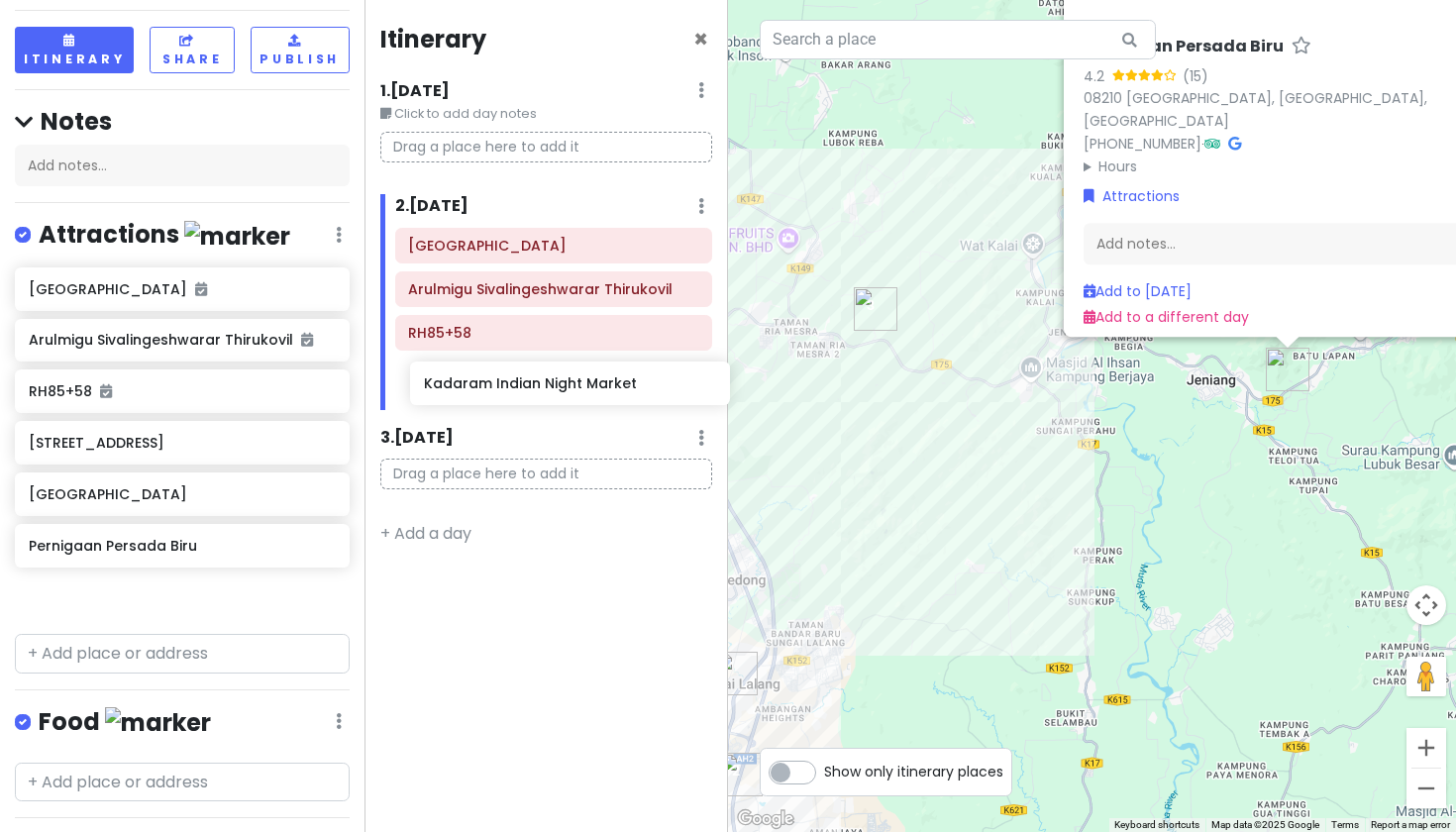 drag, startPoint x: 131, startPoint y: 434, endPoint x: 524, endPoint y: 372, distance: 397.86053 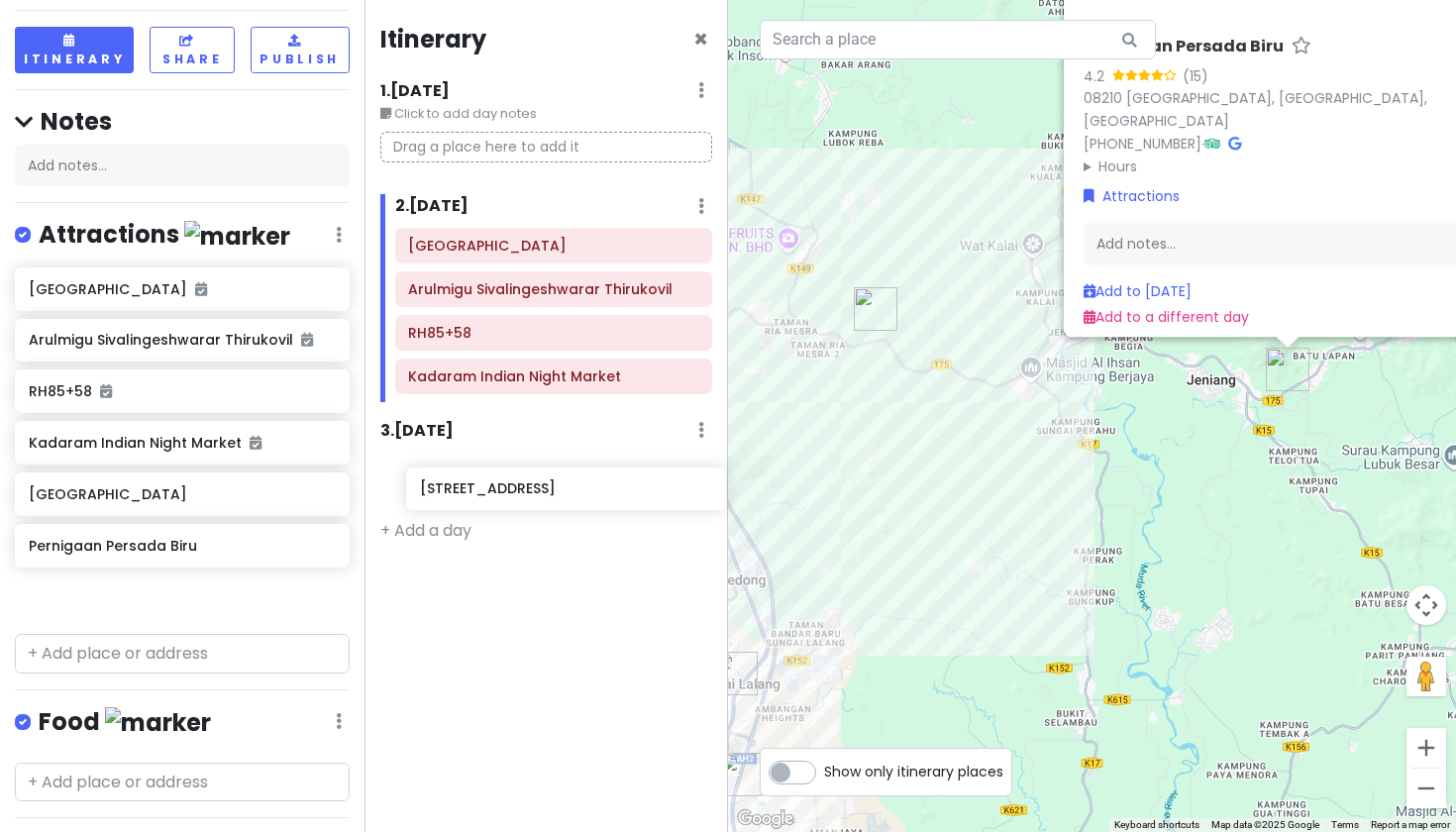 drag, startPoint x: 138, startPoint y: 501, endPoint x: 524, endPoint y: 498, distance: 386.01166 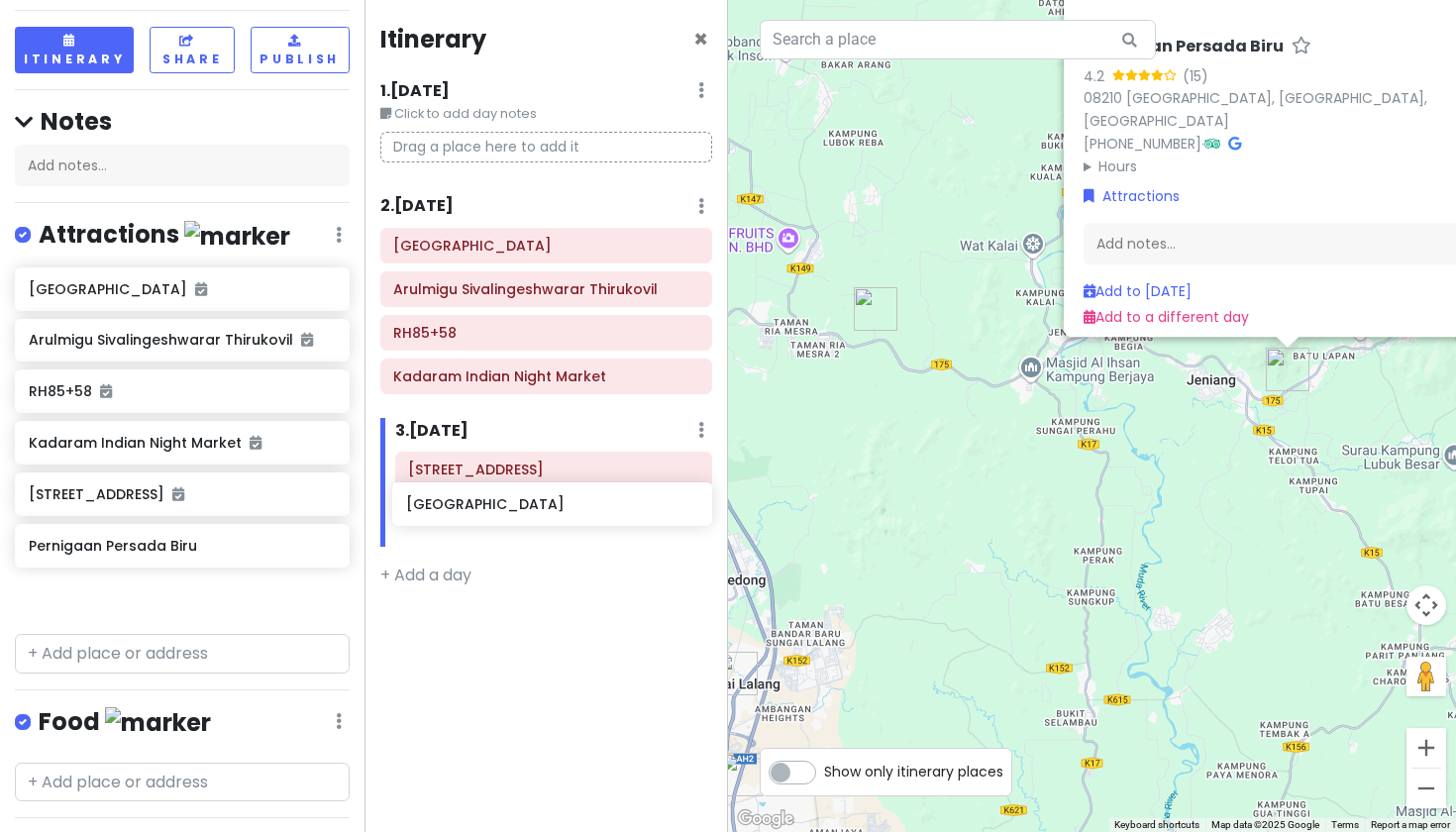 drag, startPoint x: 123, startPoint y: 544, endPoint x: 500, endPoint y: 508, distance: 378.71493 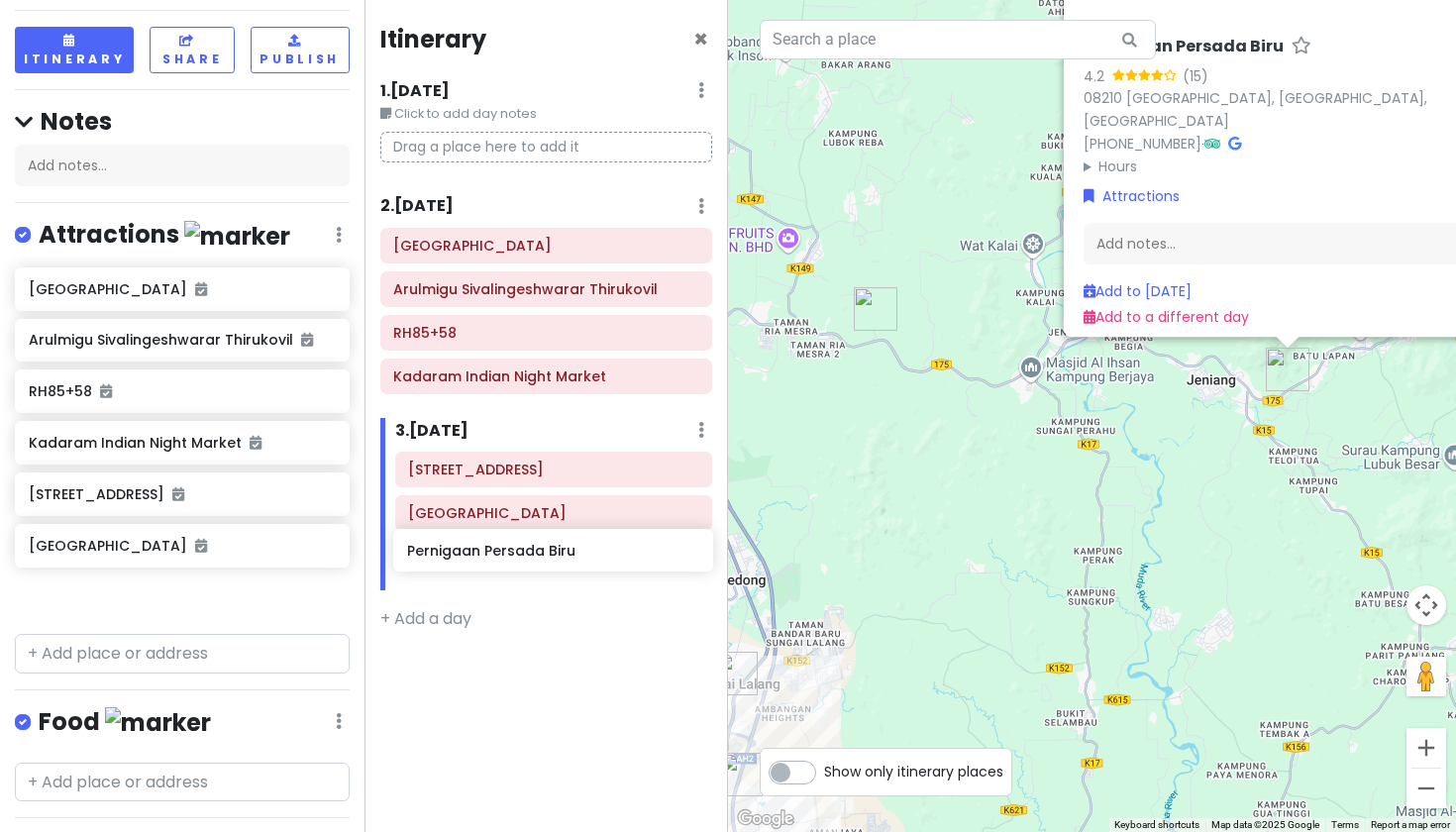 drag, startPoint x: 91, startPoint y: 598, endPoint x: 468, endPoint y: 558, distance: 379.11608 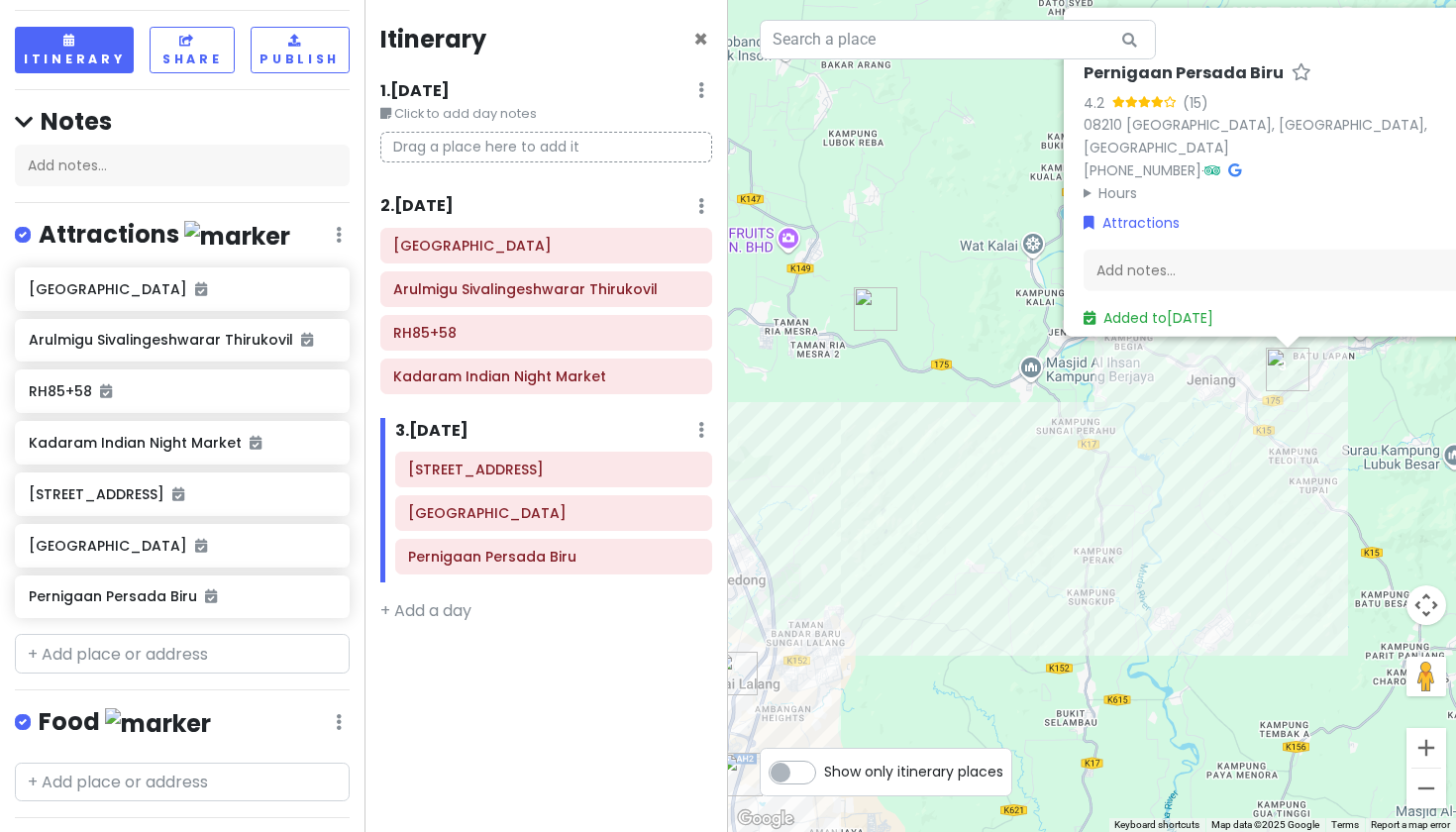 click on "Pernigaan Persada Biru 4.2        (15) 08210 Sik, Kedah, Malaysia +60 19-565 5642   ·   Hours Monday  8:00 am – 7:00 pm Tuesday  8:00 am – 7:00 pm Wednesday  8:00 am – 7:00 pm Thursday  8:00 am – 7:00 pm Friday  Closed Saturday  8:00 am – 7:00 pm Sunday  8:00 am – 7:00 pm Attractions Add notes... Added to  Sun 9/14" at bounding box center [1092, 416] 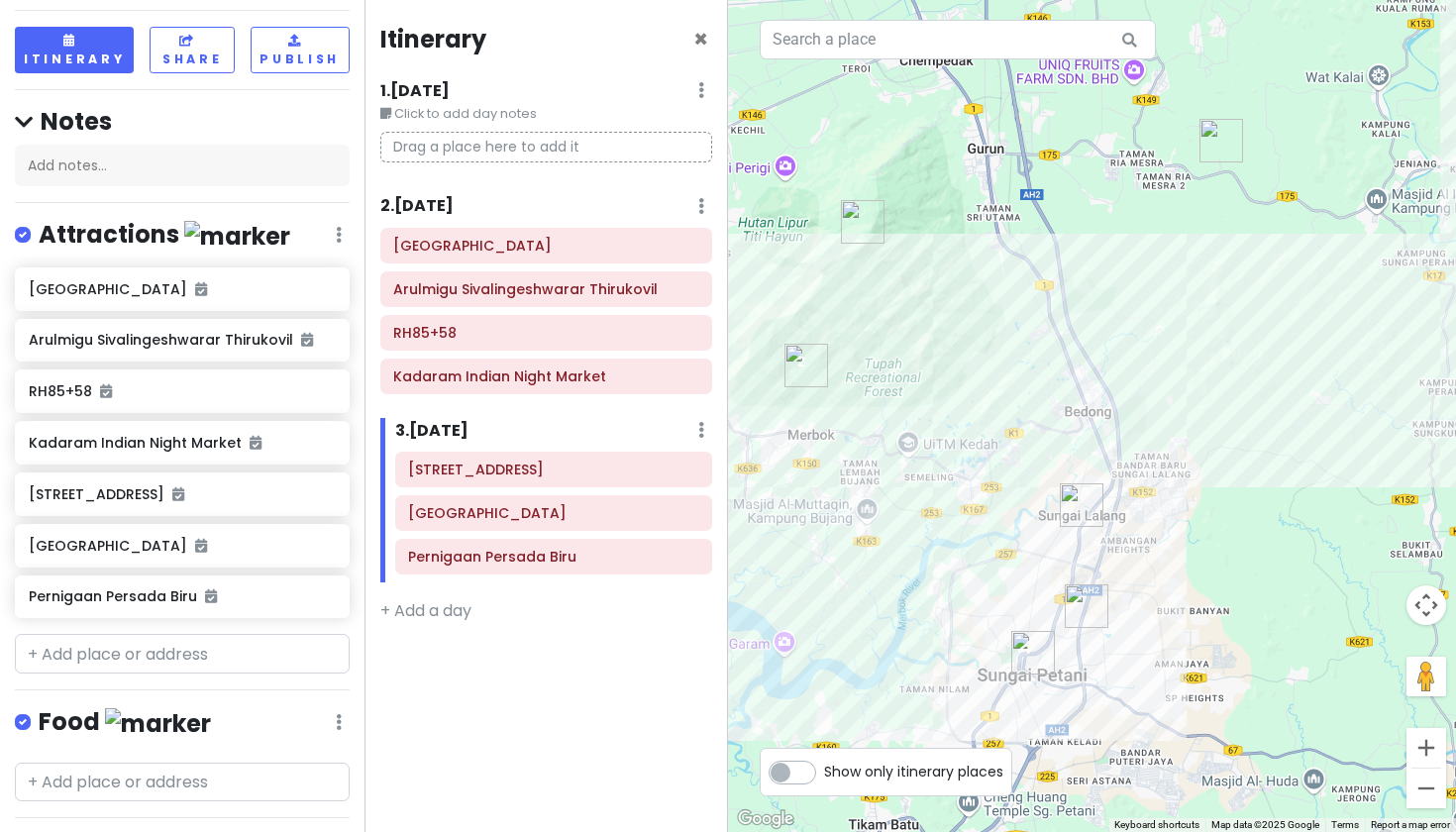 drag, startPoint x: 1014, startPoint y: 578, endPoint x: 1359, endPoint y: 410, distance: 383.7304 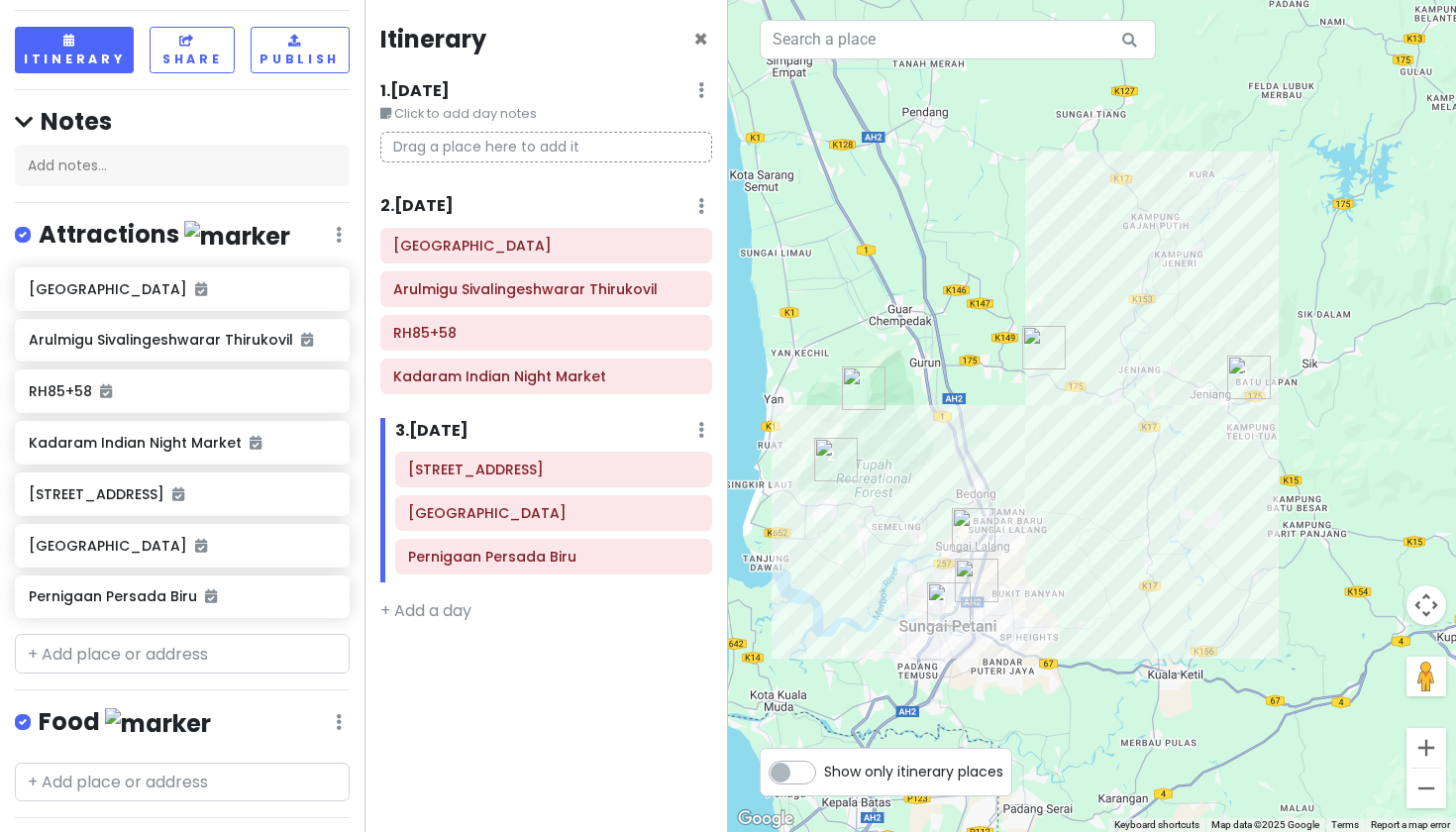 drag, startPoint x: 1321, startPoint y: 437, endPoint x: 1177, endPoint y: 466, distance: 146.89112 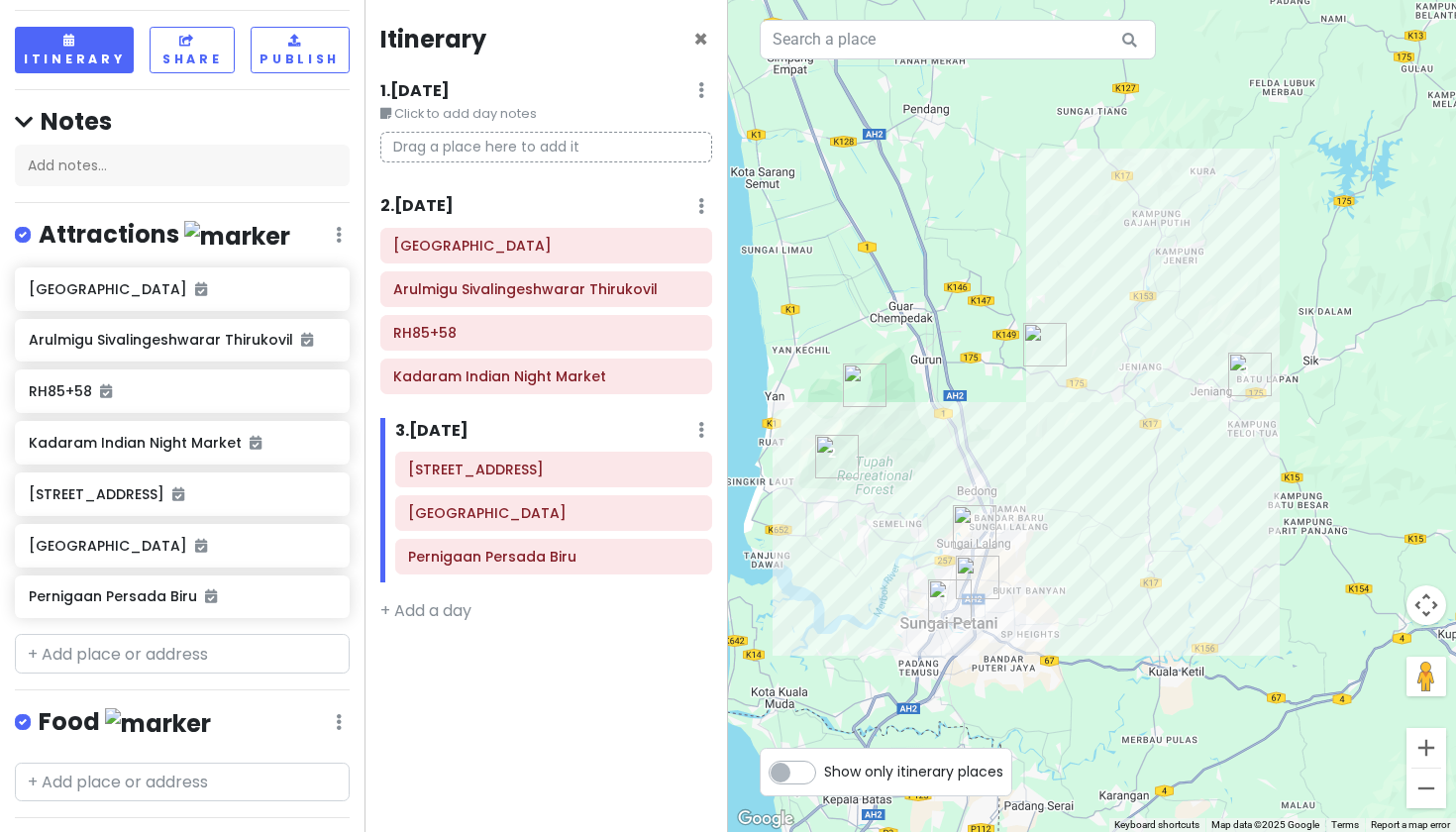 click on "2 .  Sat 9/13 Add Day Notes Delete Day" at bounding box center [547, 211] 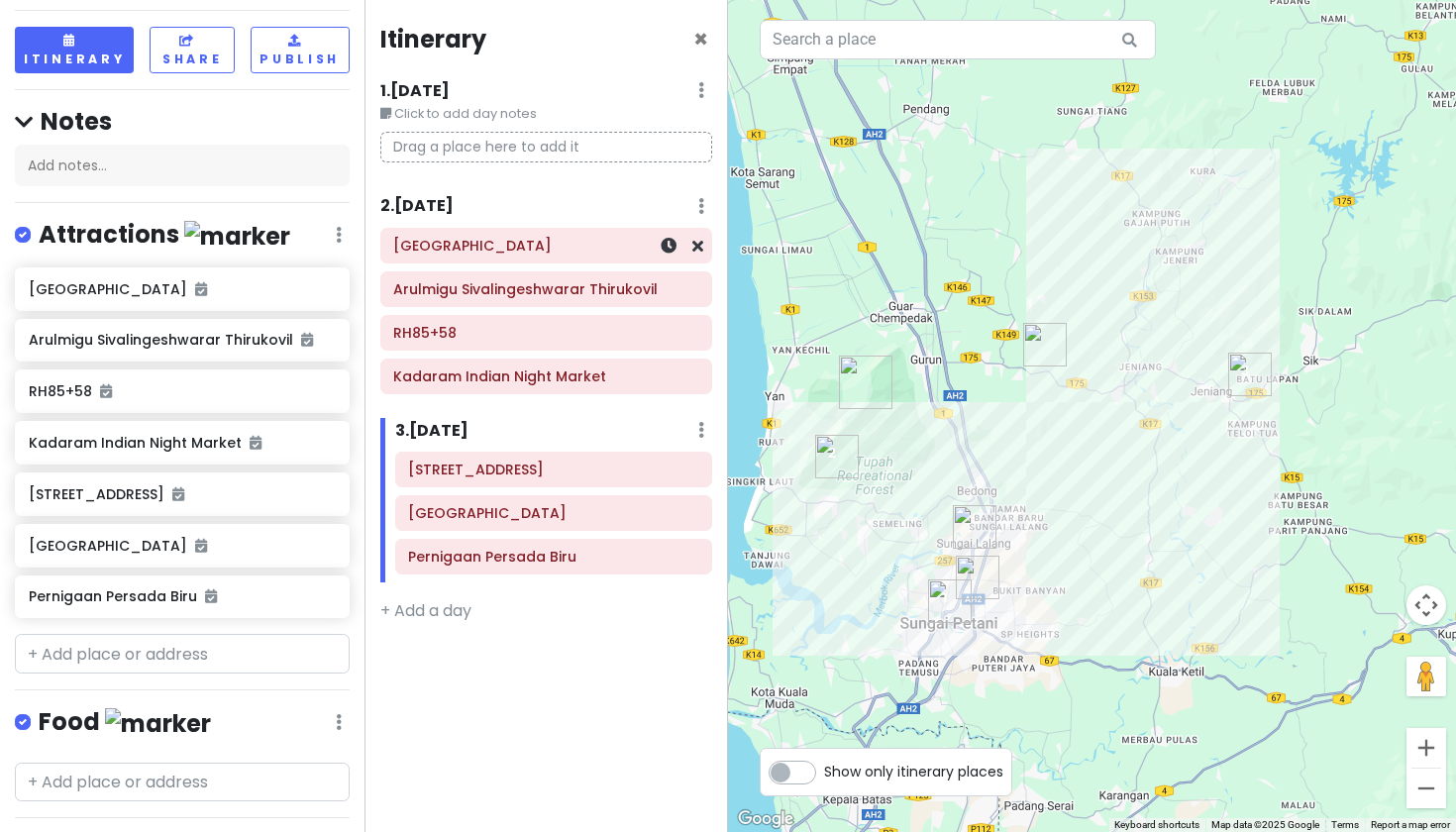 click on "Mount Jerai" at bounding box center (546, 246) 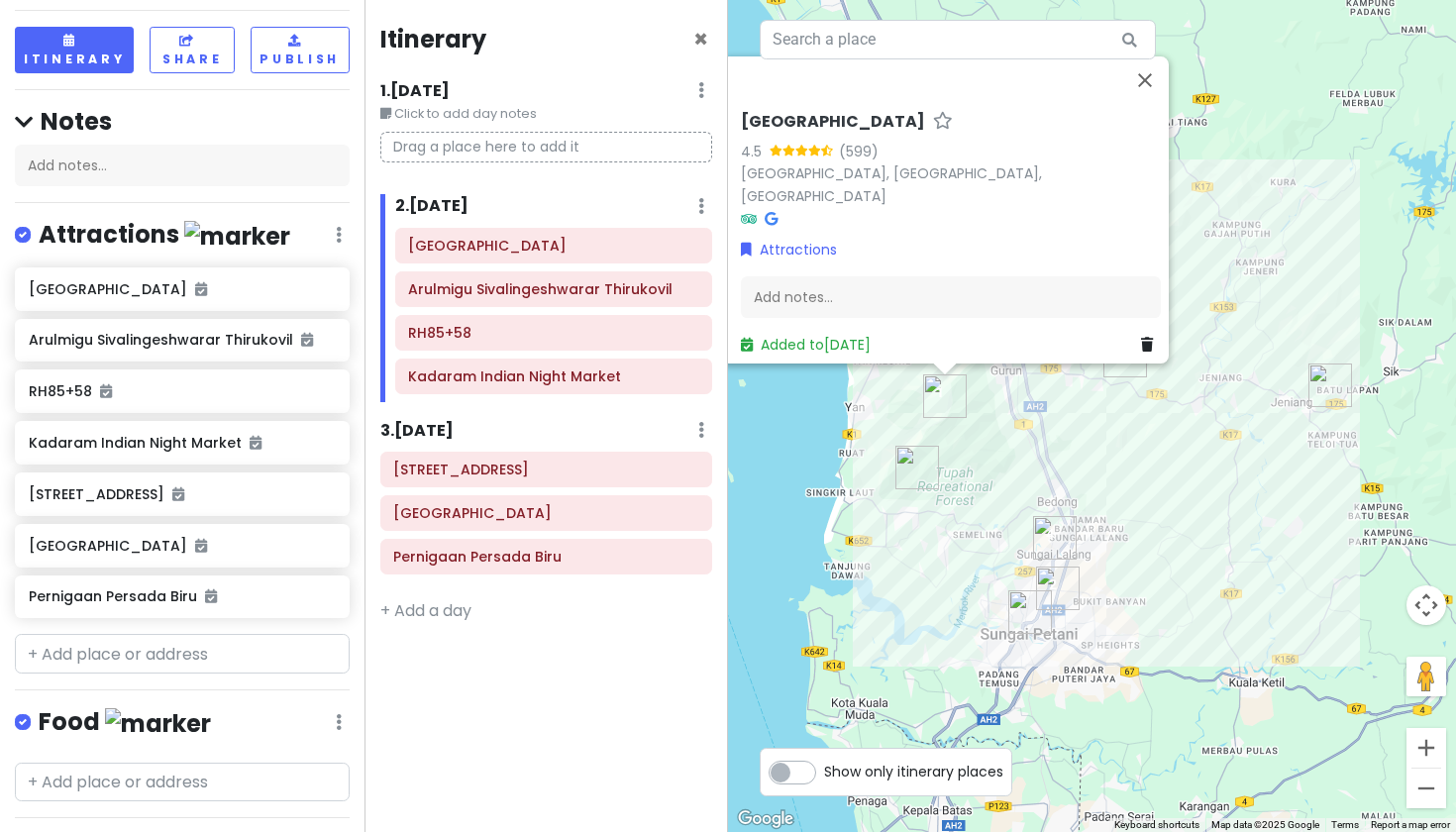 drag, startPoint x: 1313, startPoint y: 440, endPoint x: 1229, endPoint y: 447, distance: 84.29116 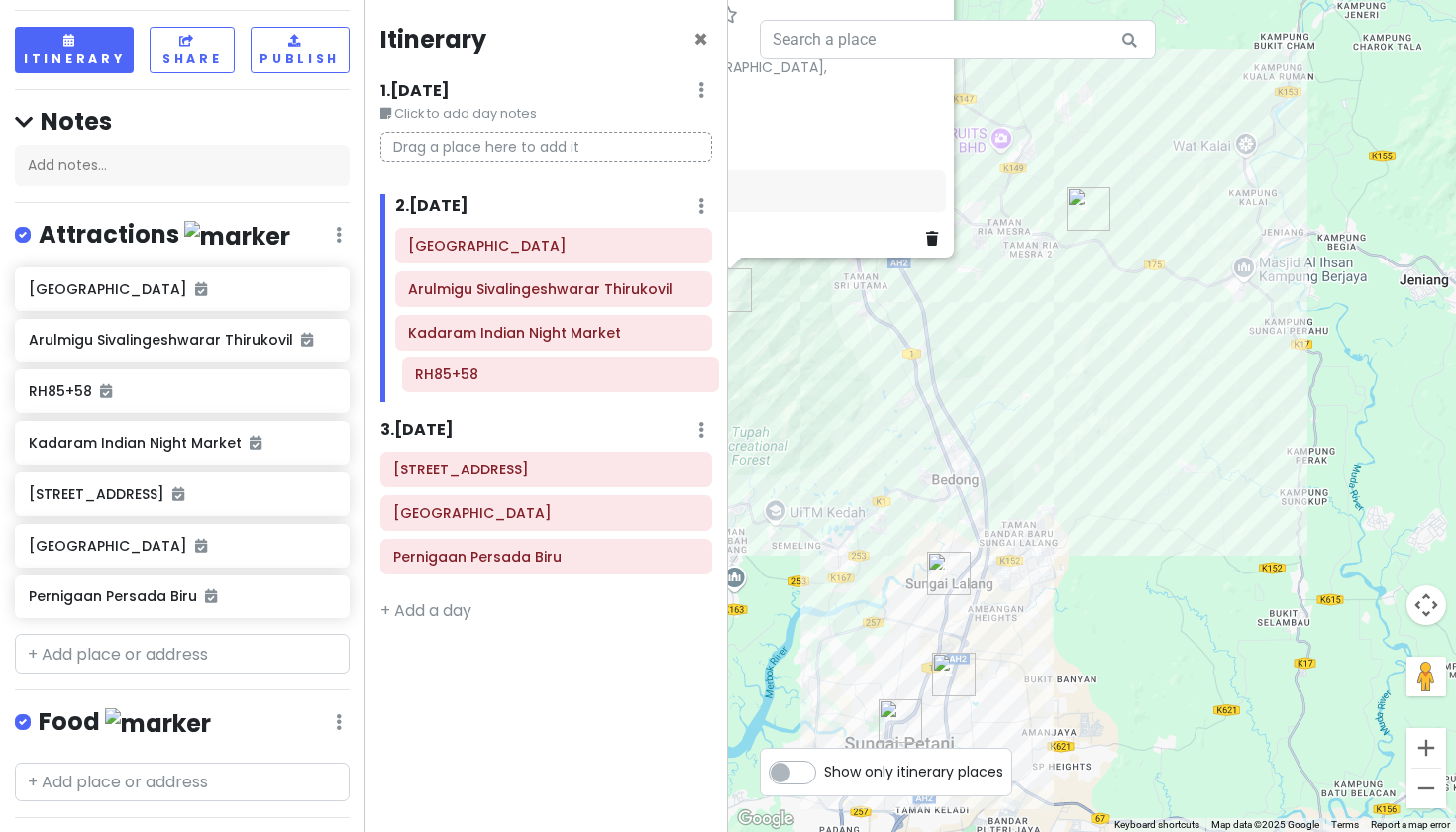 drag, startPoint x: 631, startPoint y: 338, endPoint x: 636, endPoint y: 378, distance: 40.311289 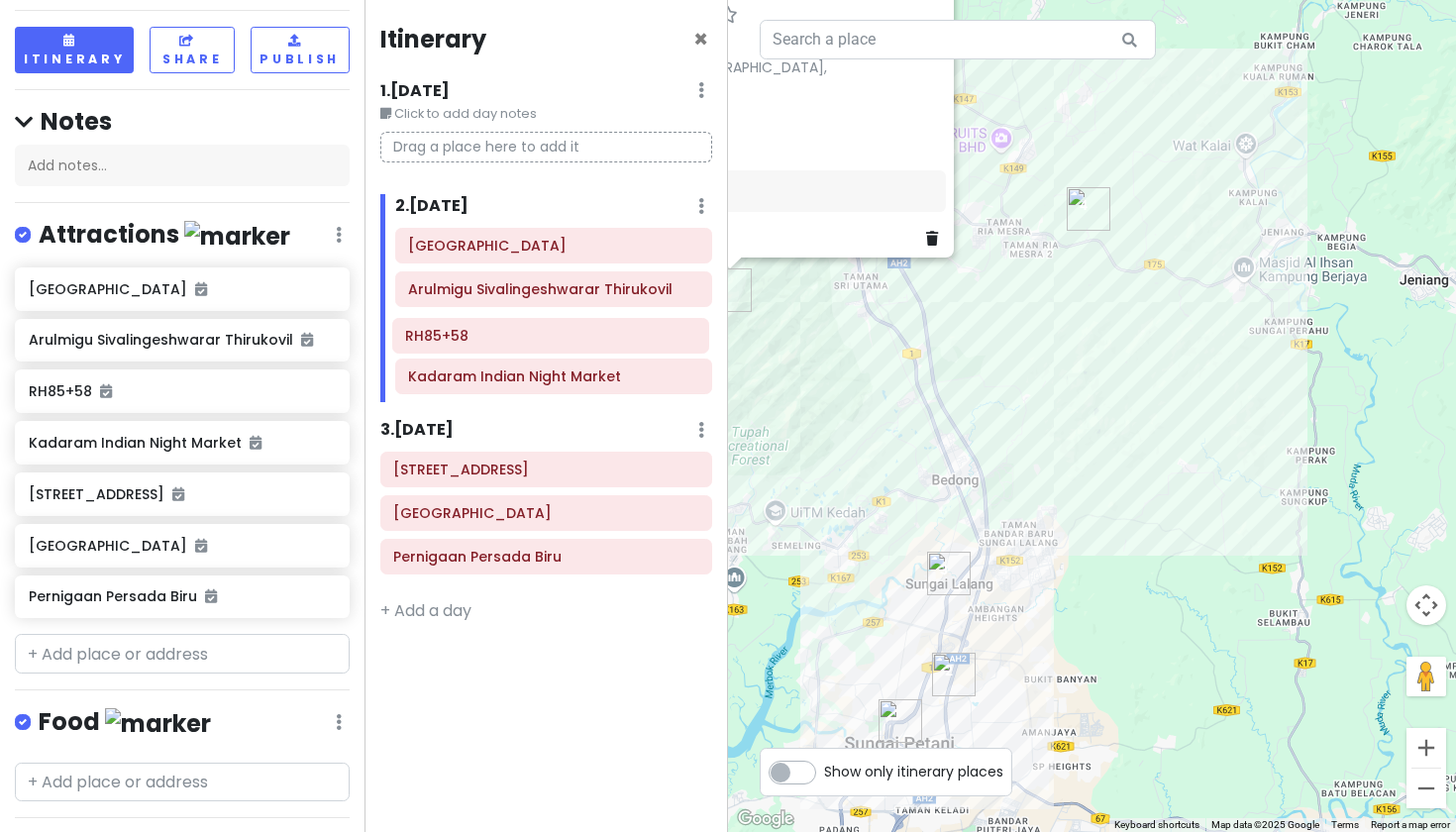 drag, startPoint x: 616, startPoint y: 377, endPoint x: 610, endPoint y: 341, distance: 36.49658 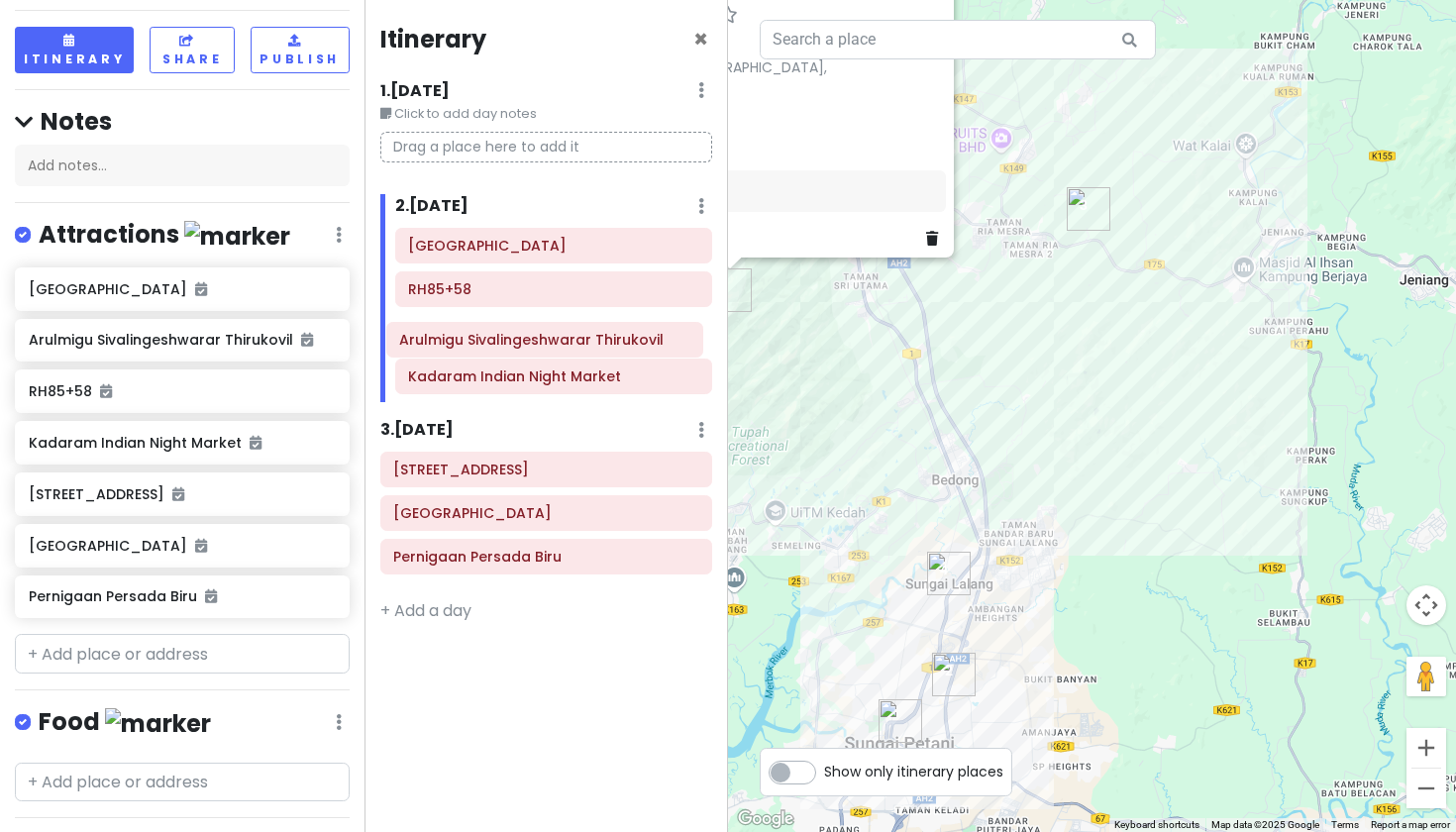 drag, startPoint x: 581, startPoint y: 300, endPoint x: 572, endPoint y: 354, distance: 54.74486 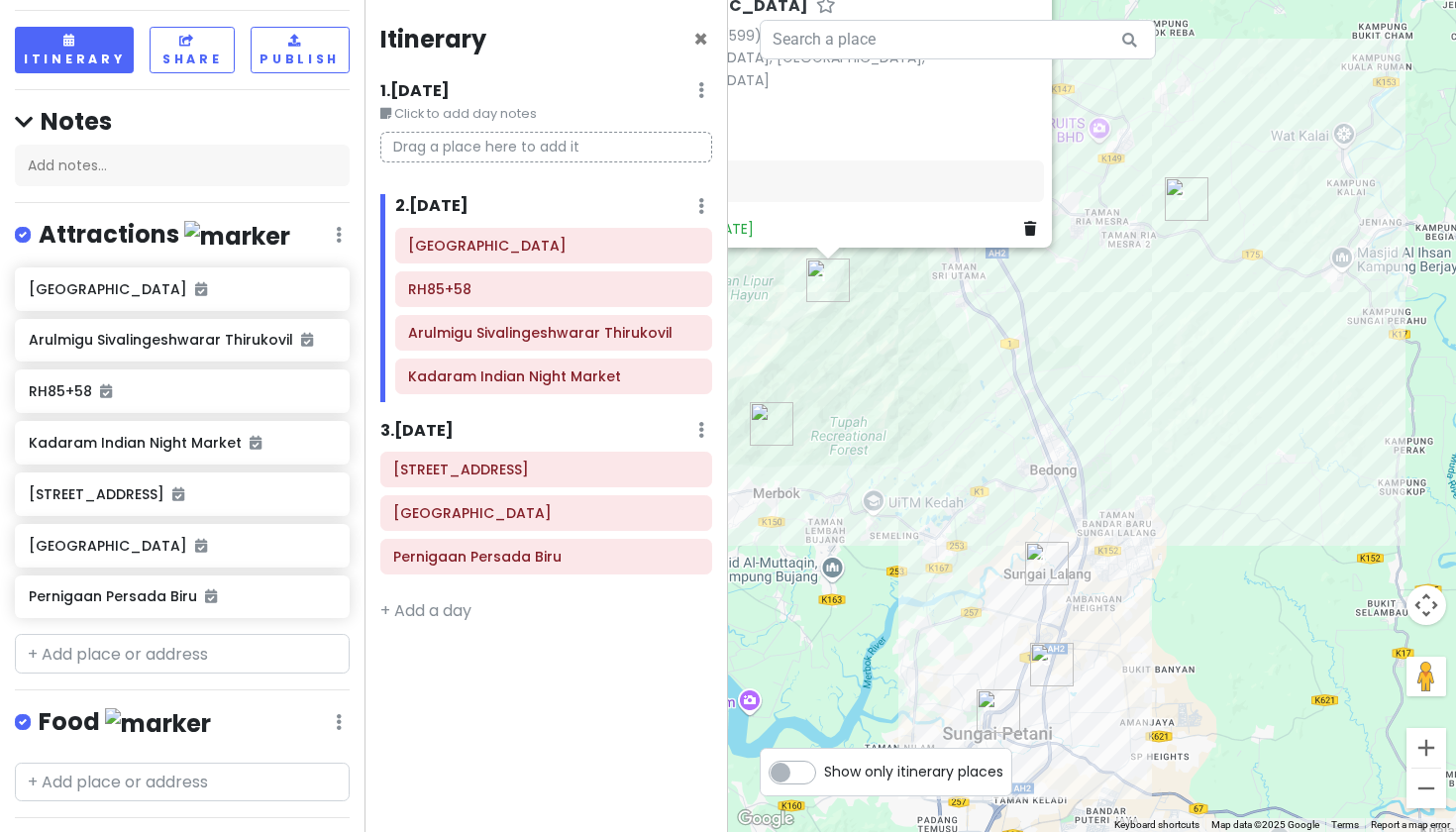 drag, startPoint x: 923, startPoint y: 437, endPoint x: 1022, endPoint y: 427, distance: 99.50377 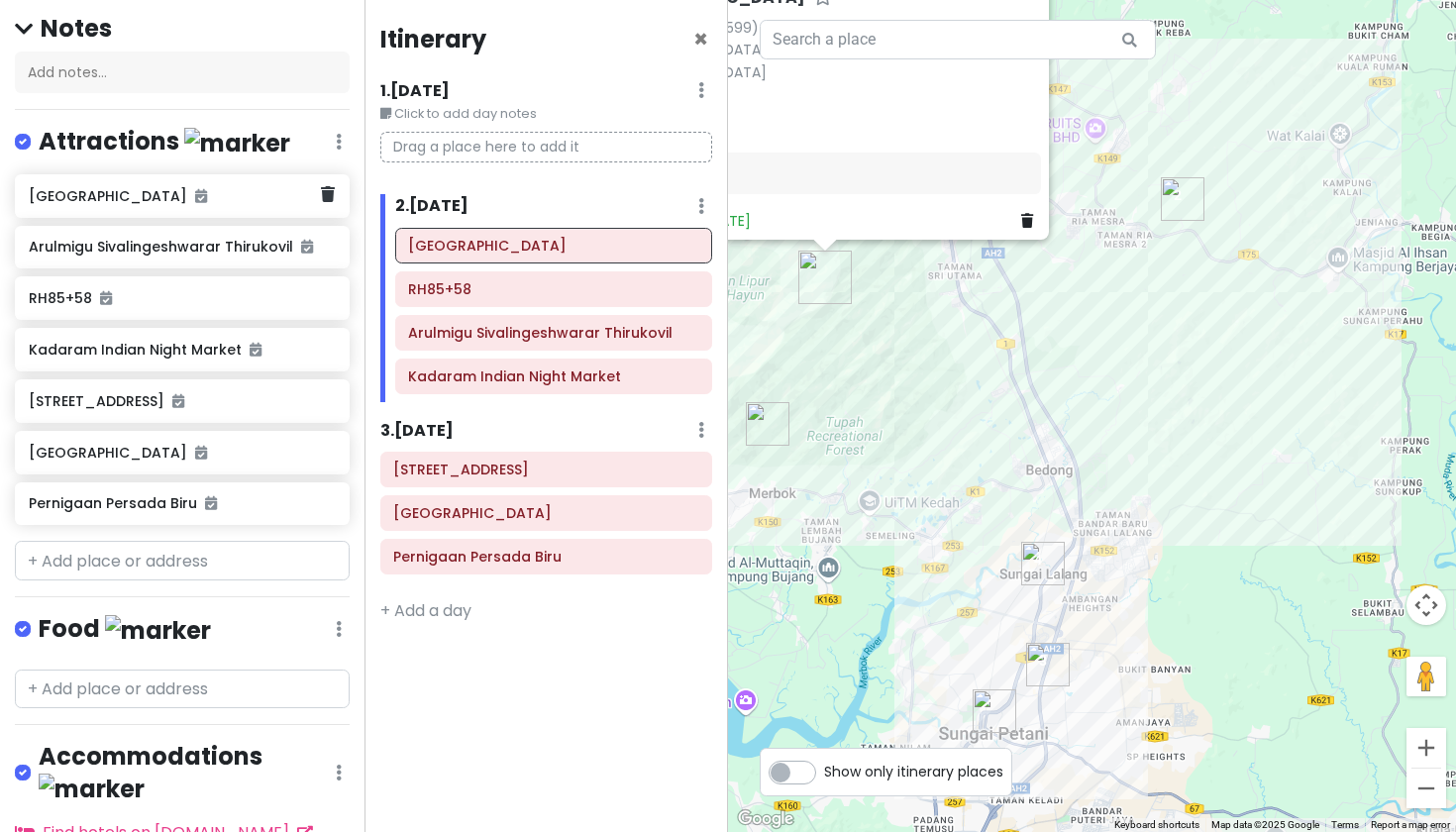 scroll, scrollTop: 187, scrollLeft: 0, axis: vertical 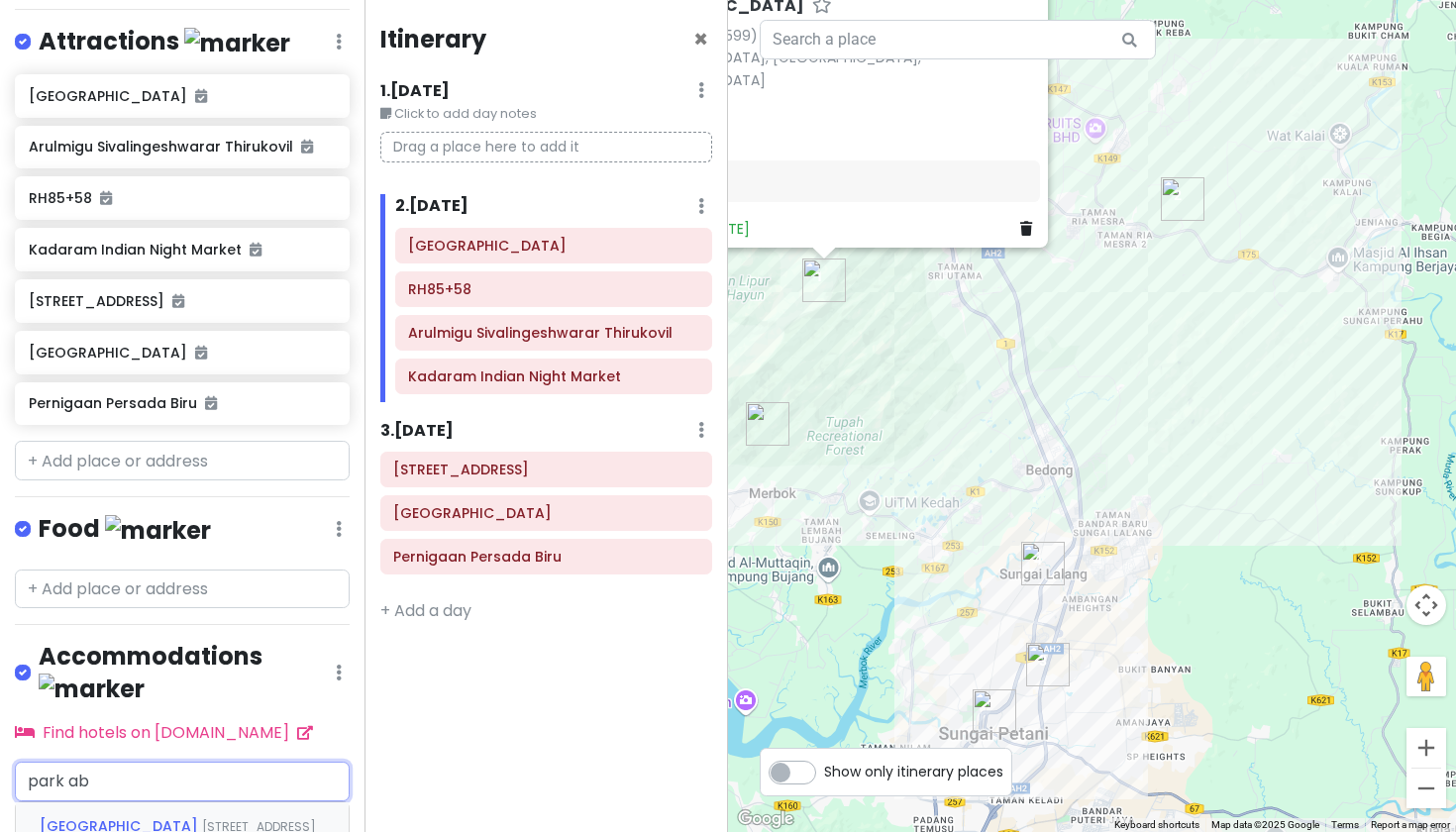 type on "park a" 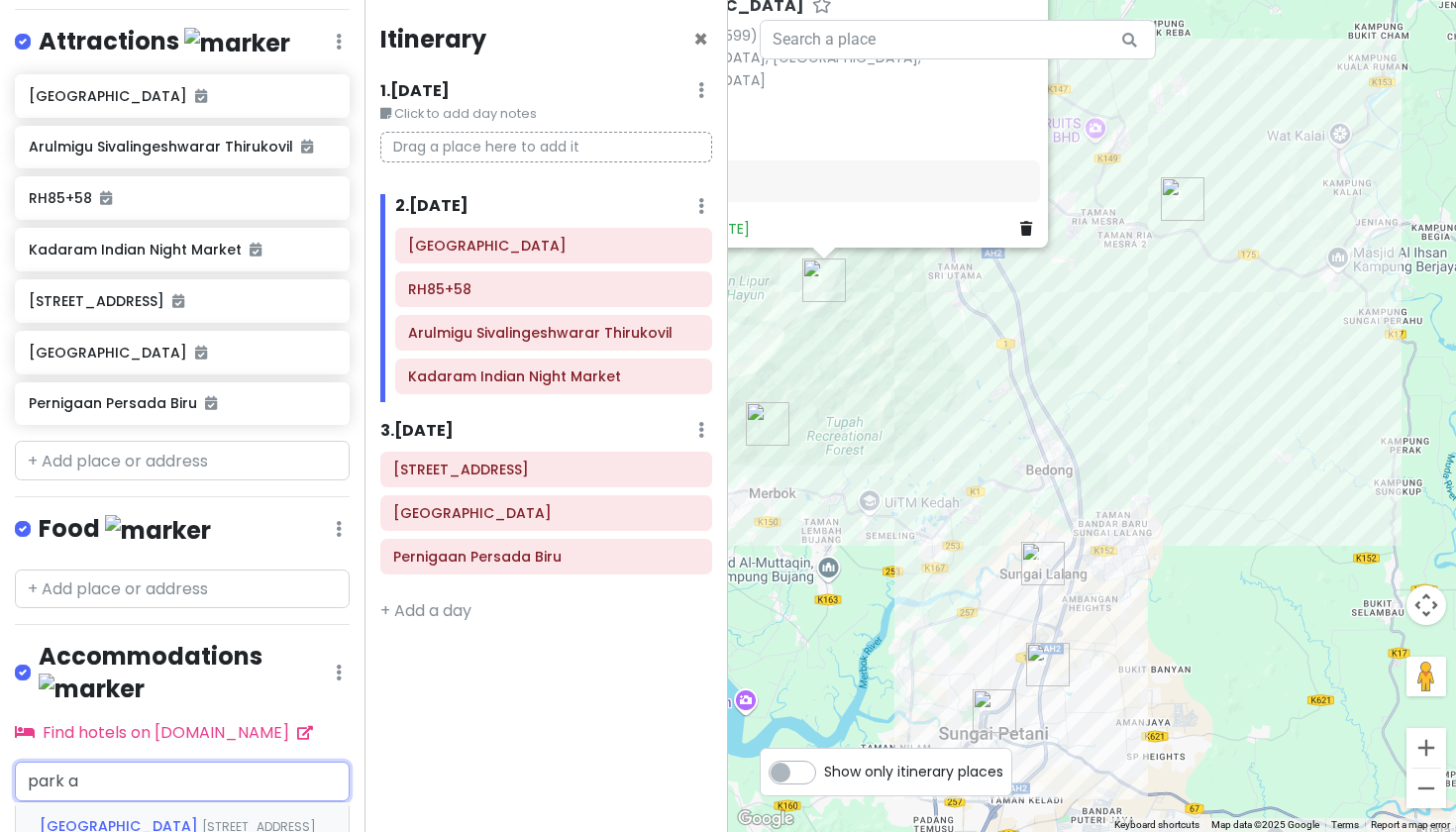 click on "Park Avenue Hotel   Jalan Indah 2, Taman Sejati Indah, Sungai Petani, Kedah, Malaysia" at bounding box center (182, 826) 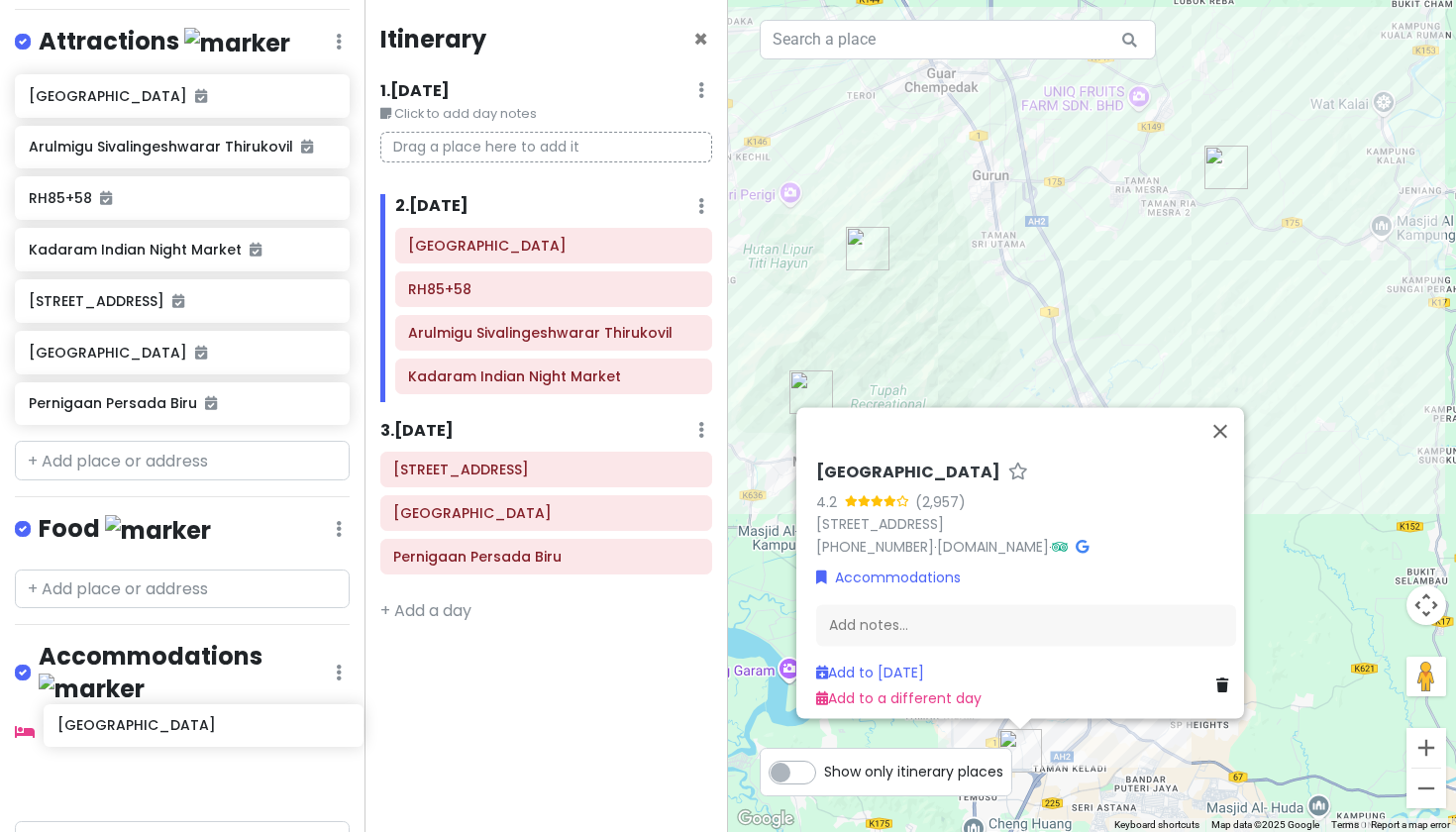 scroll, scrollTop: 293, scrollLeft: 0, axis: vertical 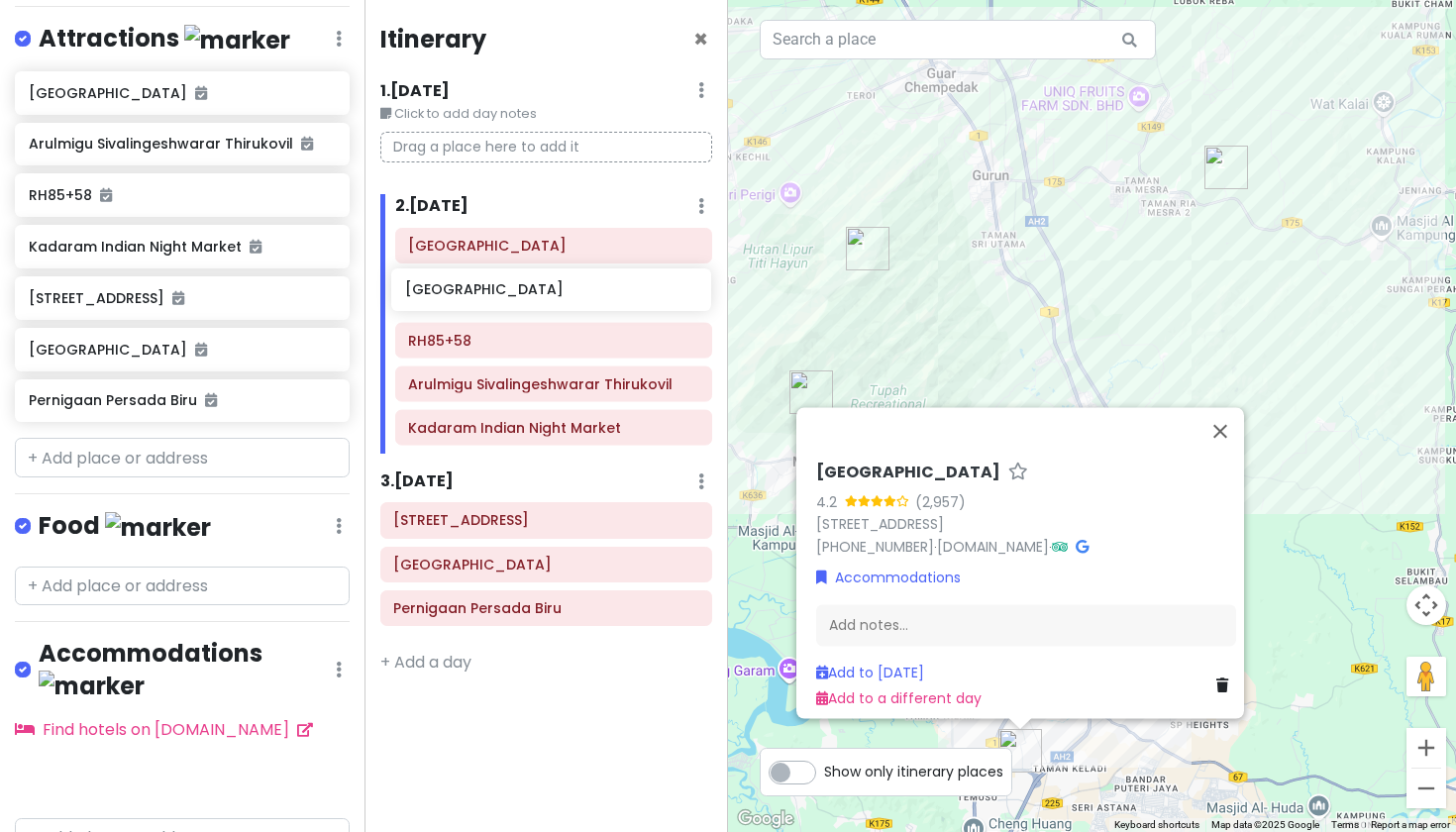 drag, startPoint x: 83, startPoint y: 745, endPoint x: 460, endPoint y: 292, distance: 589.35388 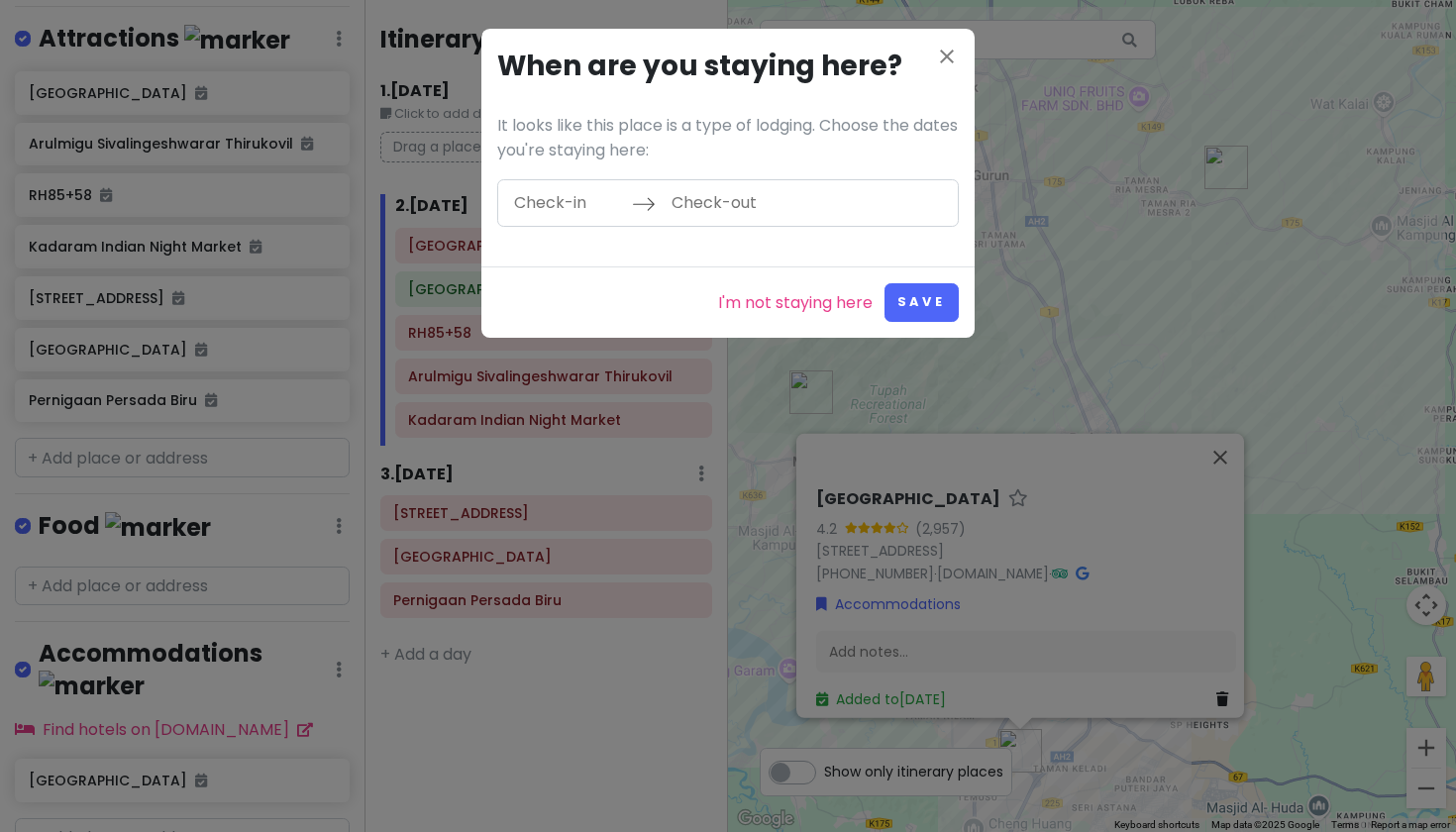 click at bounding box center [568, 203] 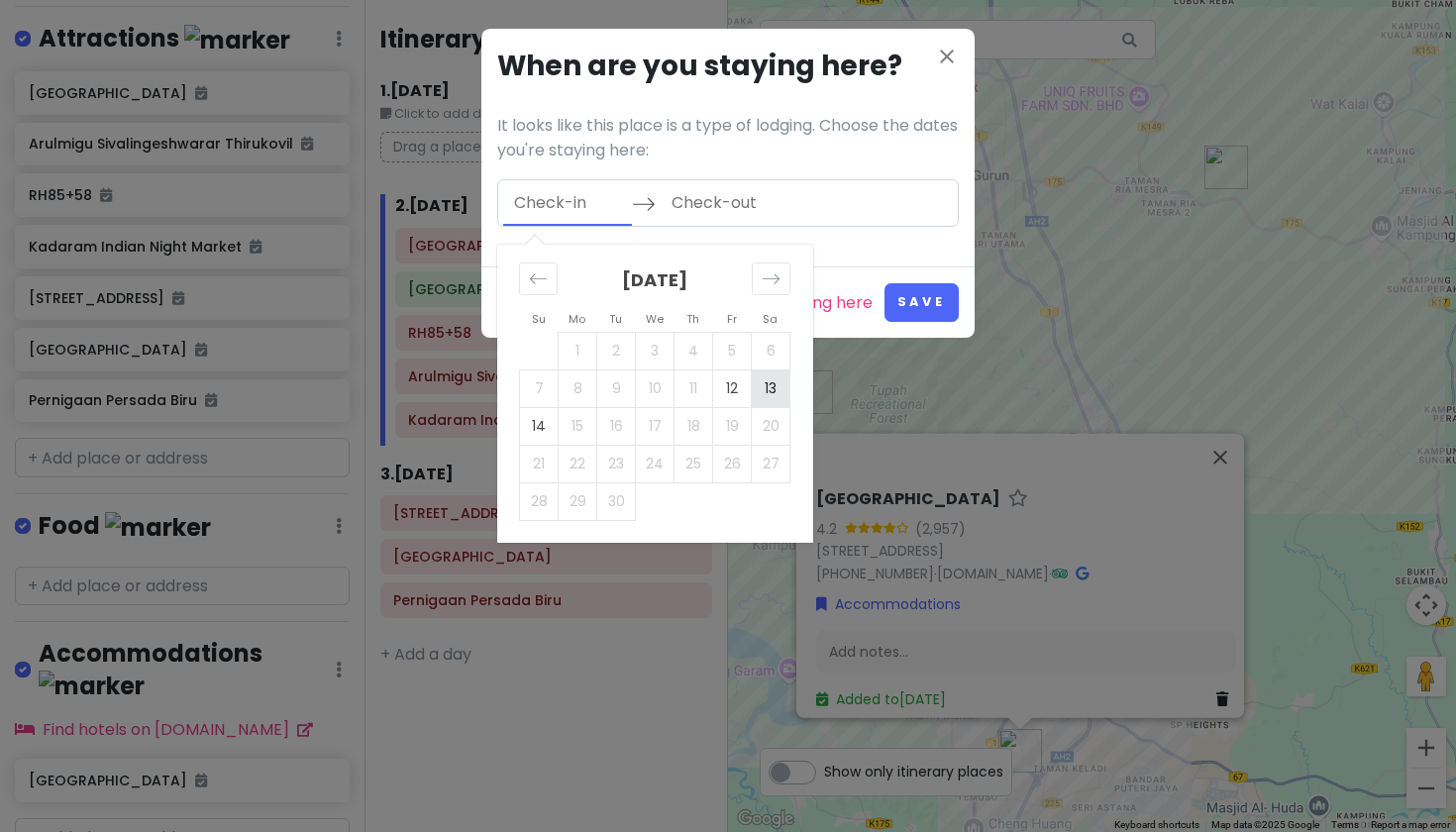 click on "13" at bounding box center [771, 388] 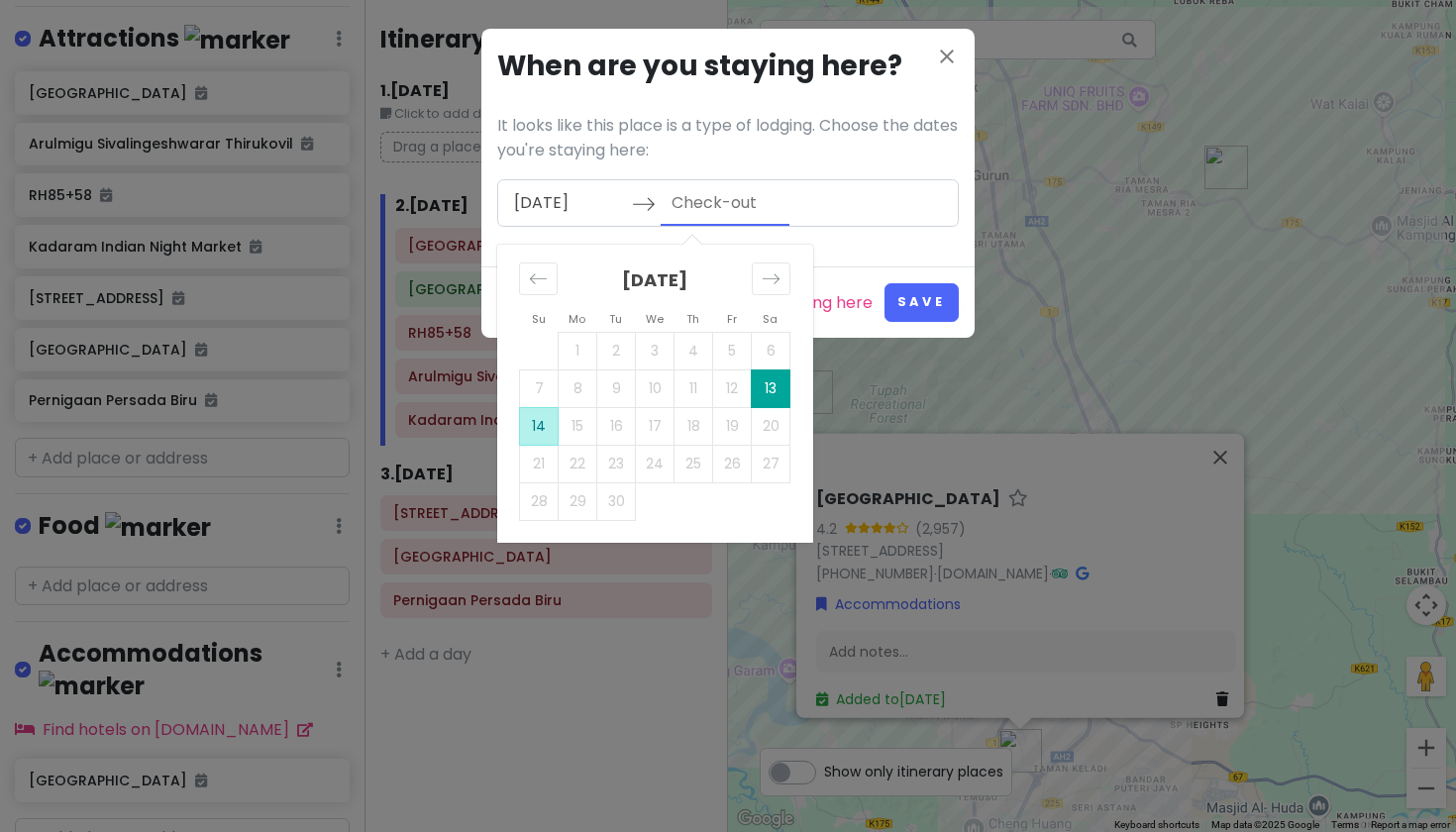 click on "14" at bounding box center (539, 426) 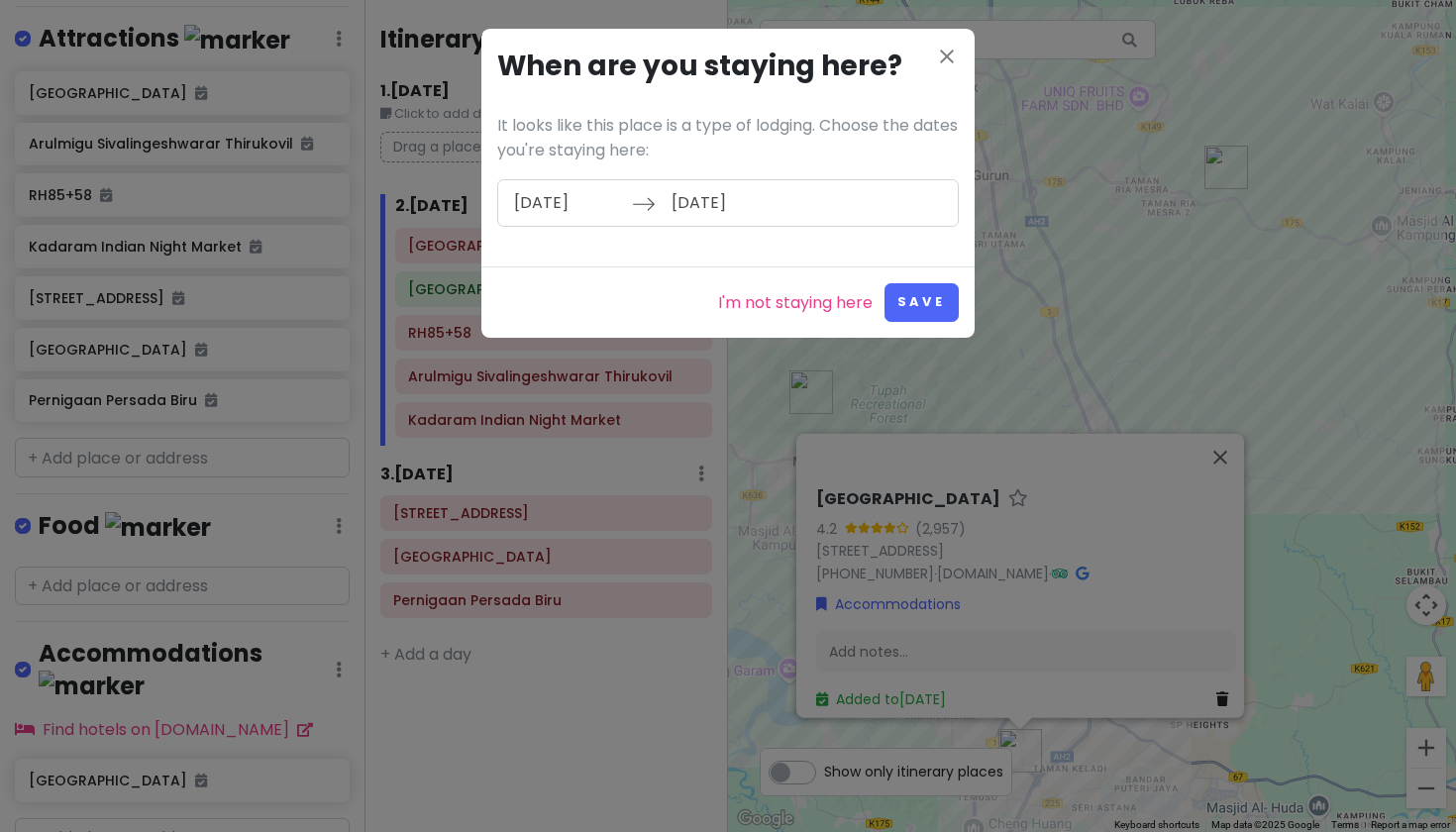 click on "I'm not staying here Save" at bounding box center [728, 302] 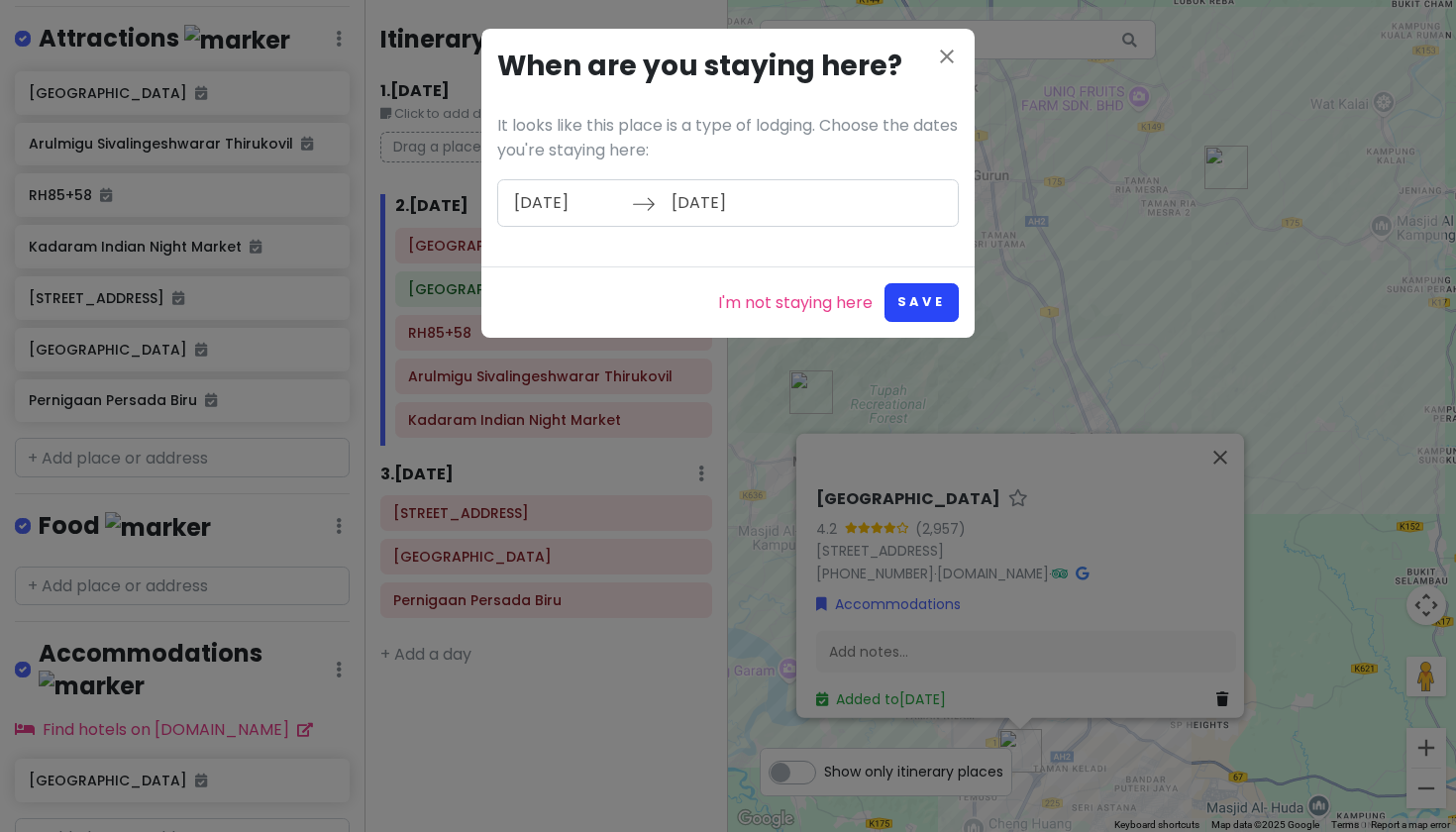 click on "Save" at bounding box center [921, 302] 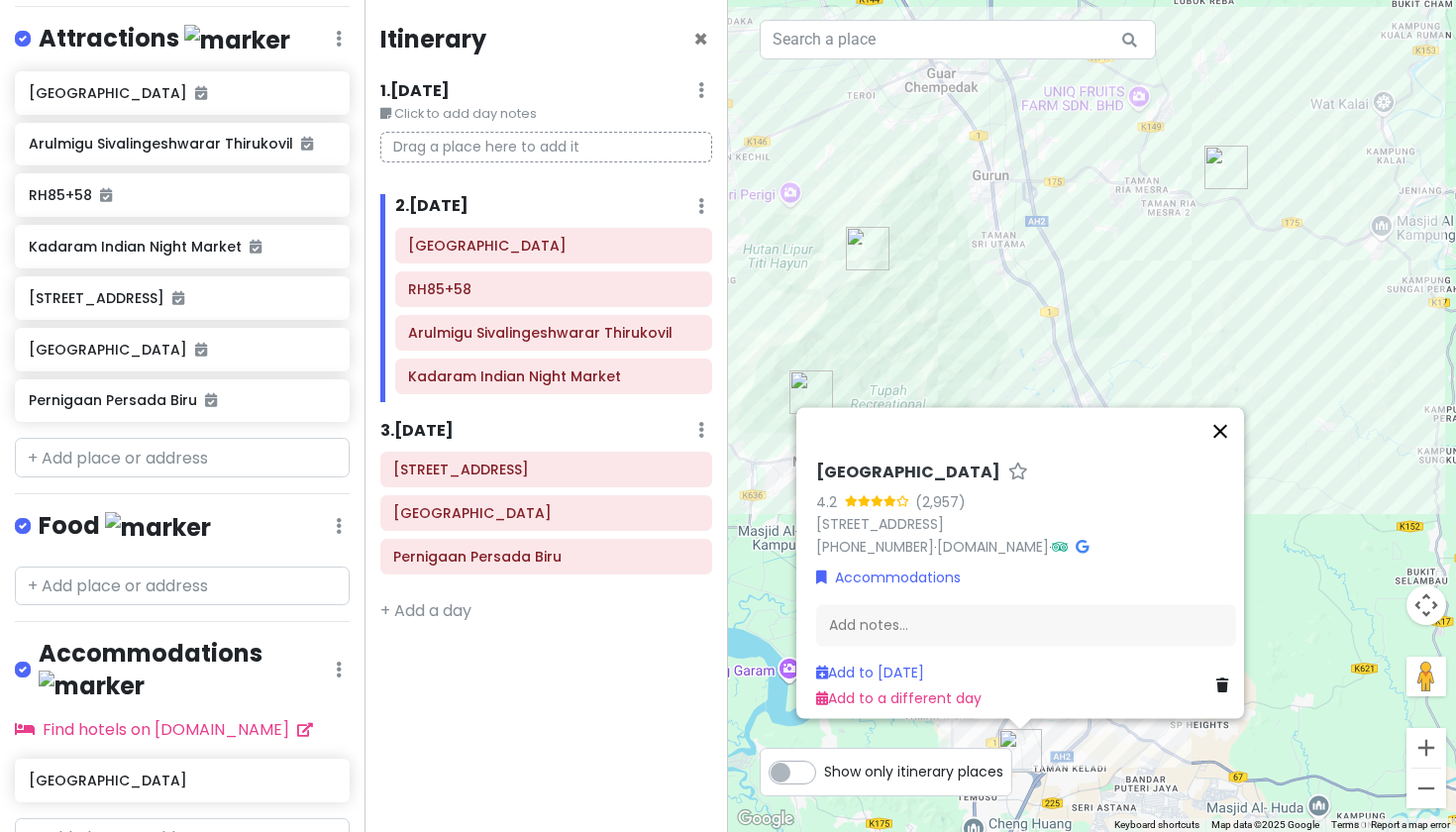 click at bounding box center [1220, 431] 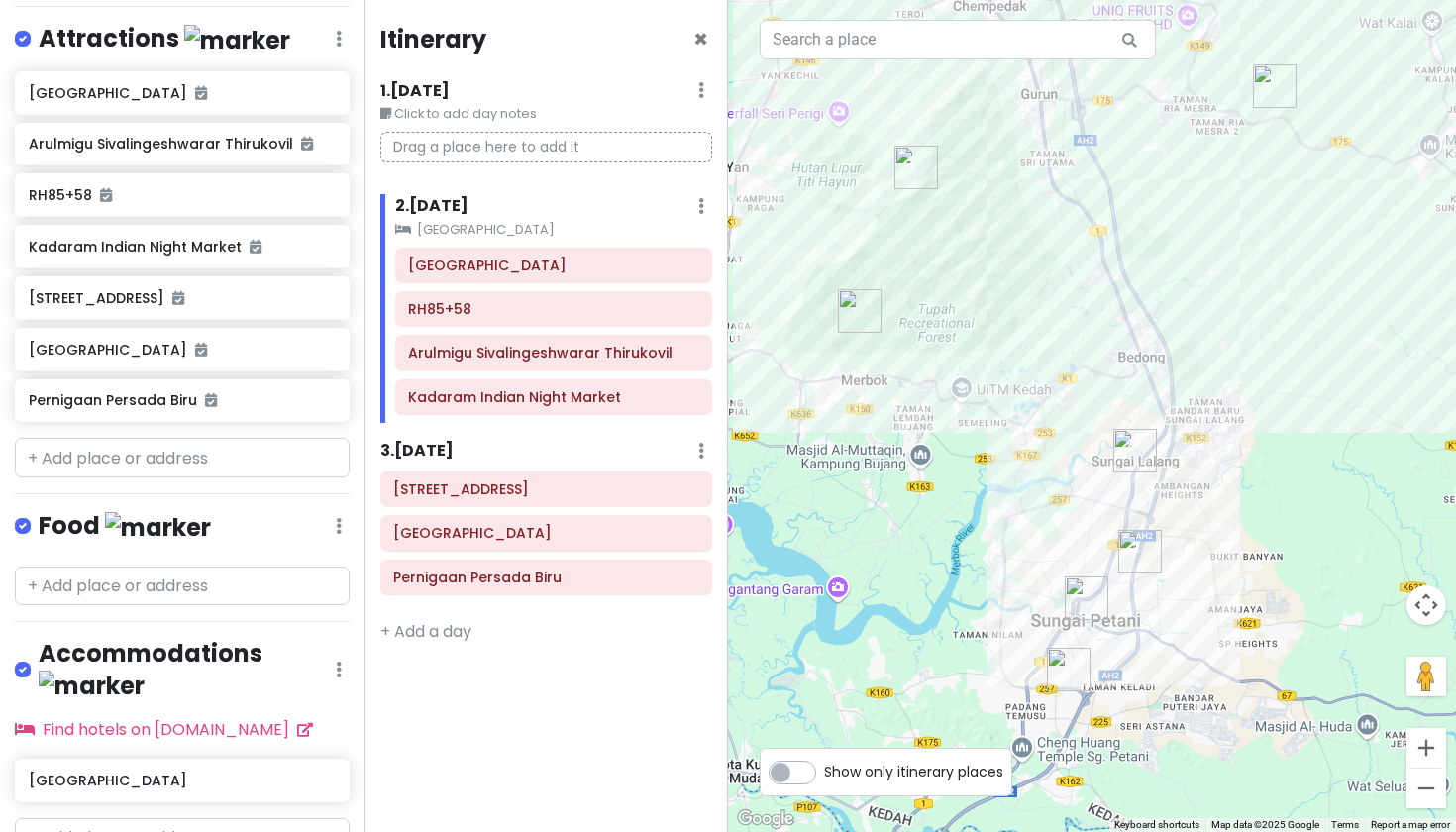 drag, startPoint x: 1048, startPoint y: 393, endPoint x: 1096, endPoint y: 311, distance: 95.01579 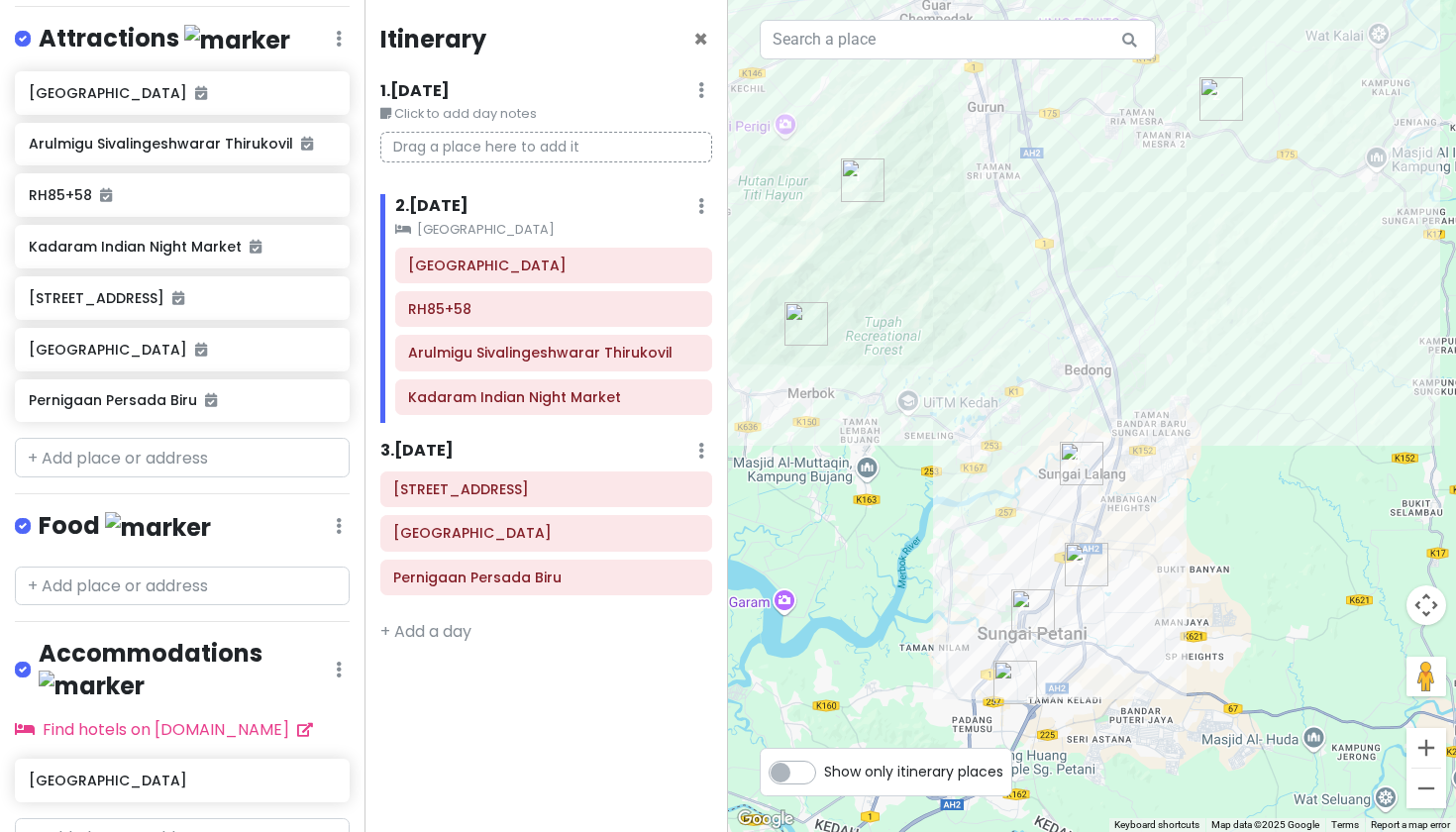 drag, startPoint x: 1032, startPoint y: 269, endPoint x: 977, endPoint y: 286, distance: 57.5674 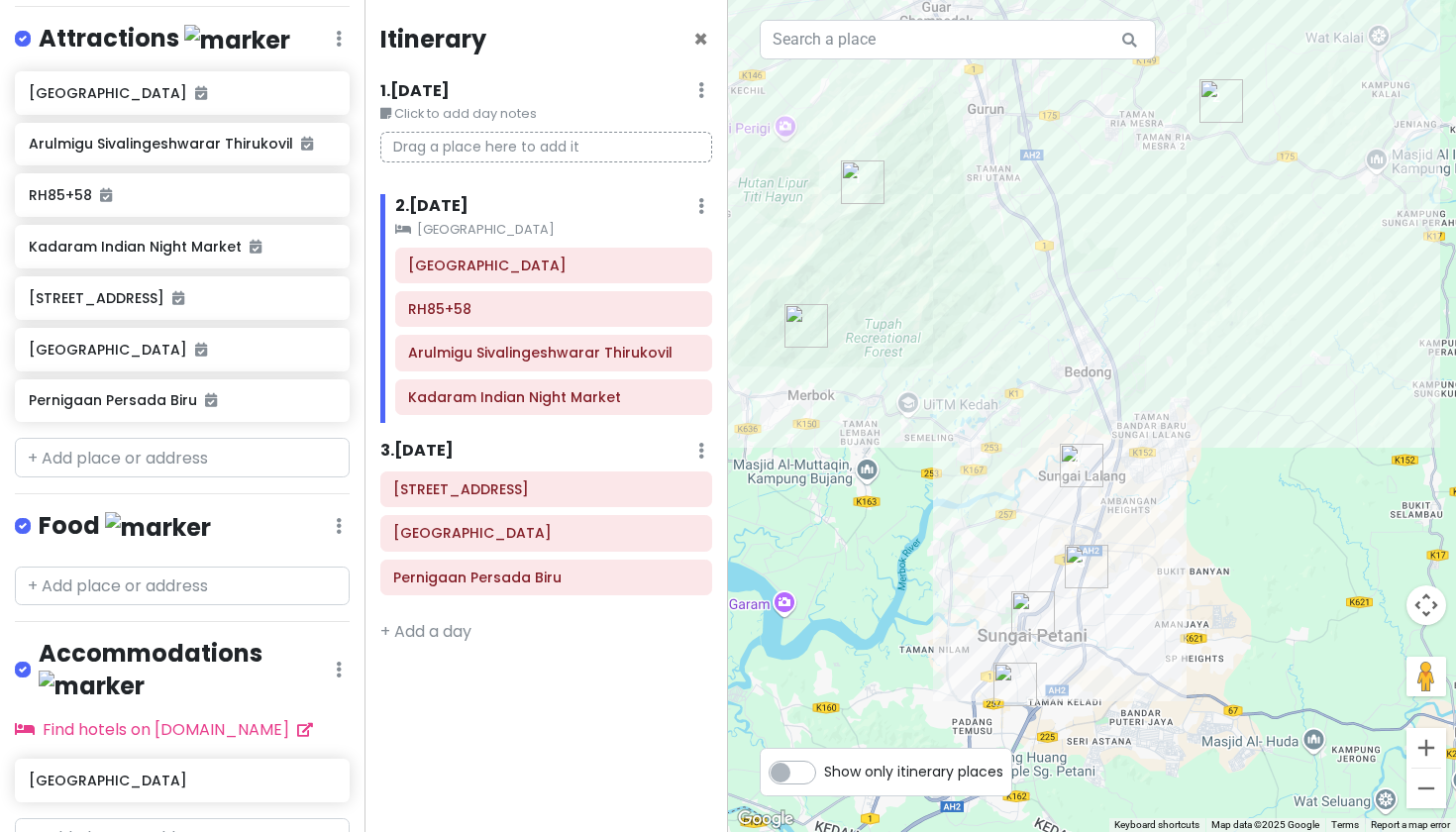 click on "Park Avenue Hotel" 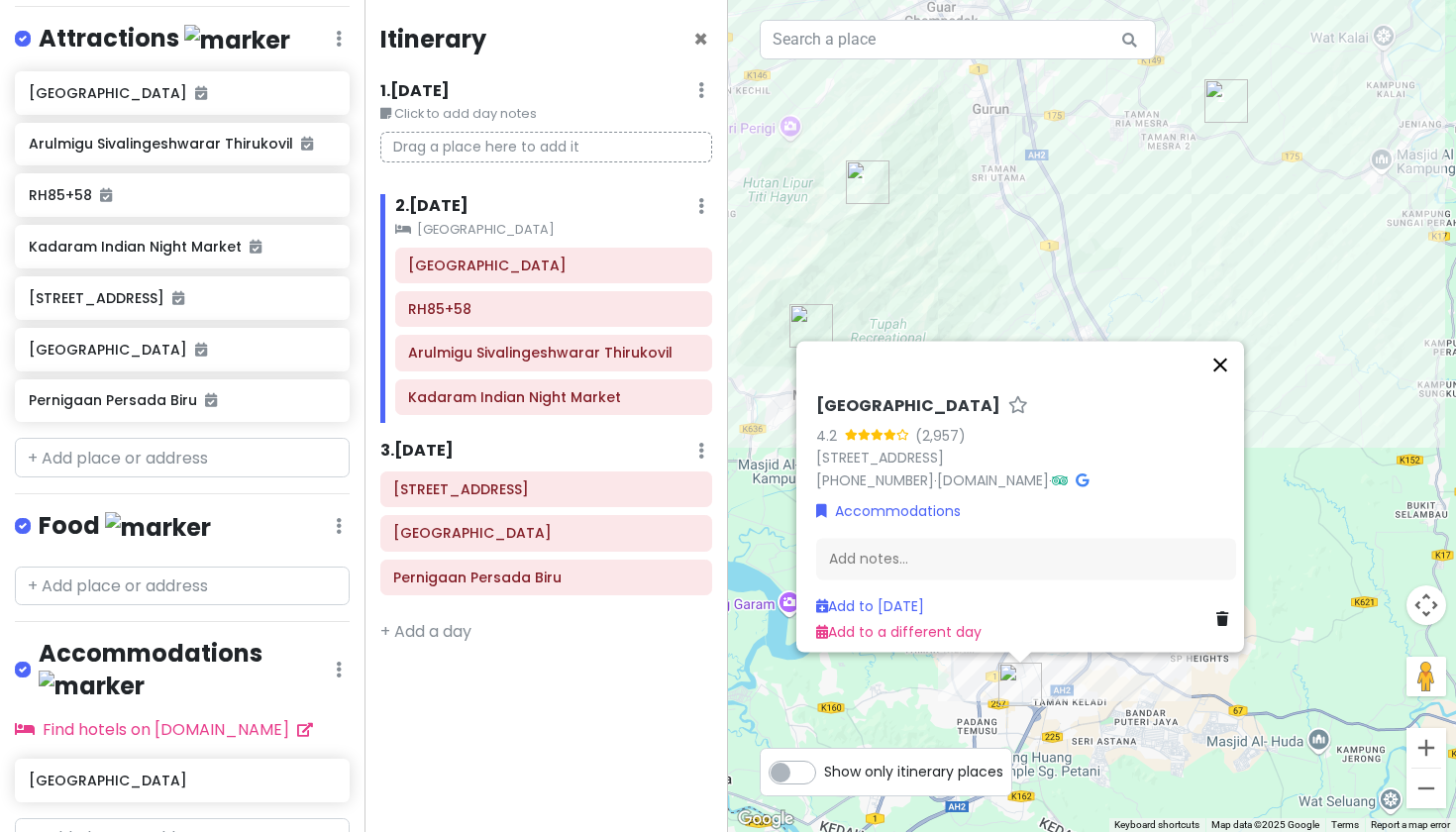 click at bounding box center [1220, 364] 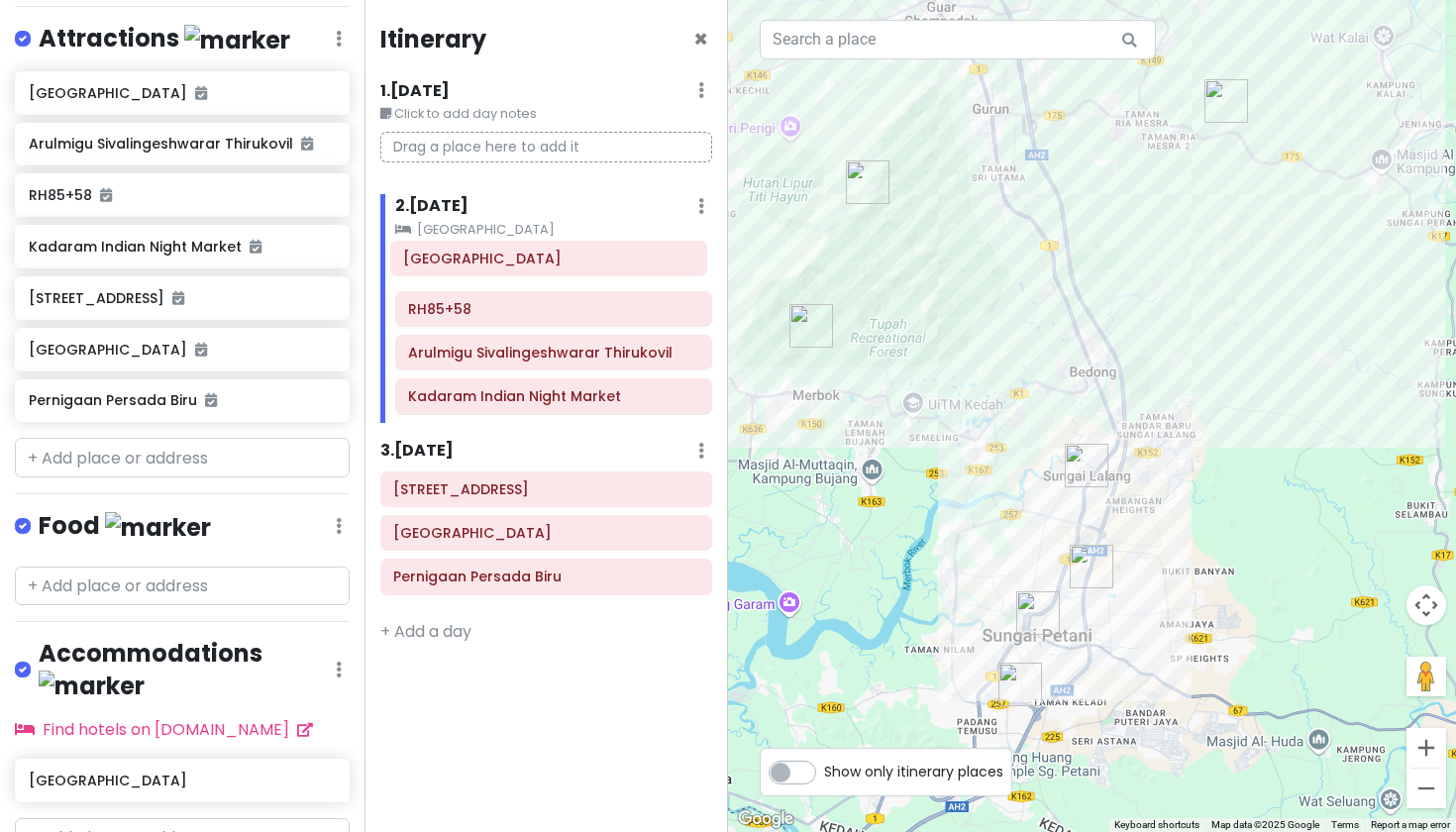 click on "Mount Jerai RH85+58 Arulmigu Sivalingeshwarar Thirukovil Kadaram Indian Night Market" 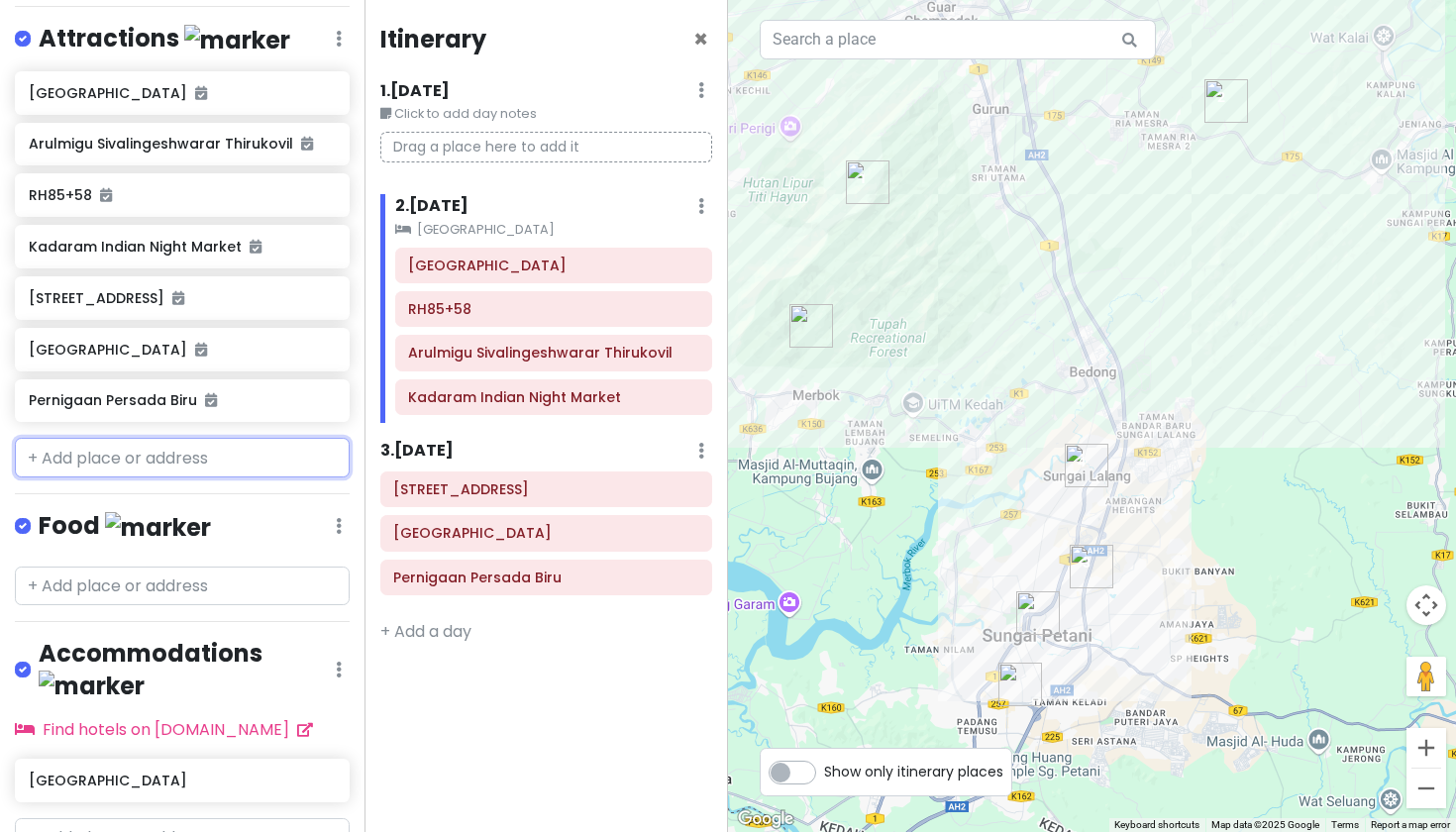 click at bounding box center (182, 458) 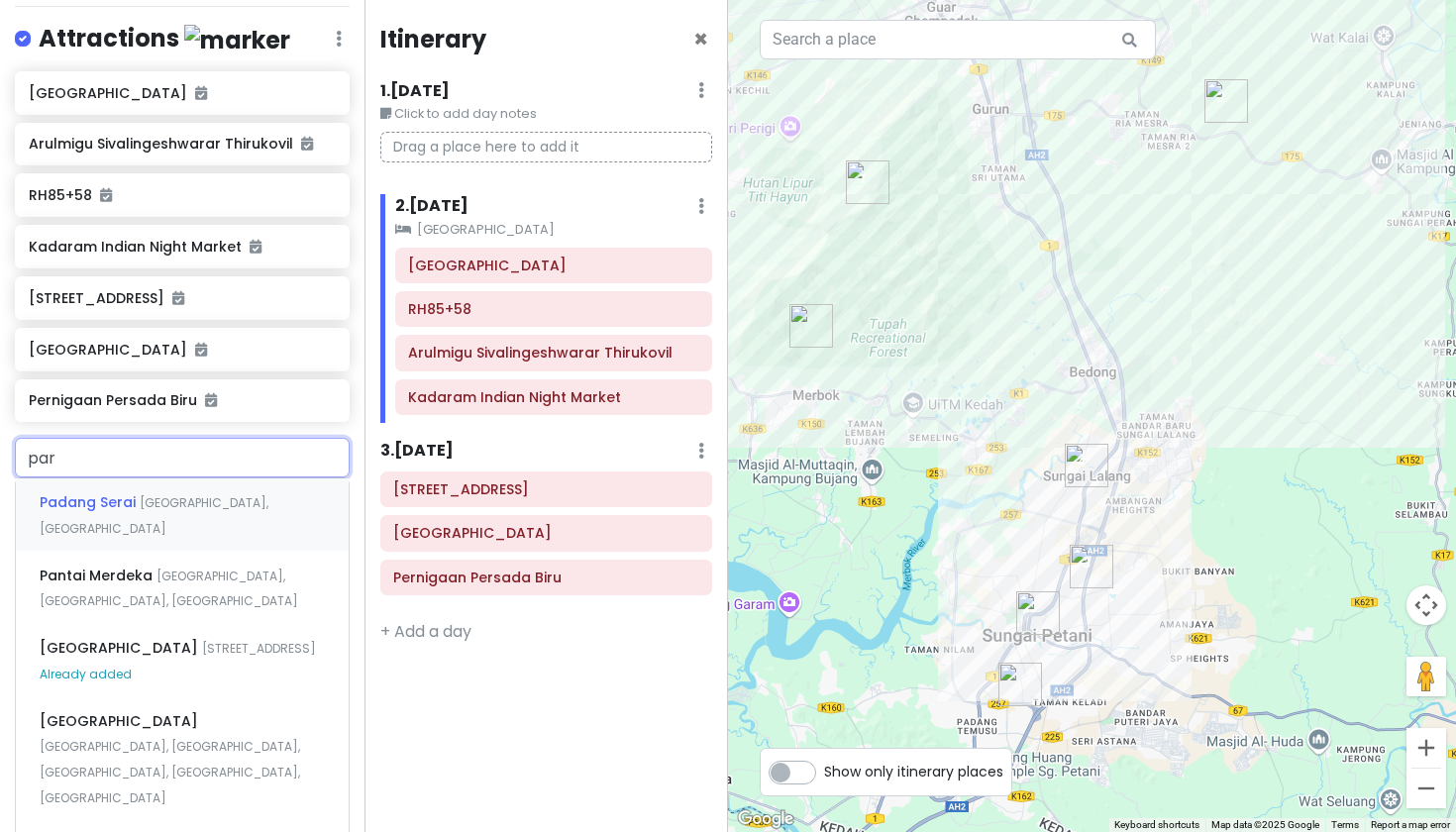 type on "park" 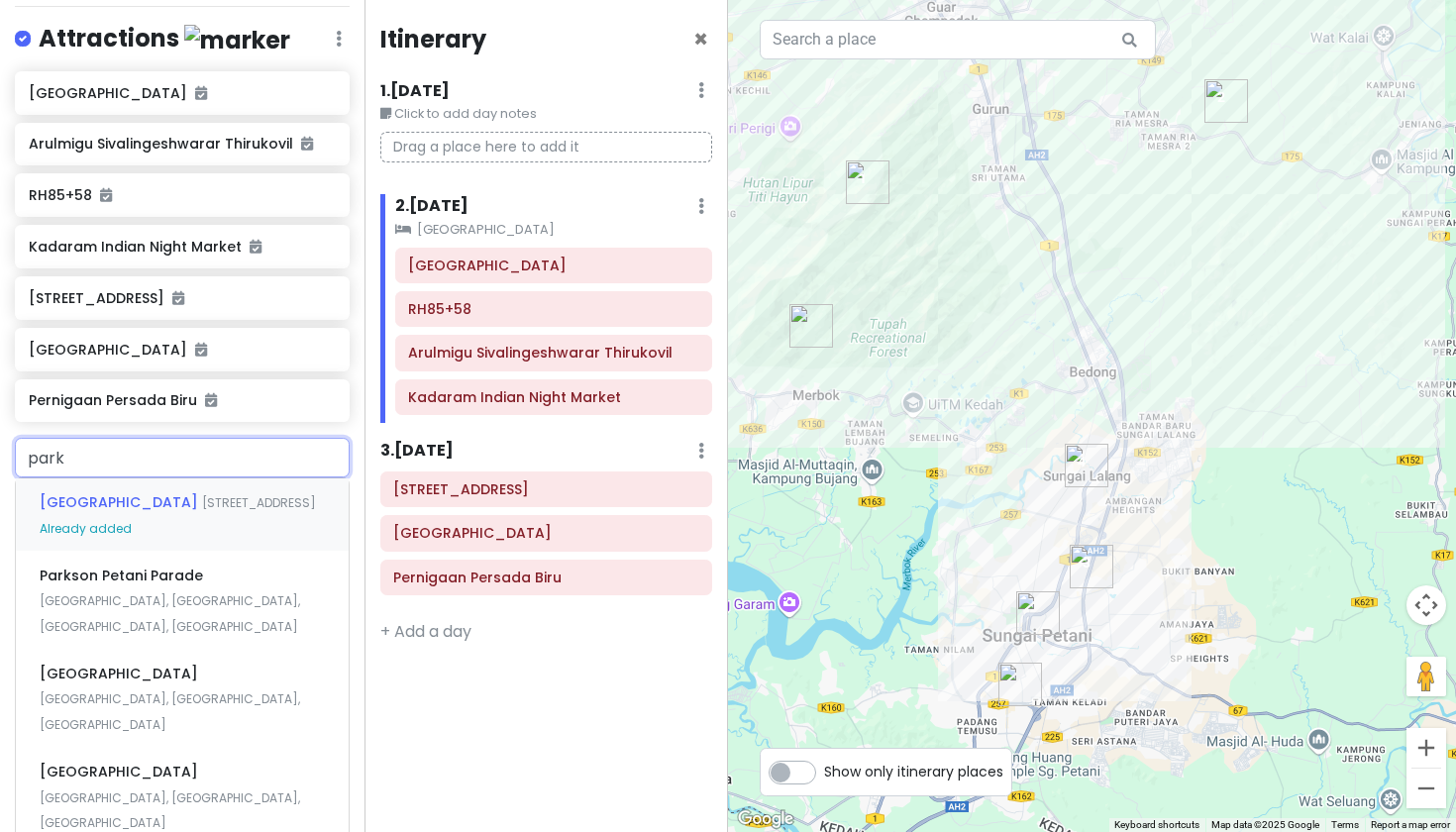click on "Park Avenue Hotel   Jalan Indah 2, Taman Sejati Indah, Sungai Petani, Kedah, Malaysia Already added" at bounding box center (182, 515) 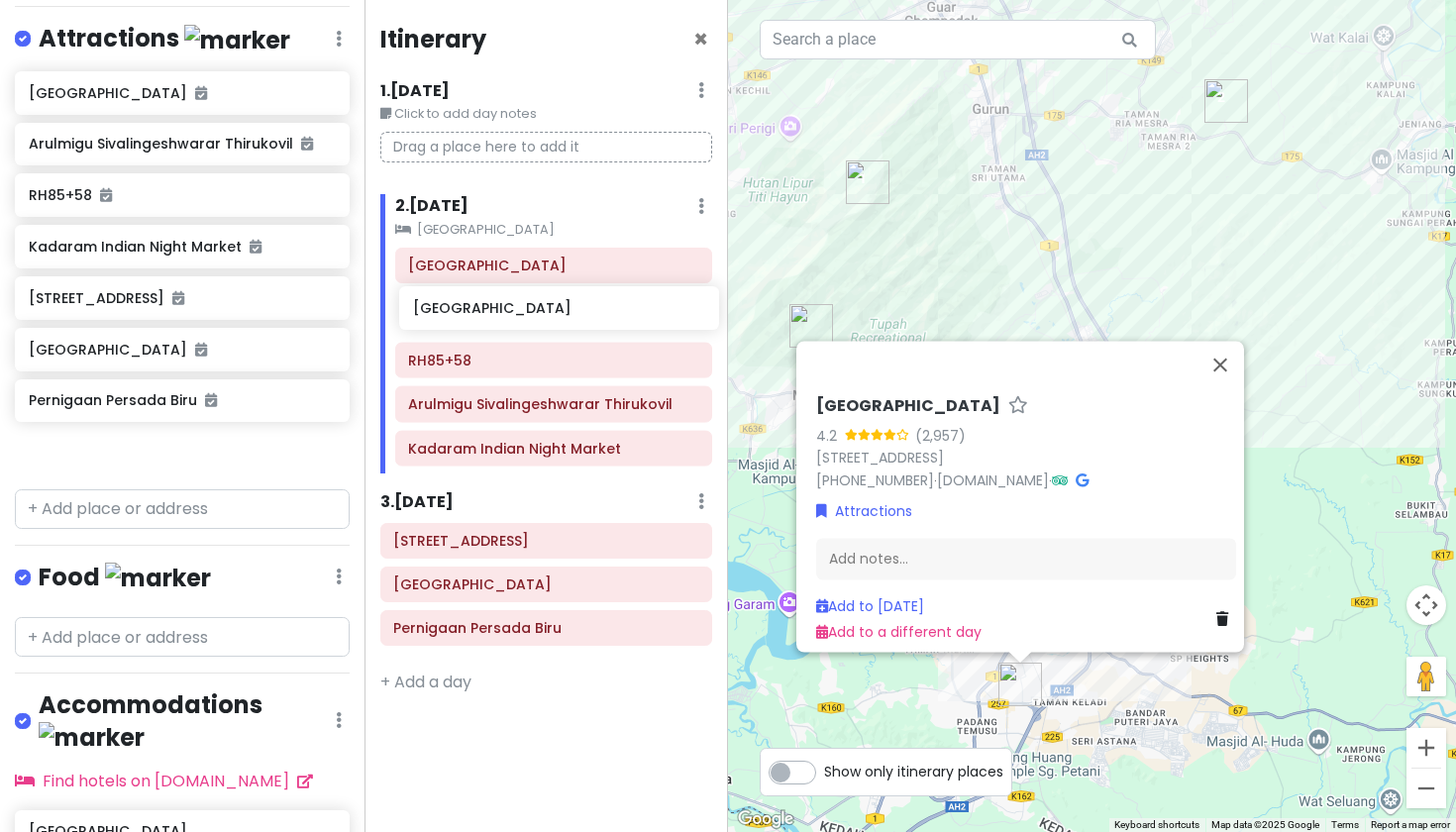 drag, startPoint x: 122, startPoint y: 452, endPoint x: 504, endPoint y: 314, distance: 406.16253 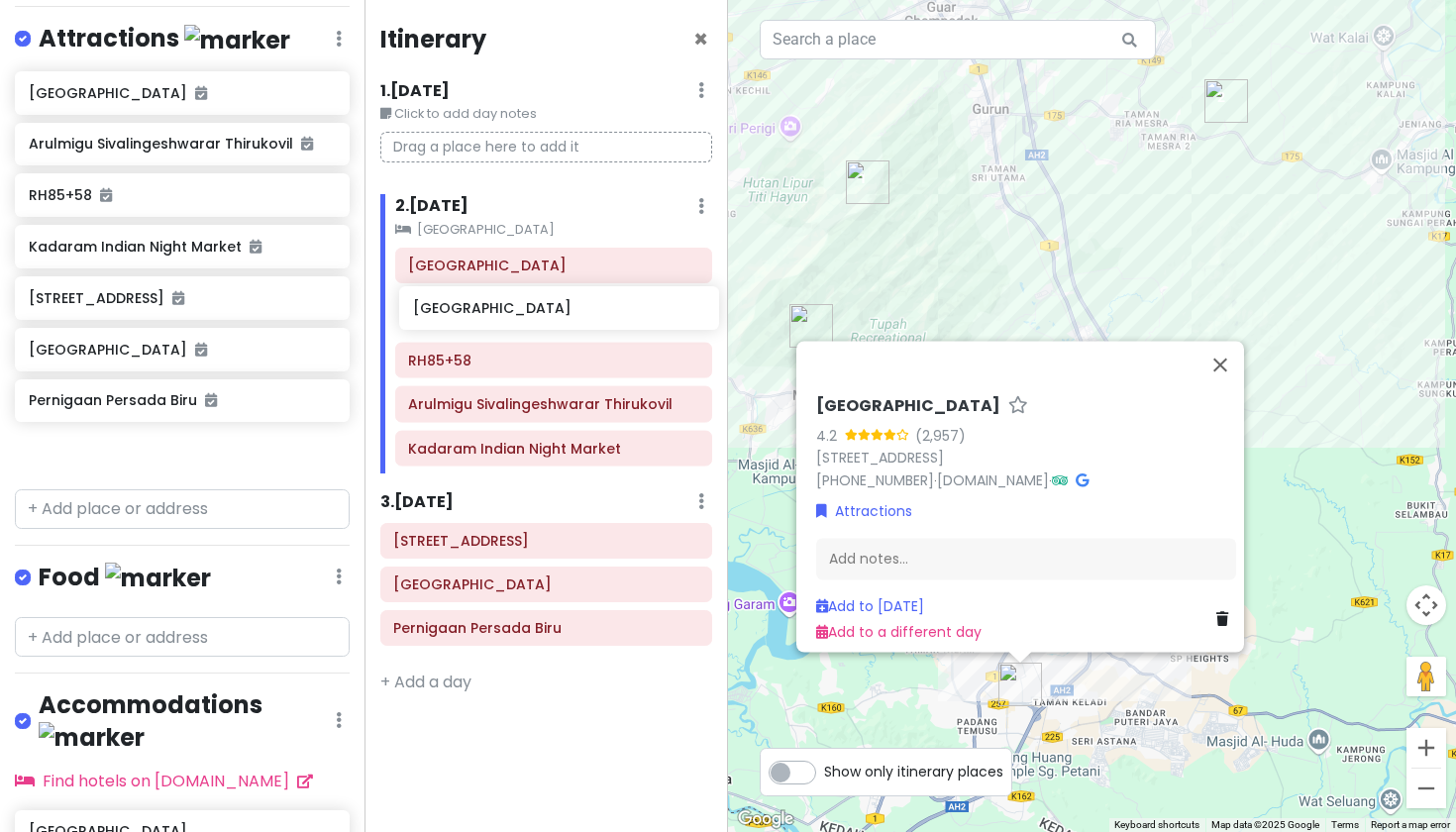 click on "Kedah Trip Private Change Dates Make a Copy Delete Trip Go Pro ⚡️ Give Feedback 💡 Support Scout ☕️ Itinerary Share Publish Notes Add notes... Attractions   Edit Reorder Delete List Mount Jerai Arulmigu Sivalingeshwarar Thirukovil RH85+58 Kadaram Indian Night Market 551, Jalan Kuala Ketil Bujang Valley Archaeological Museum Pernigaan Persada Biru Park Avenue Hotel Food   Edit Reorder Delete List Accommodations   Edit Reorder Delete List Find hotels on Booking.com Park Avenue Hotel + Add a section Itinerary × 1 .  Fri 9/12 Edit Day Notes Delete Day   Click to add day notes Drag a place here to add it 2 .  Sat 9/13 Add Day Notes Clear Lodging Delete Day    Park Avenue Hotel Mount Jerai RH85+58 Arulmigu Sivalingeshwarar Thirukovil Kadaram Indian Night Market 3 .  Sun 9/14 Add Day Notes Delete Day 551, Jalan Kuala Ketil Bujang Valley Archaeological Museum Pernigaan Persada Biru + Add a day ← Move left → Move right ↑ Move up ↓ Move down + Zoom in - Zoom out Home Jump left by 75% End Page Up 4" at bounding box center [728, 416] 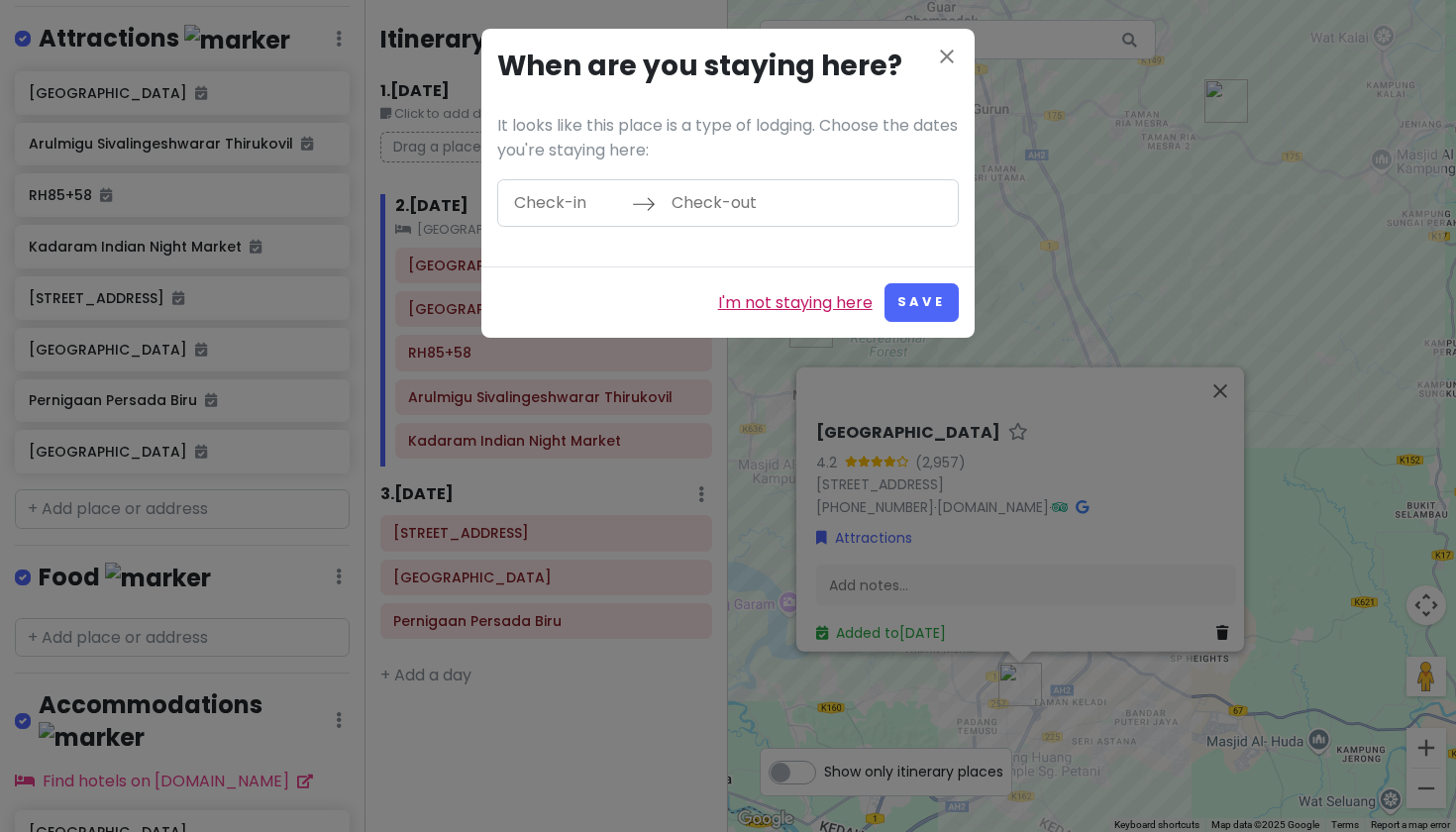 click on "I'm not staying here" at bounding box center [795, 303] 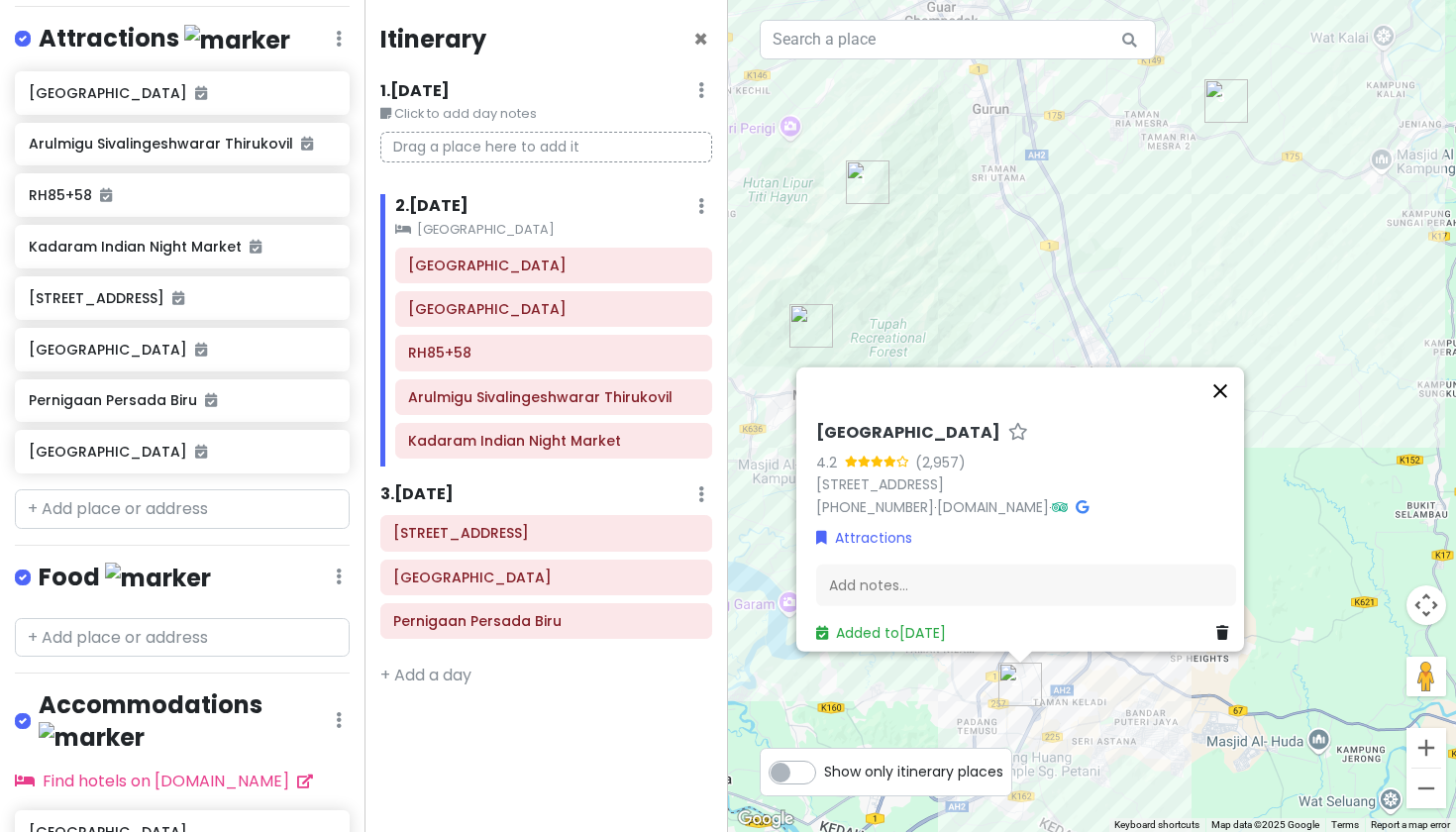 click at bounding box center (1220, 391) 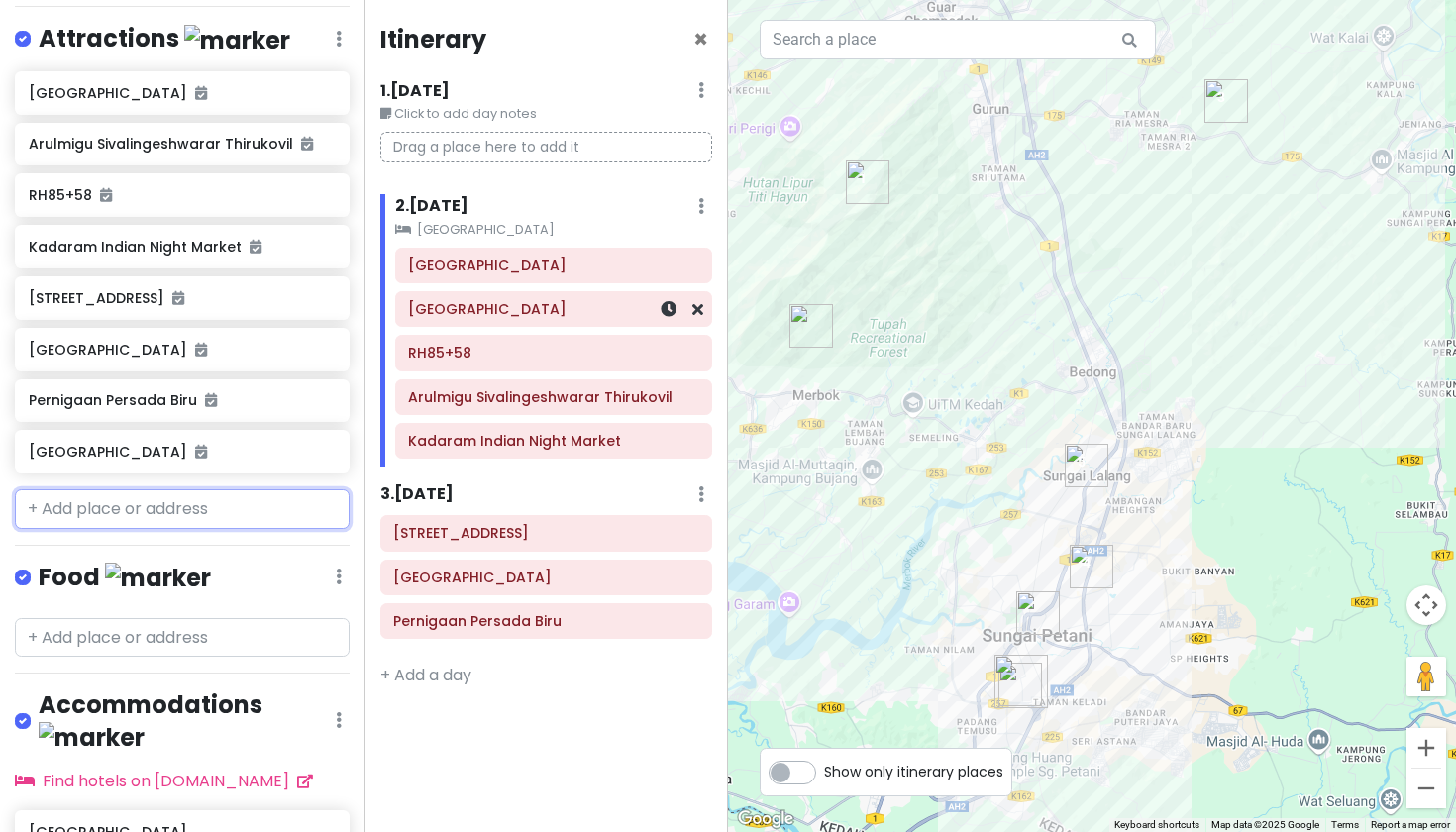 click on "Park Avenue Hotel" at bounding box center [553, 309] 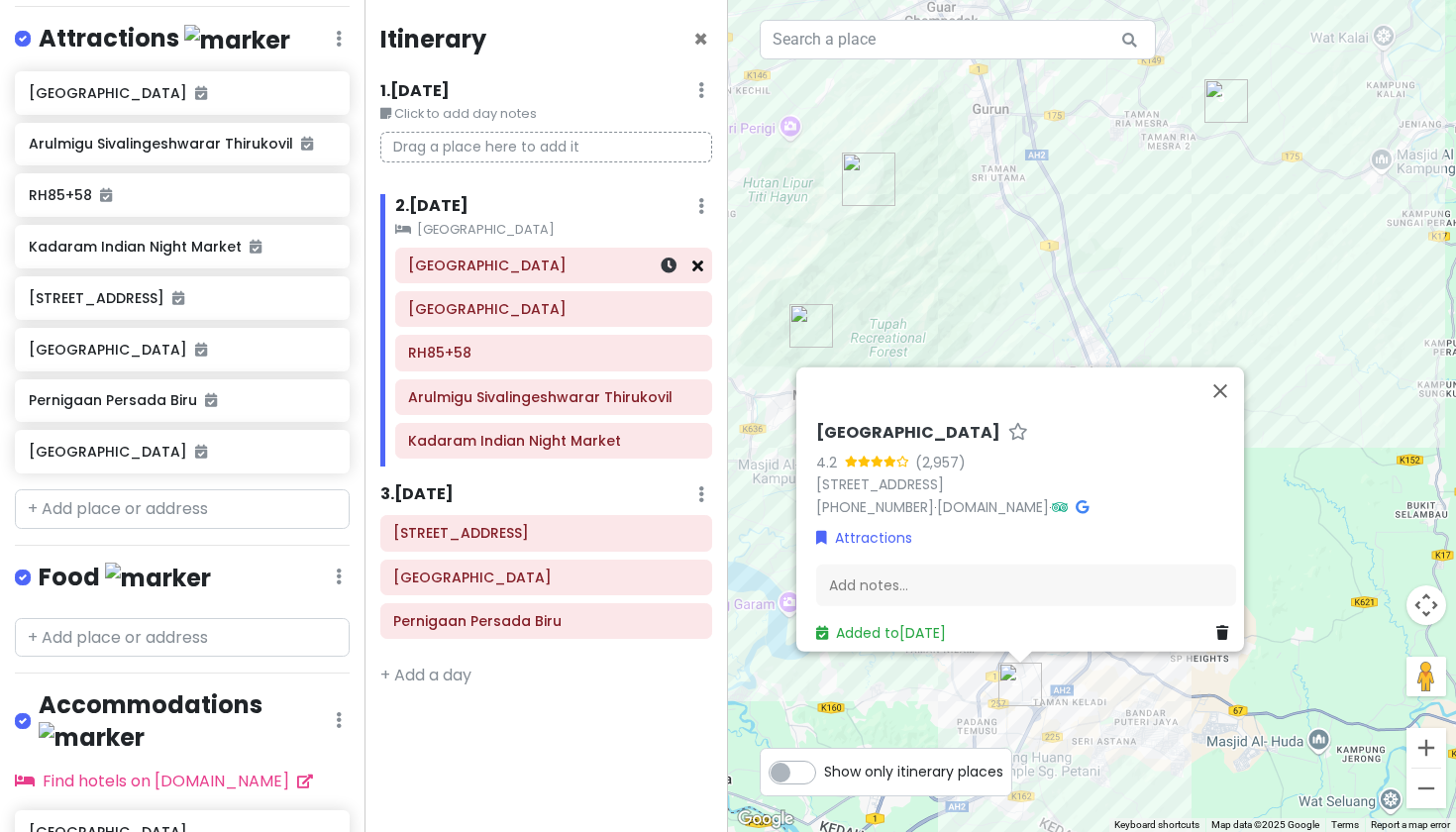 click at bounding box center [697, 265] 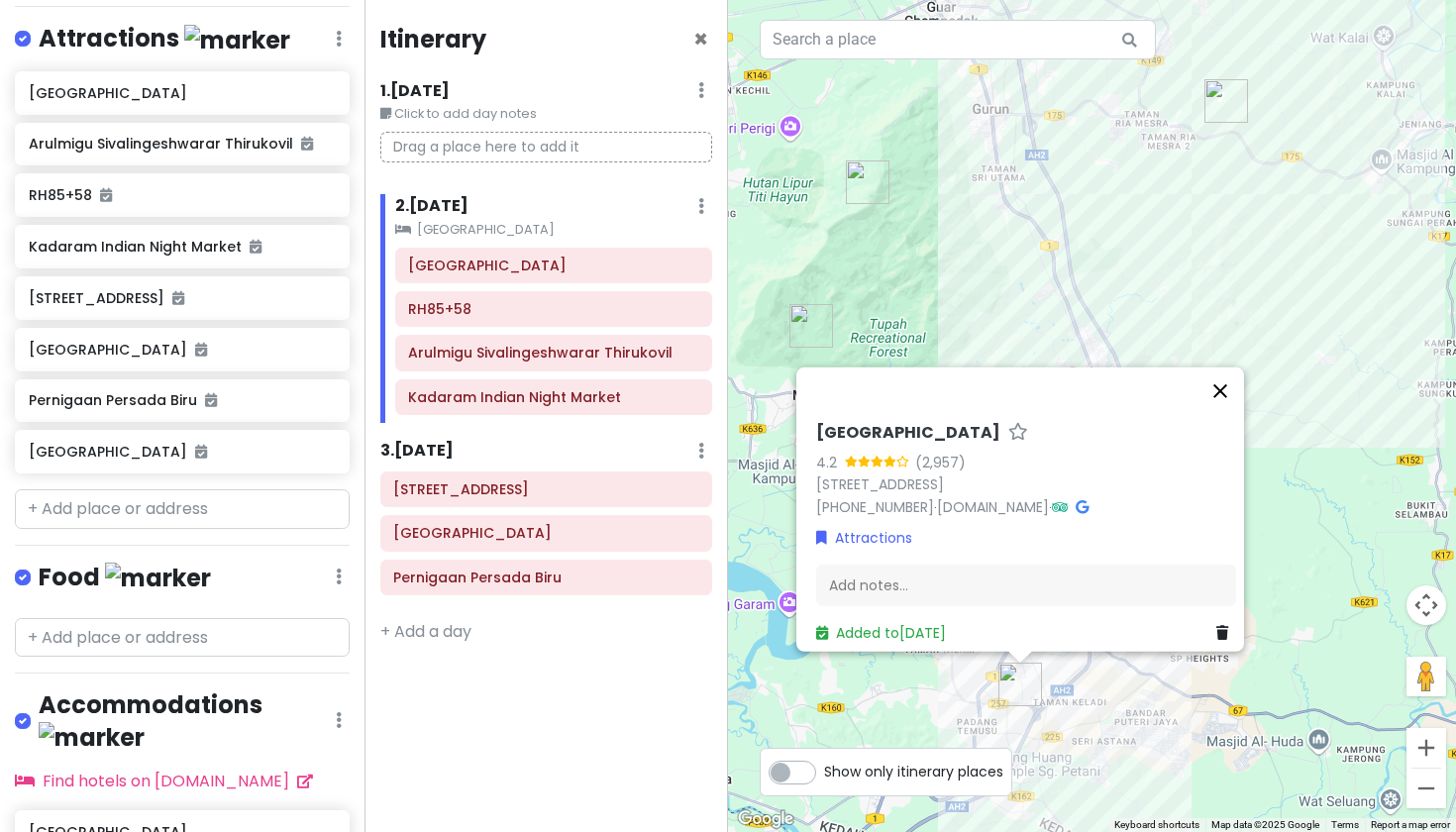 click at bounding box center [1220, 391] 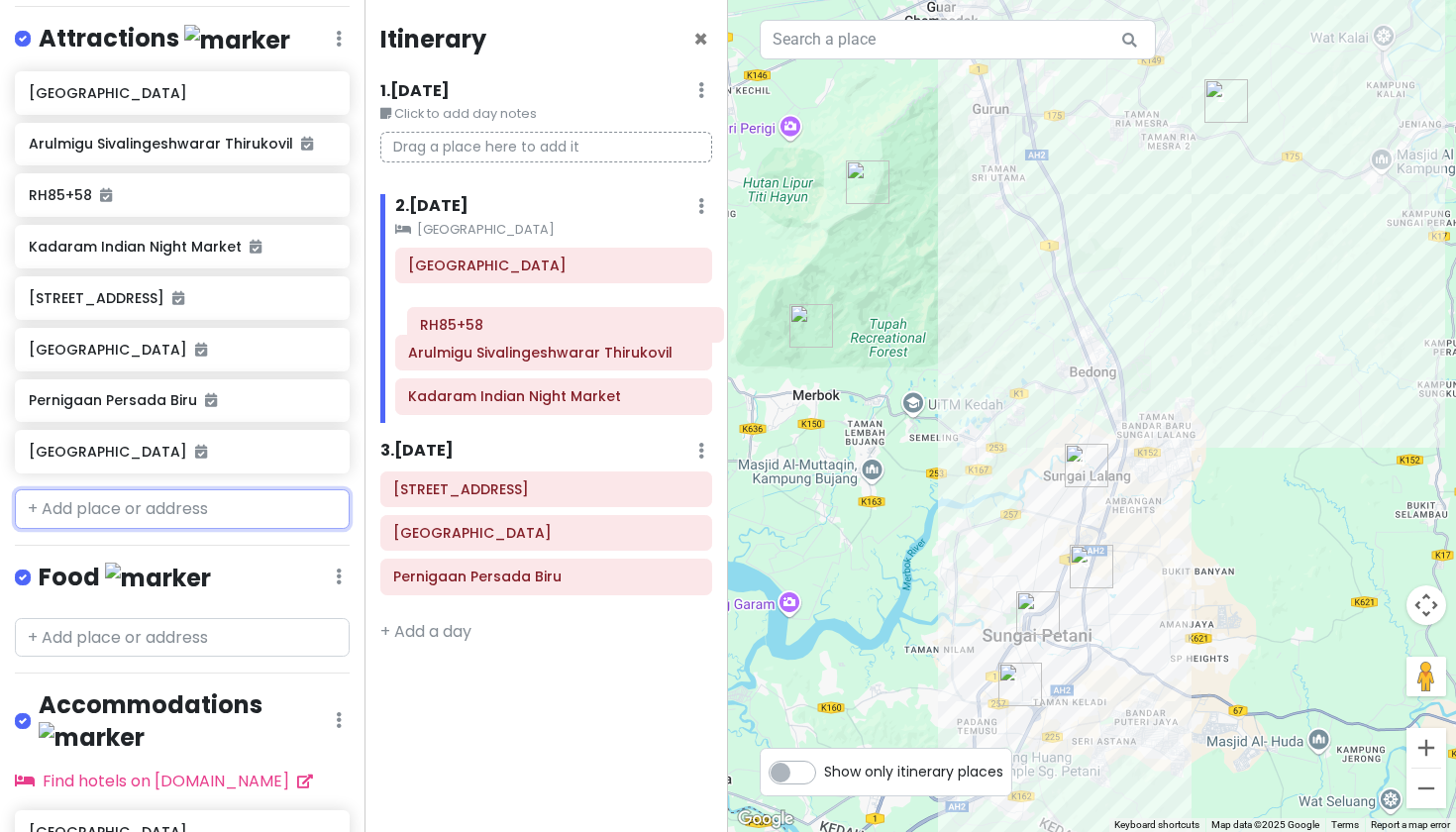 drag, startPoint x: 503, startPoint y: 324, endPoint x: 517, endPoint y: 344, distance: 24.41311 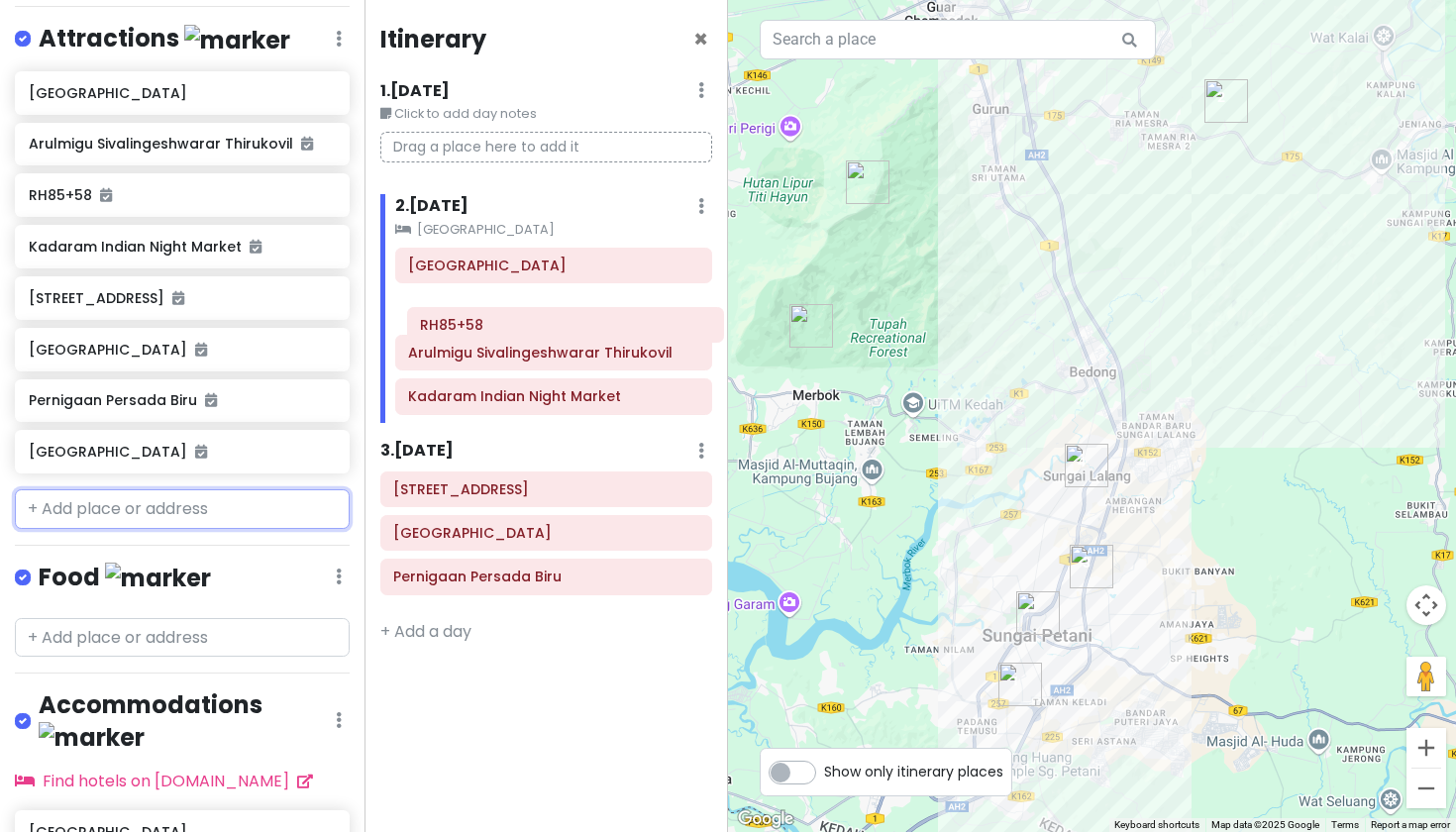 click on "Park Avenue Hotel RH85+58 Arulmigu Sivalingeshwarar Thirukovil Kadaram Indian Night Market" 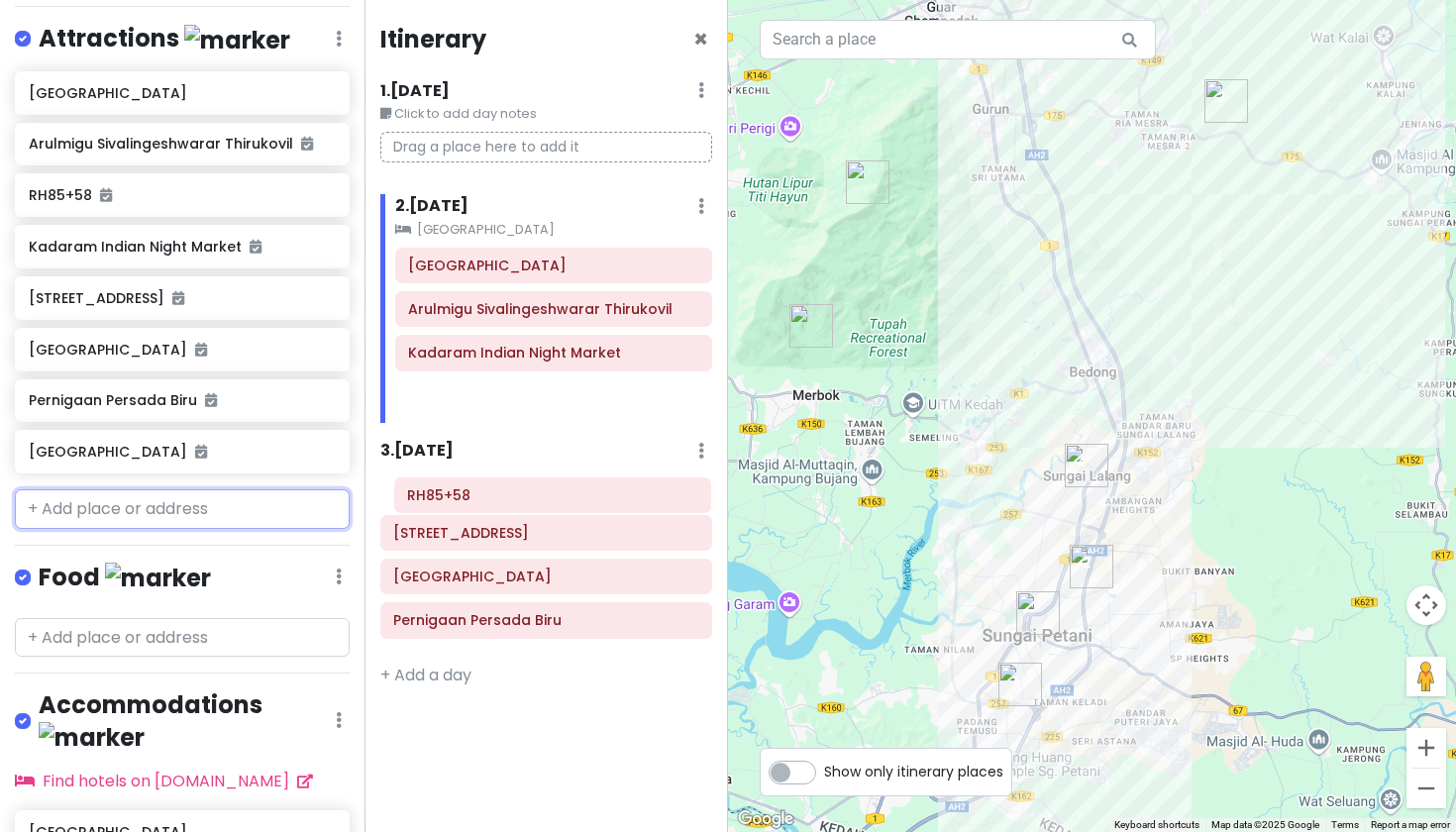 drag, startPoint x: 496, startPoint y: 360, endPoint x: 494, endPoint y: 505, distance: 145.01379 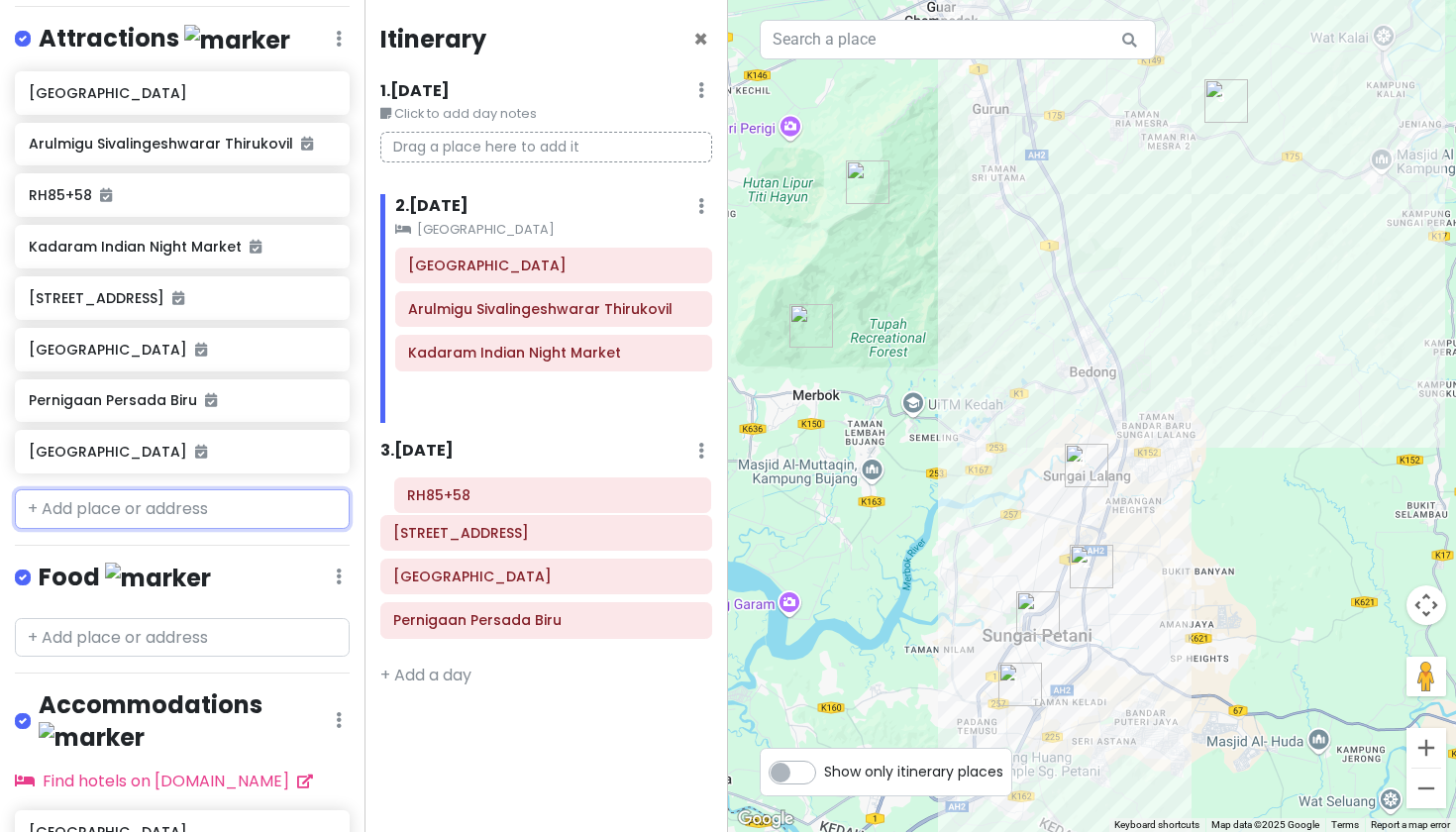 click on "Itinerary × 1 .  Fri 9/12 Edit Day Notes Delete Day   Click to add day notes Drag a place here to add it 2 .  Sat 9/13 Add Day Notes Clear Lodging Delete Day    Park Avenue Hotel Park Avenue Hotel Arulmigu Sivalingeshwarar Thirukovil RH85+58 Kadaram Indian Night Market 3 .  Sun 9/14 Add Day Notes Delete Day 551, Jalan Kuala Ketil Bujang Valley Archaeological Museum Pernigaan Persada Biru + Add a day" at bounding box center (547, 416) 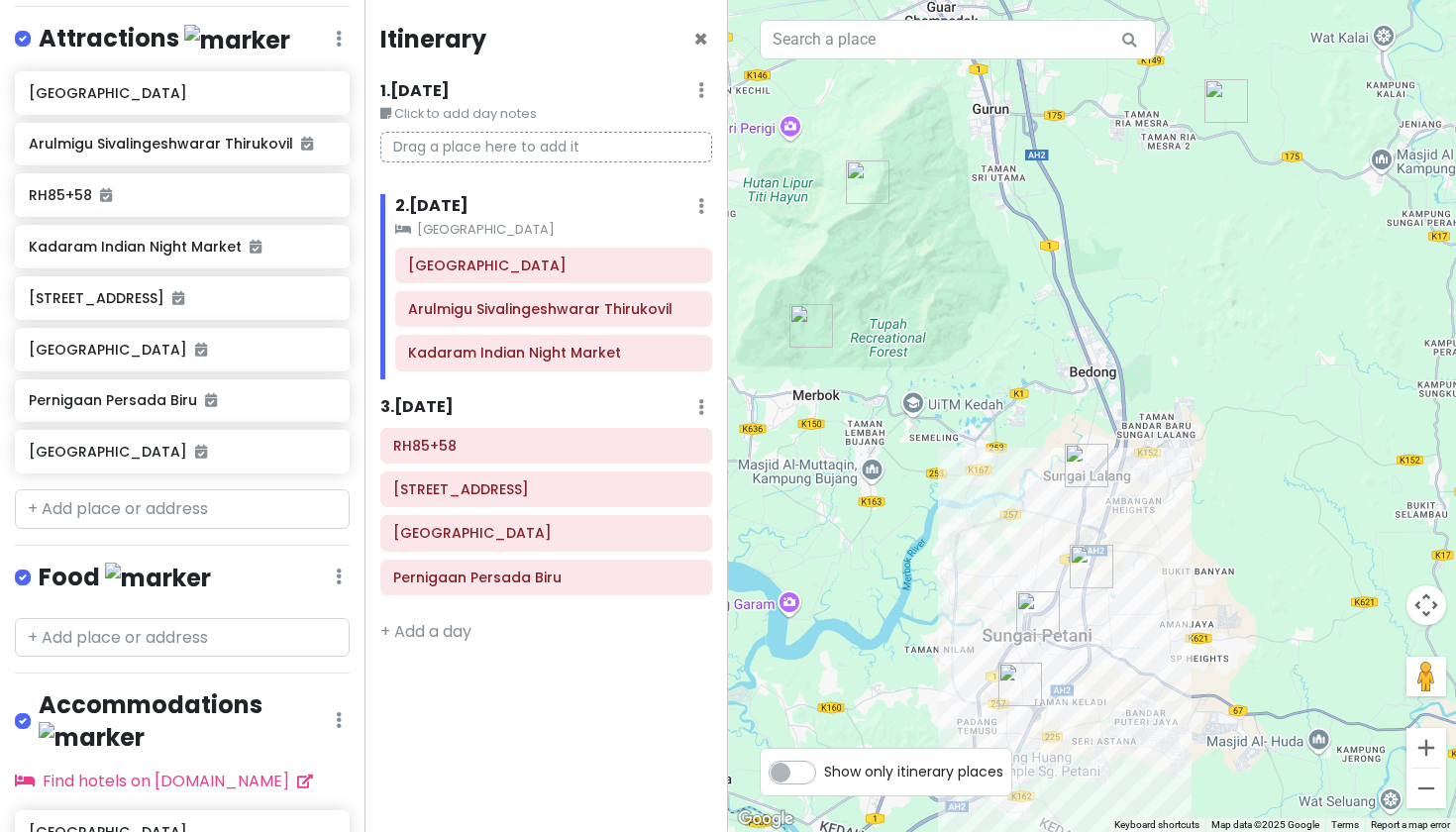 click on "3 .  Sun 9/14 Add Day Notes Delete Day" at bounding box center (547, 412) 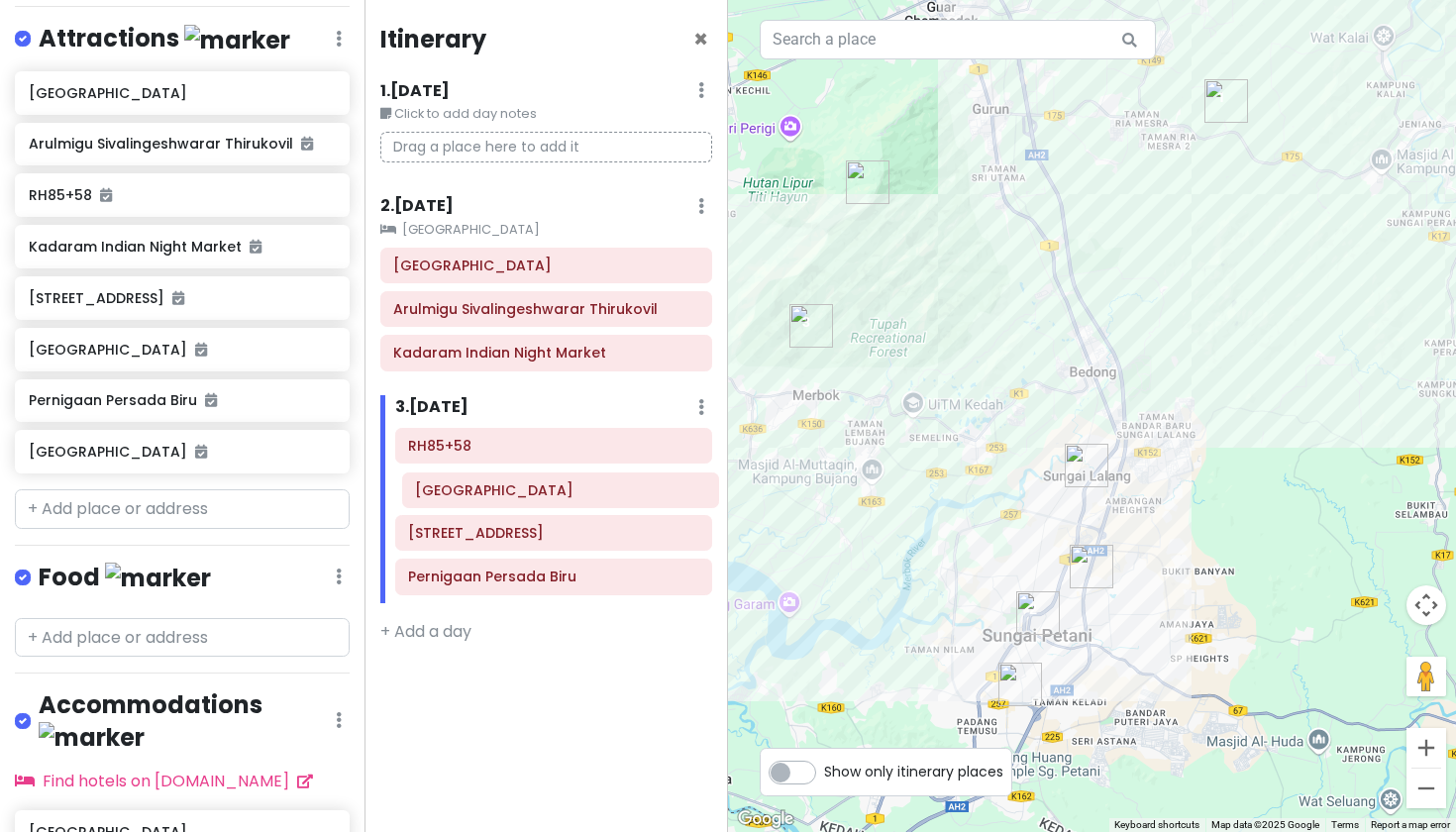 drag, startPoint x: 480, startPoint y: 540, endPoint x: 487, endPoint y: 501, distance: 39.623226 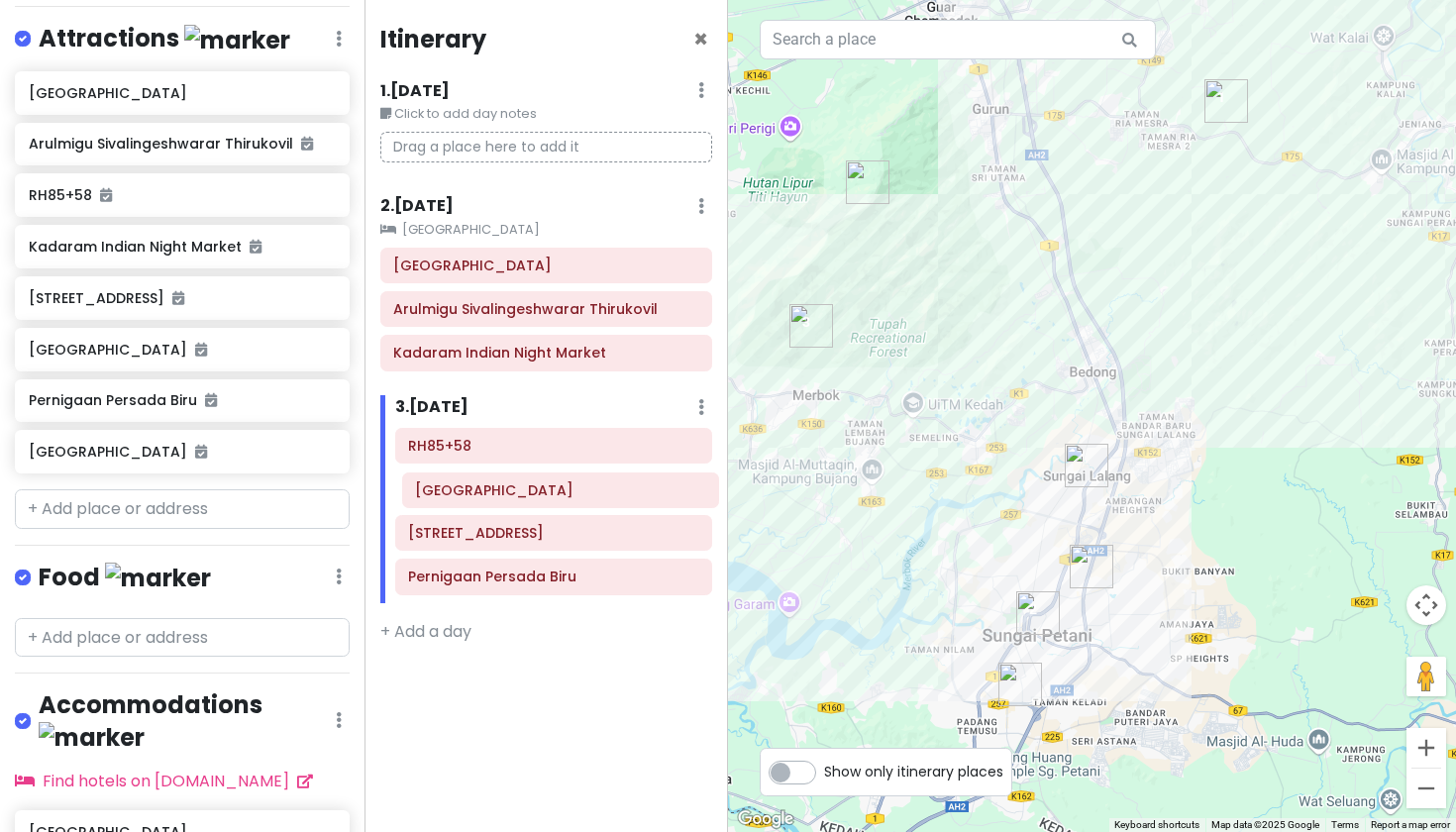 click on "RH85+58 551, Jalan Kuala Ketil Bujang Valley Archaeological Museum Pernigaan Persada Biru" 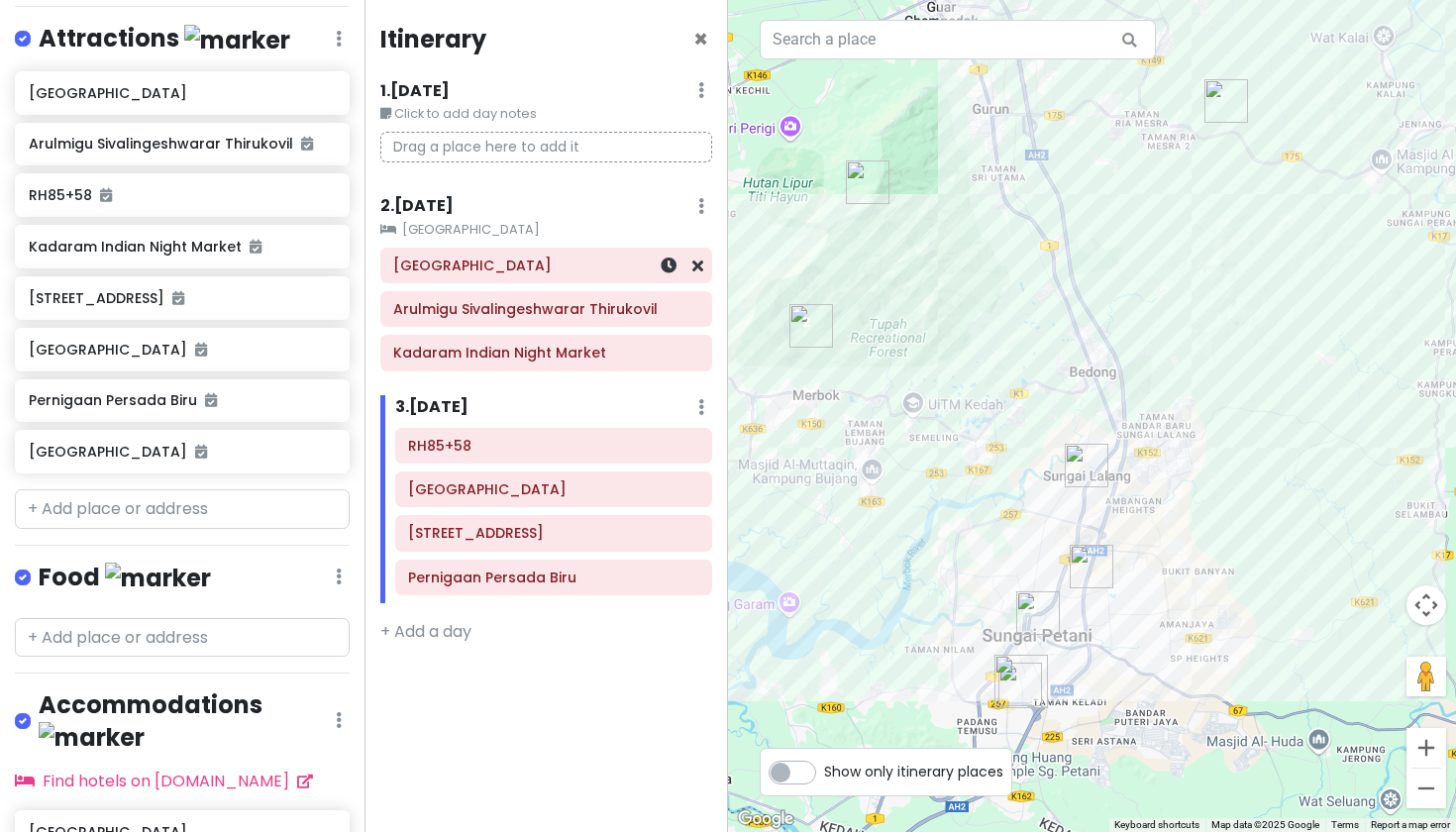 click on "Park Avenue Hotel" at bounding box center (546, 265) 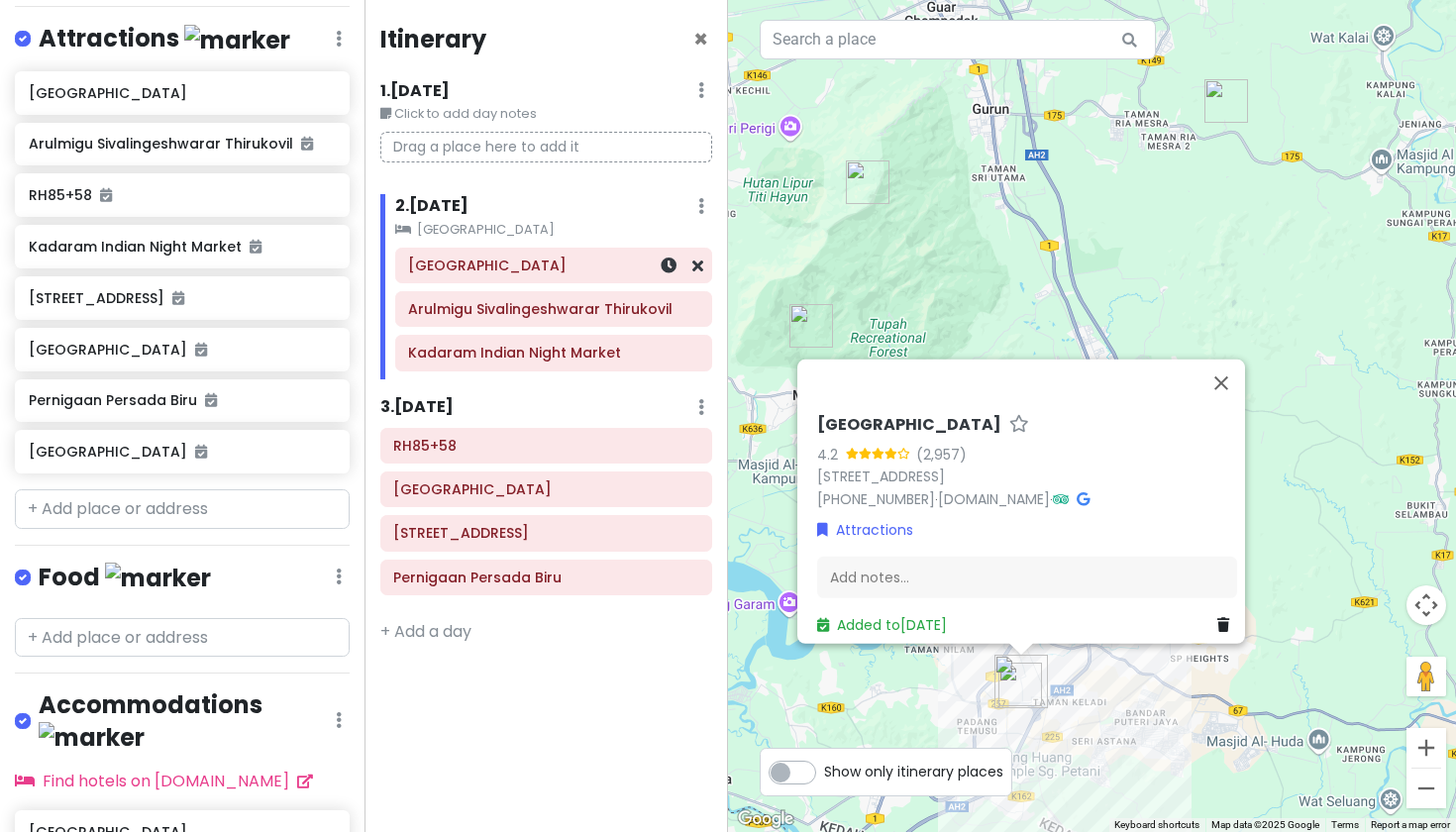 click on "Park Avenue Hotel" at bounding box center (553, 265) 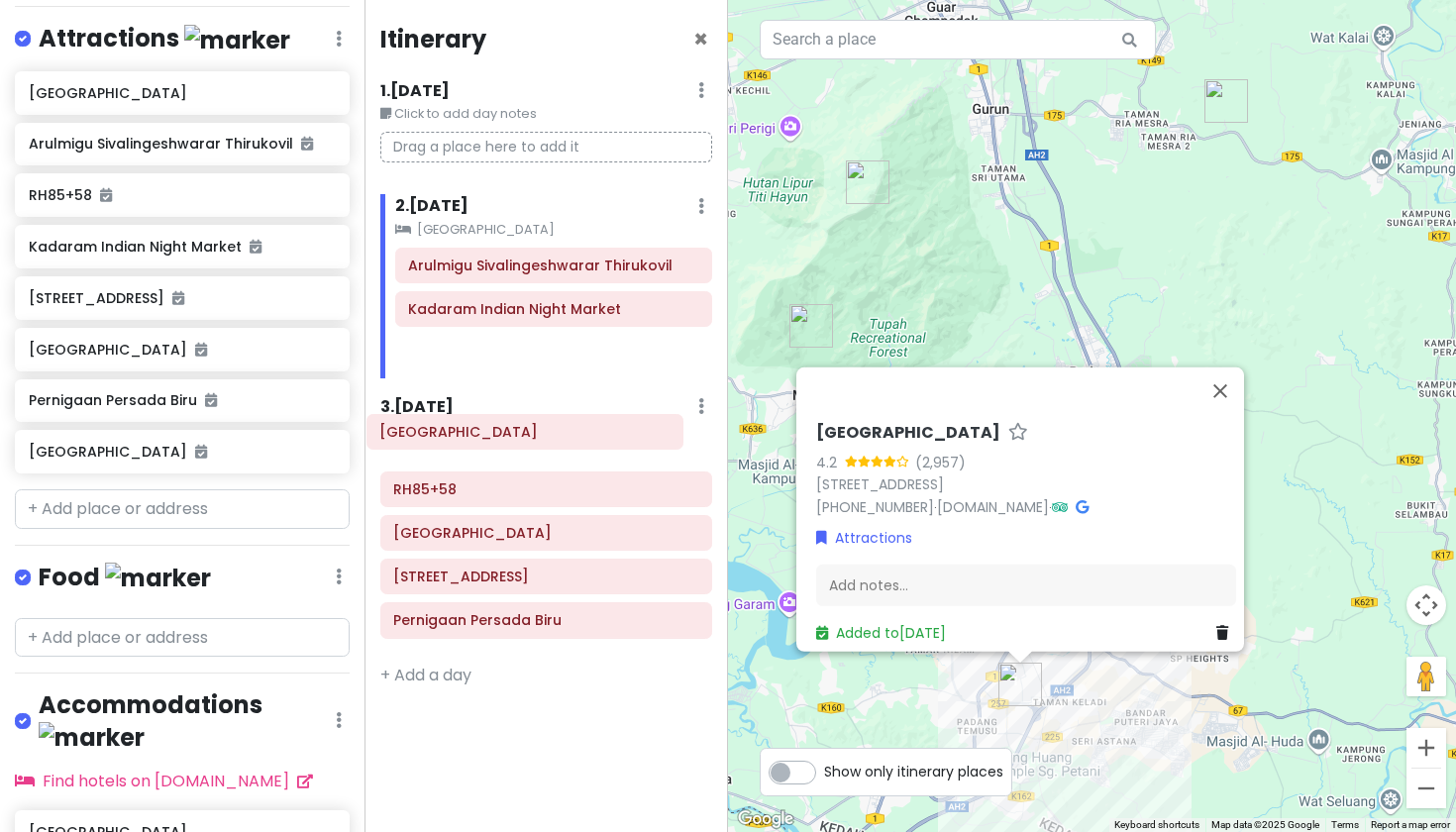 drag, startPoint x: 583, startPoint y: 267, endPoint x: 596, endPoint y: 446, distance: 179.47145 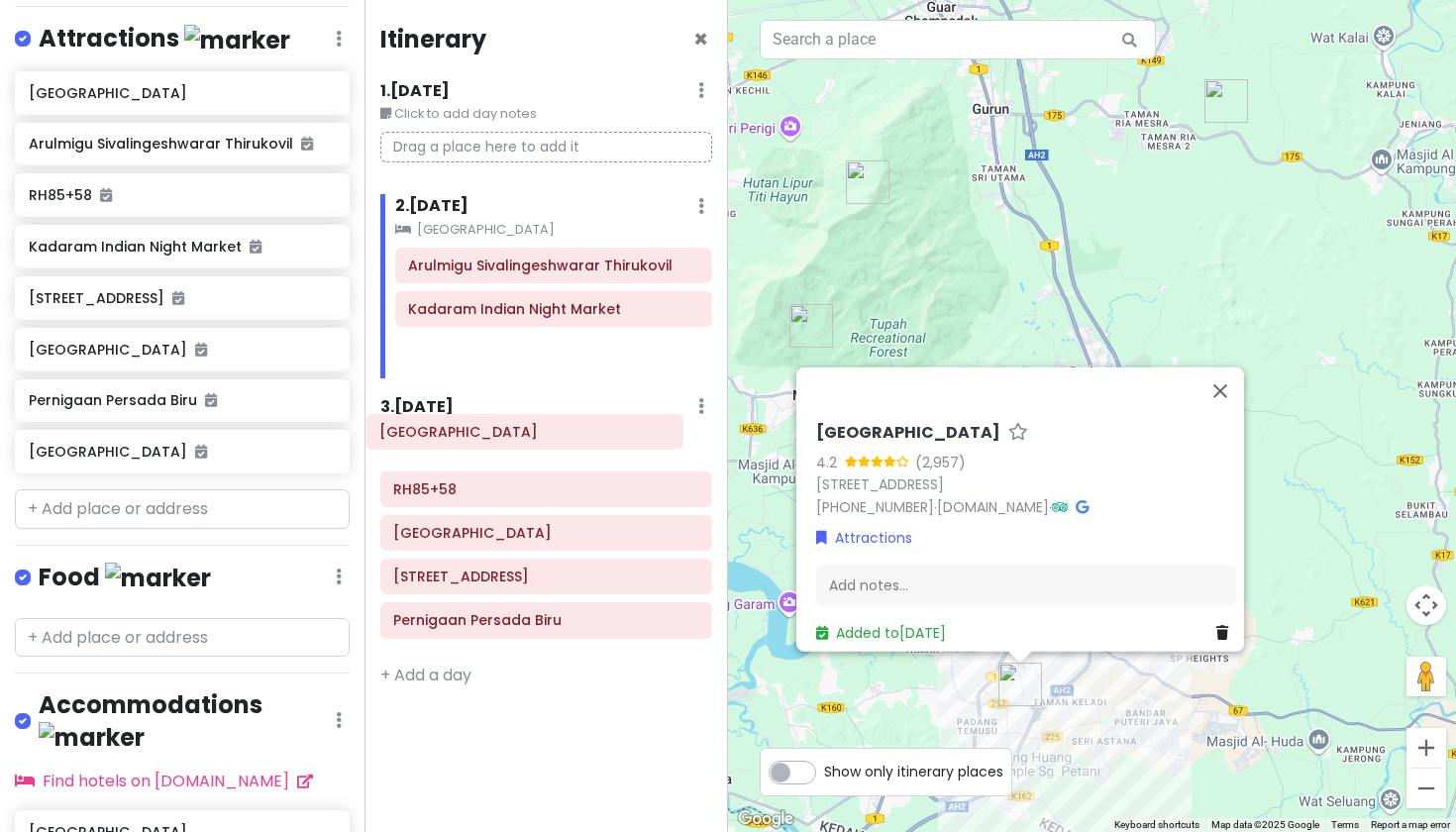 click on "Itinerary × 1 .  Fri 9/12 Edit Day Notes Delete Day   Click to add day notes Drag a place here to add it 2 .  Sat 9/13 Add Day Notes Clear Lodging Delete Day    Park Avenue Hotel Park Avenue Hotel Arulmigu Sivalingeshwarar Thirukovil Kadaram Indian Night Market 3 .  Sun 9/14 Add Day Notes Delete Day RH85+58 Bujang Valley Archaeological Museum 551, Jalan Kuala Ketil Pernigaan Persada Biru + Add a day" at bounding box center (547, 416) 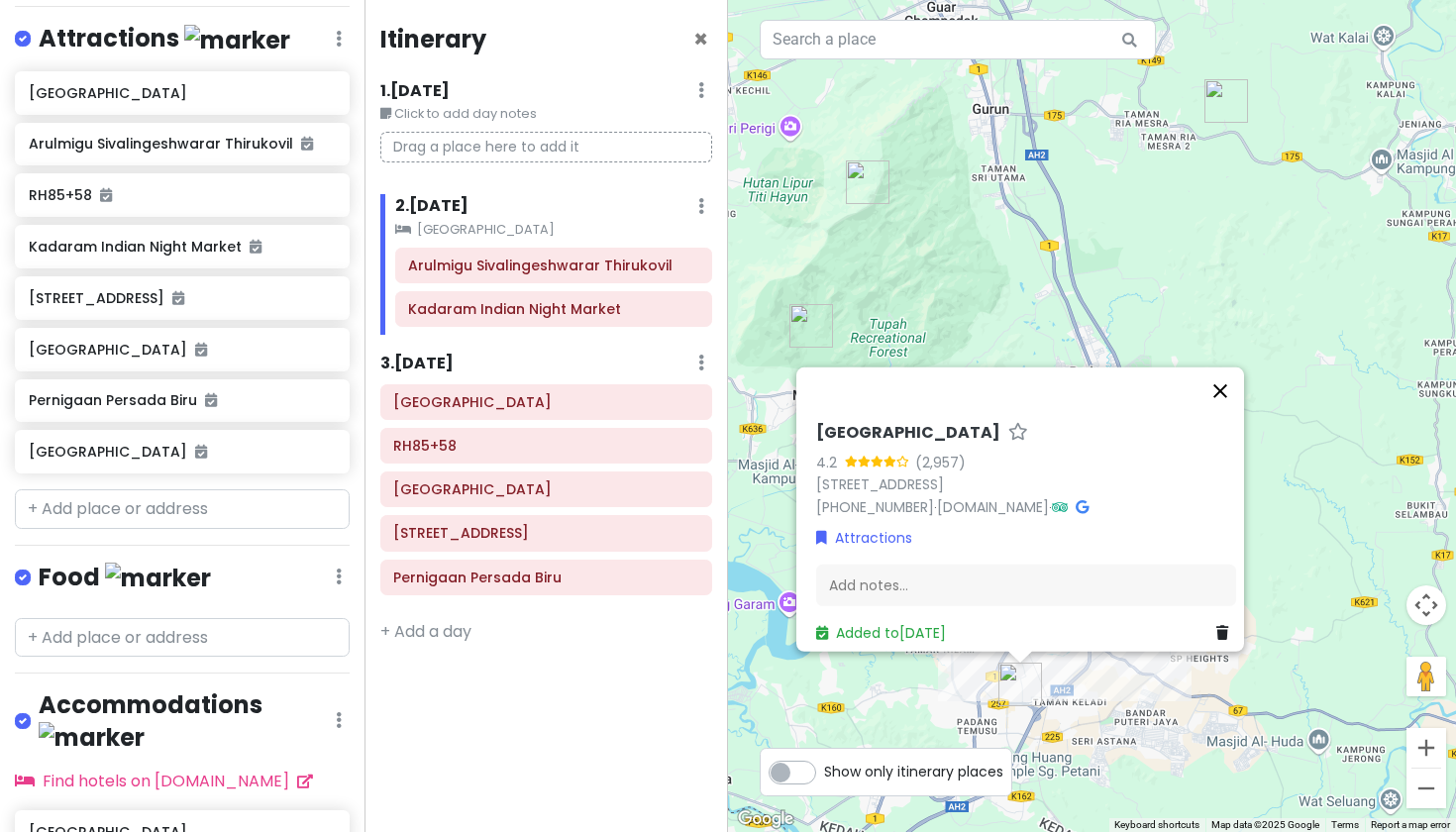 click at bounding box center [1220, 391] 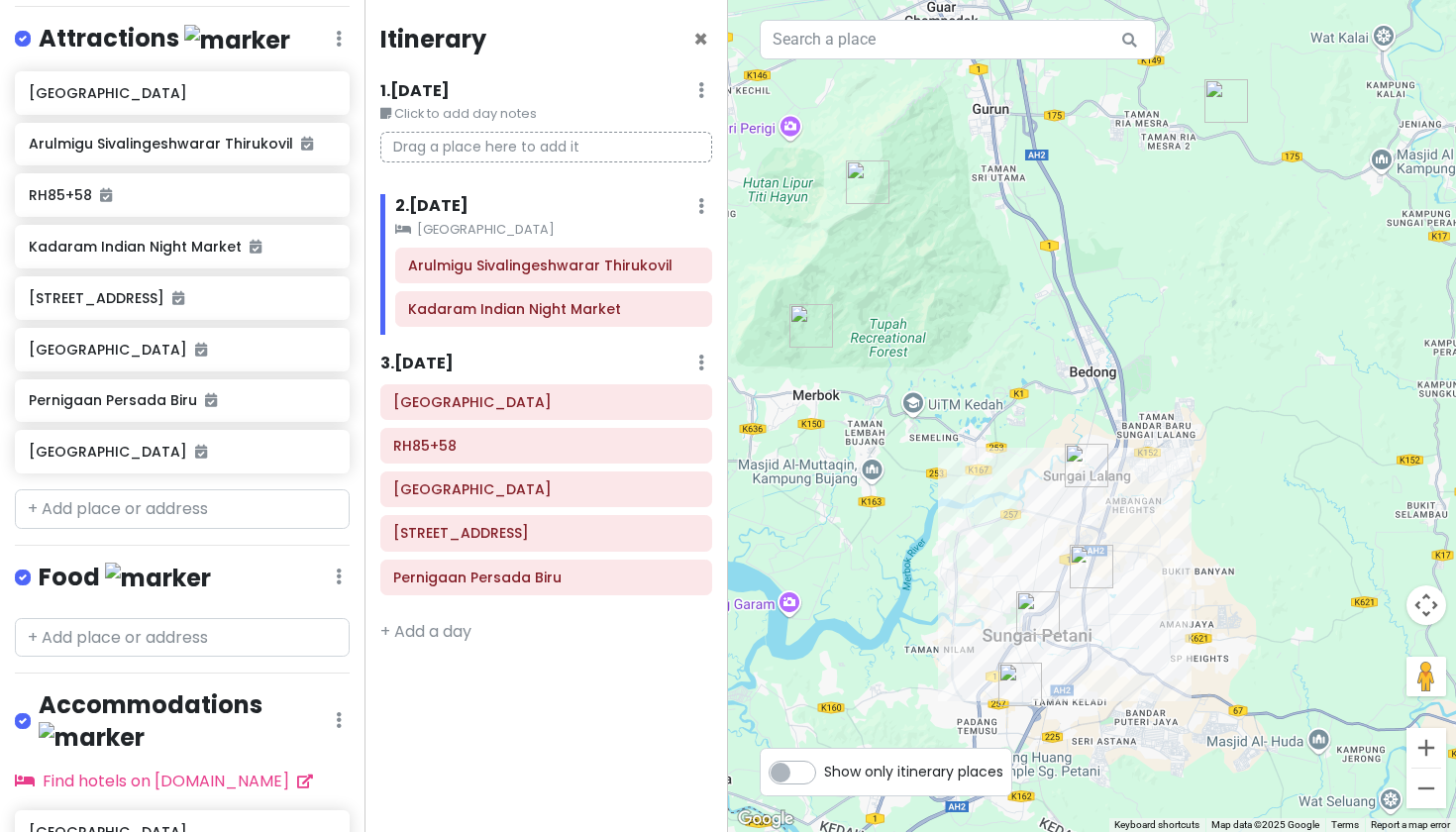 click on "3 .  Sun 9/14 Add Day Notes Delete Day" at bounding box center (547, 367) 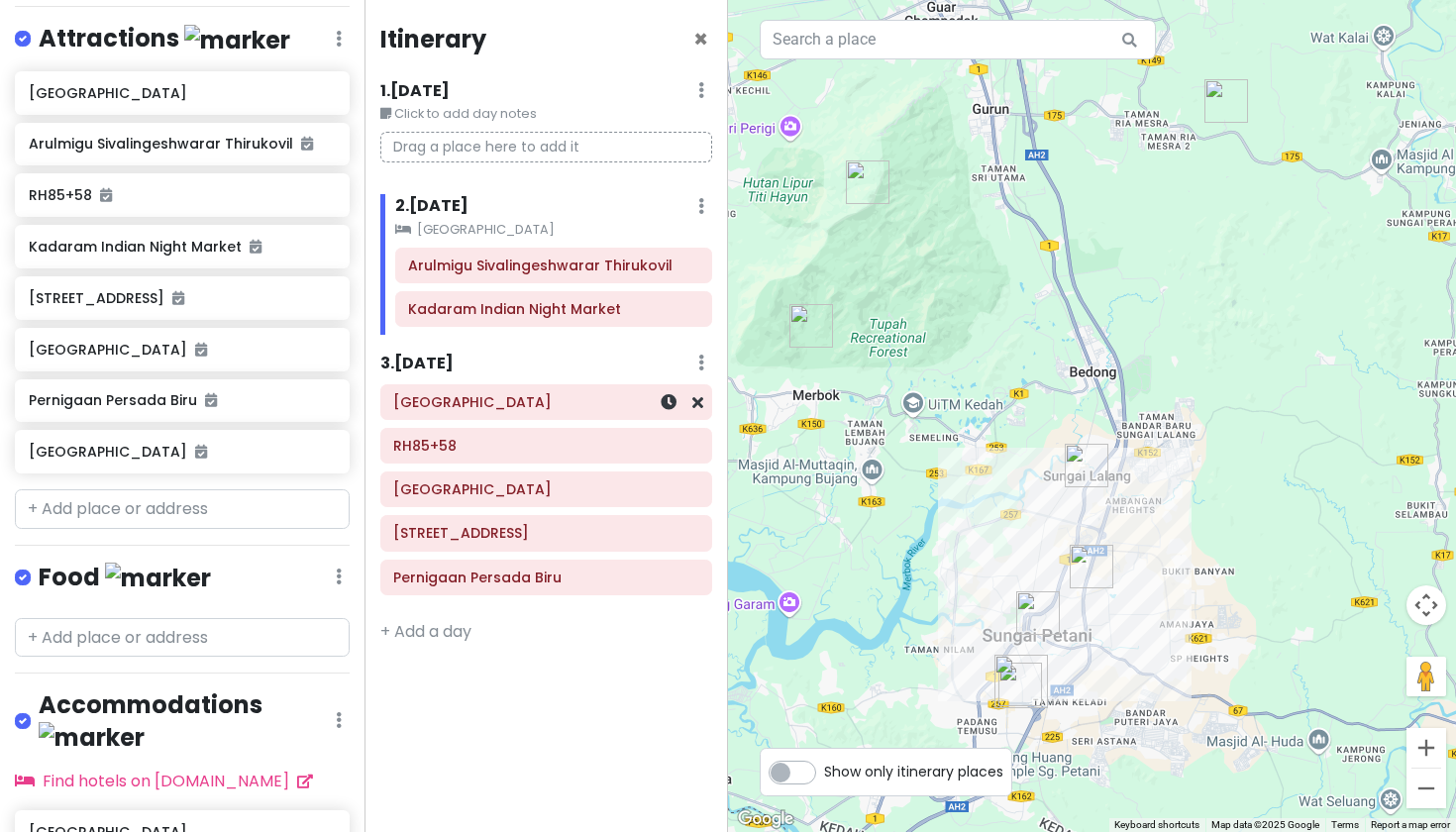 click on "Park Avenue Hotel" at bounding box center [547, 402] 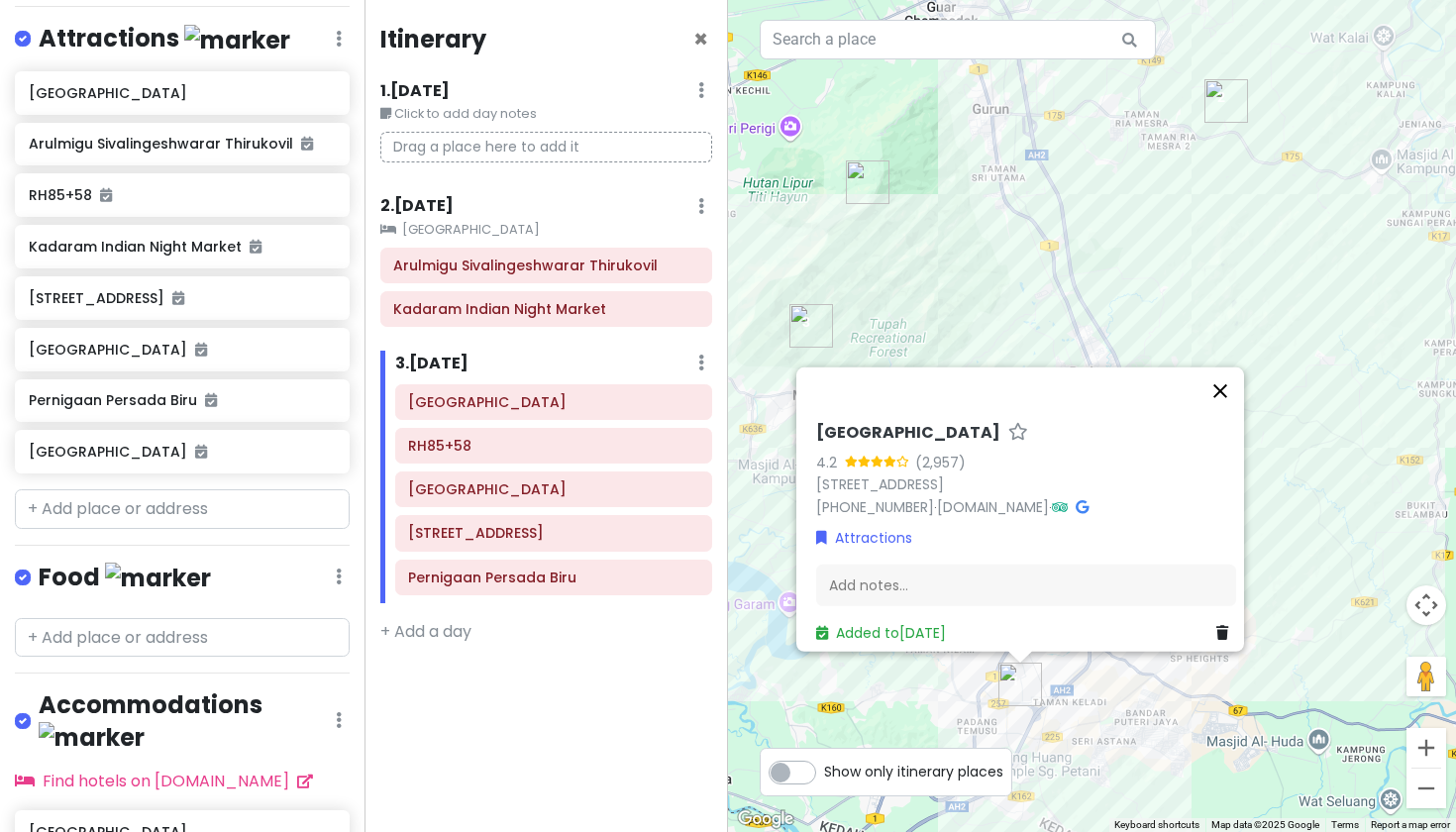 click at bounding box center [1220, 391] 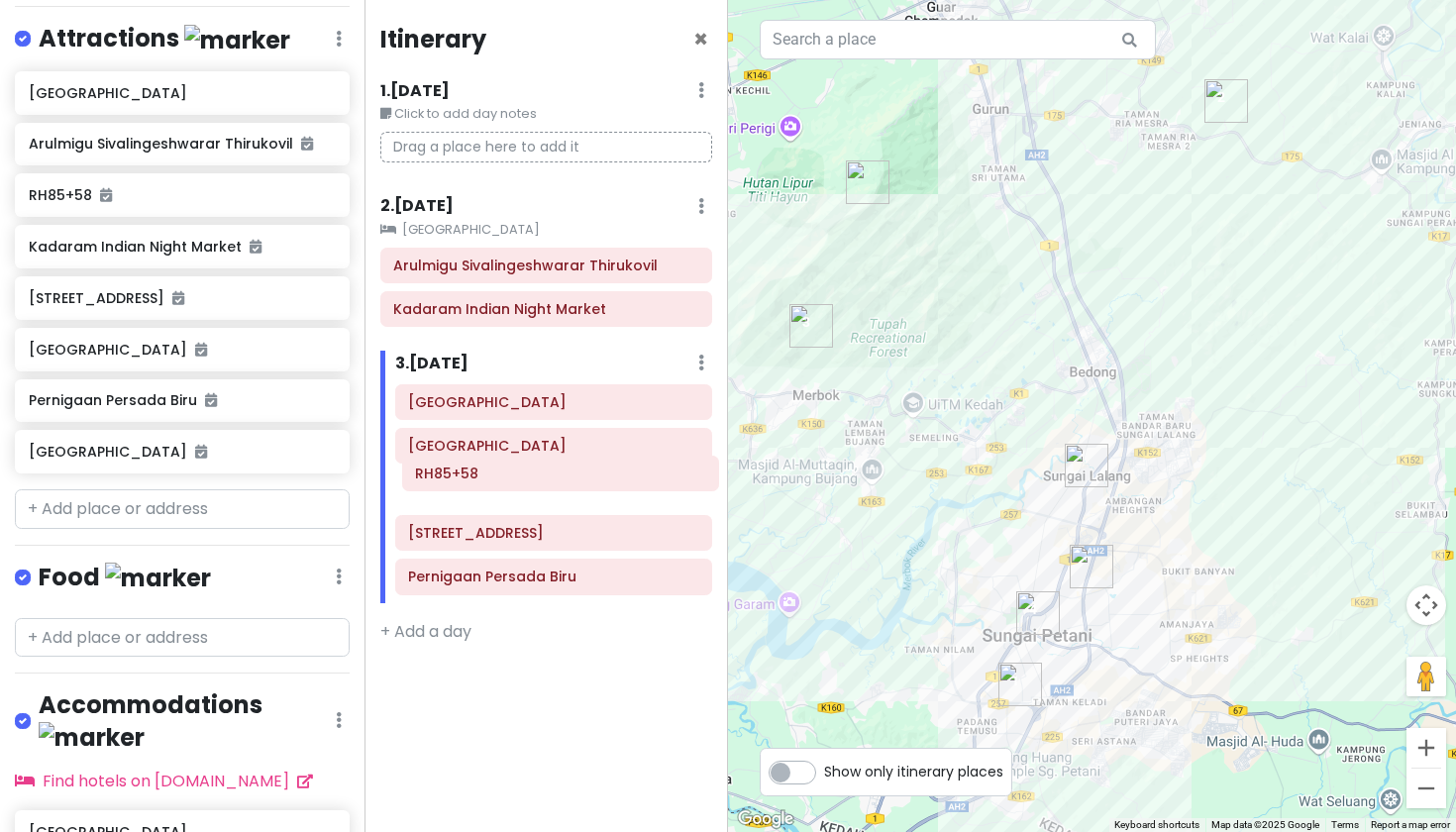 drag, startPoint x: 492, startPoint y: 440, endPoint x: 499, endPoint y: 472, distance: 32.756679 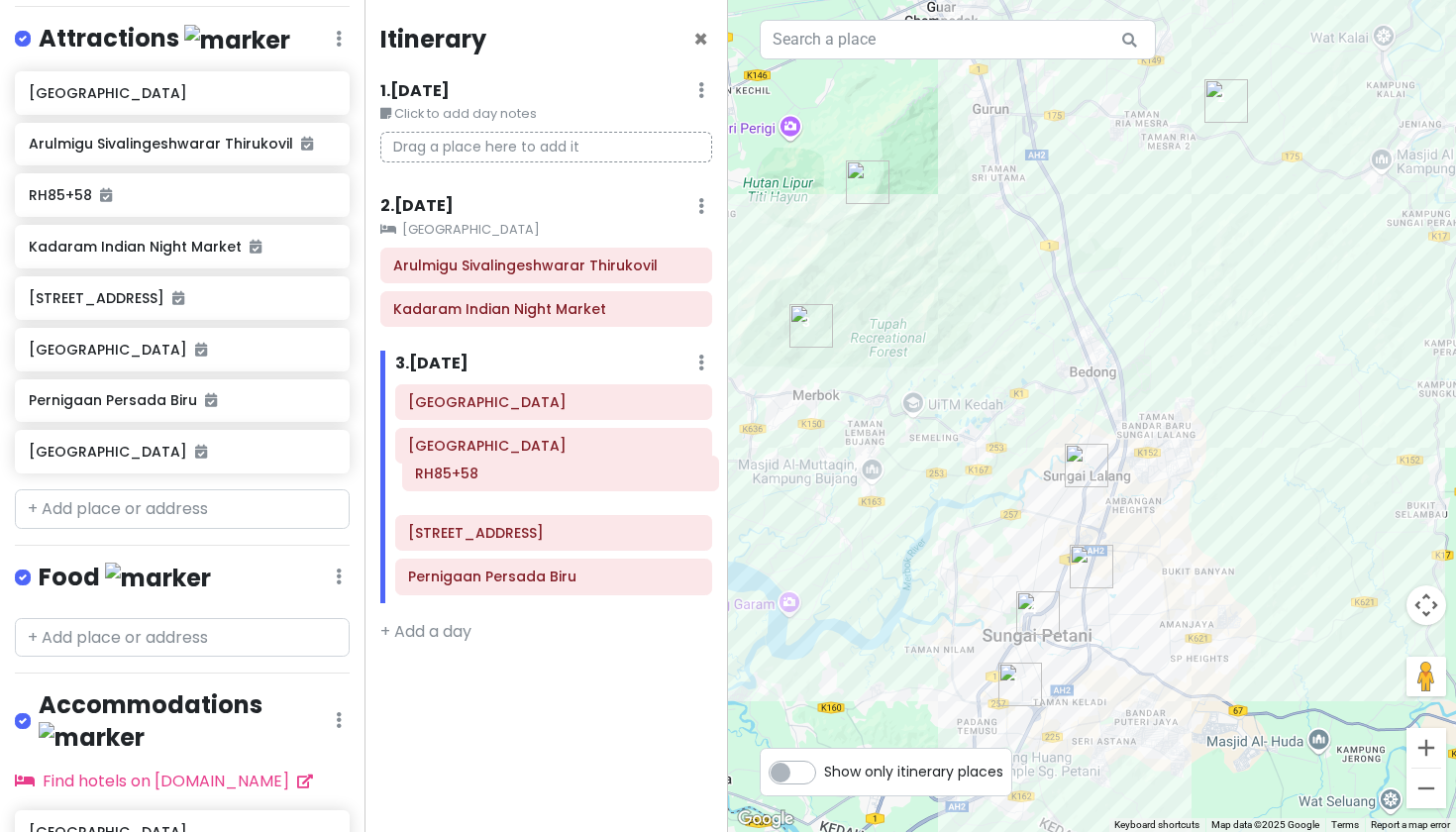 click on "Park Avenue Hotel RH85+58 Bujang Valley Archaeological Museum 551, Jalan Kuala Ketil Pernigaan Persada Biru" 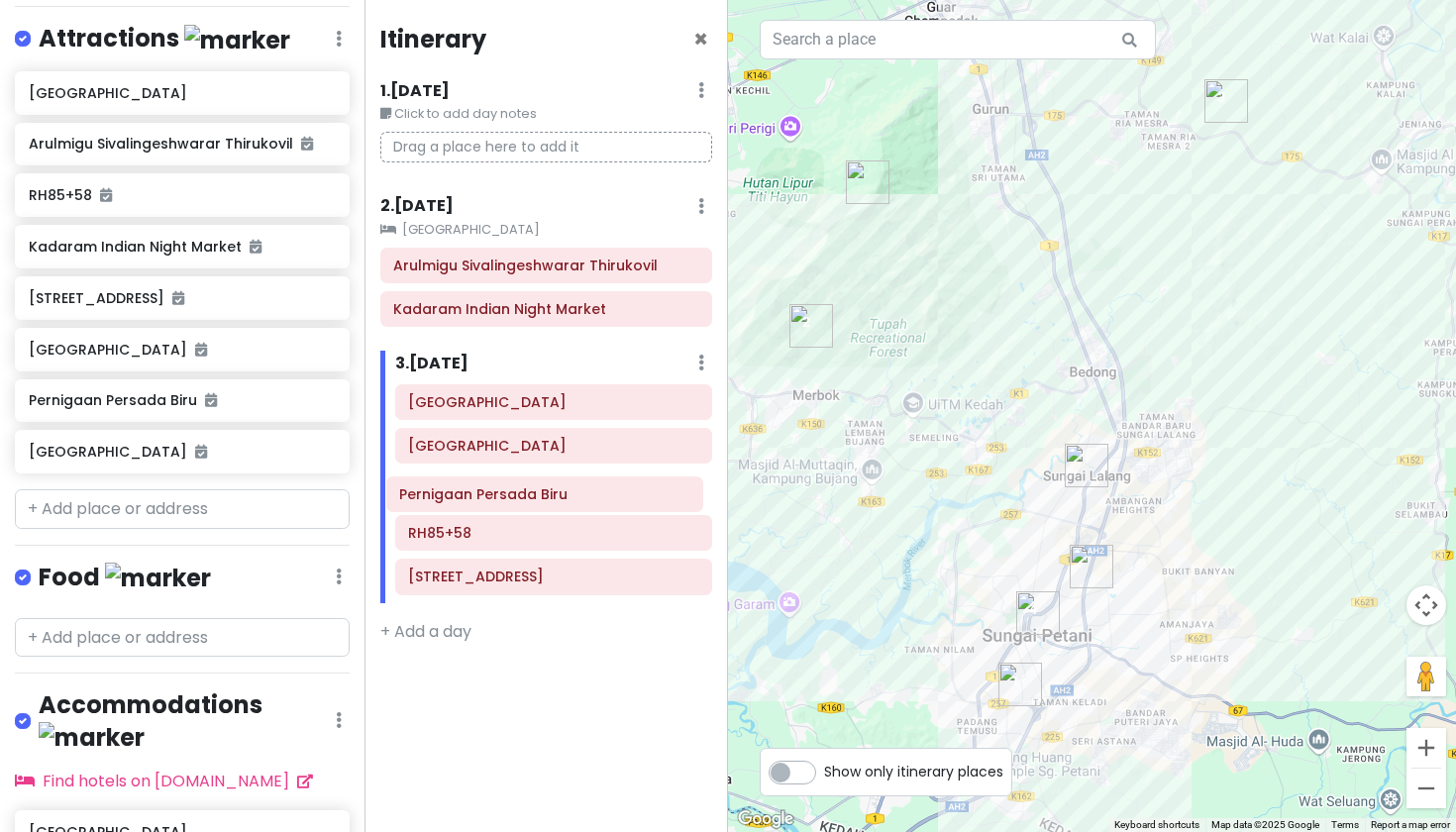 drag, startPoint x: 498, startPoint y: 582, endPoint x: 489, endPoint y: 504, distance: 78.51751 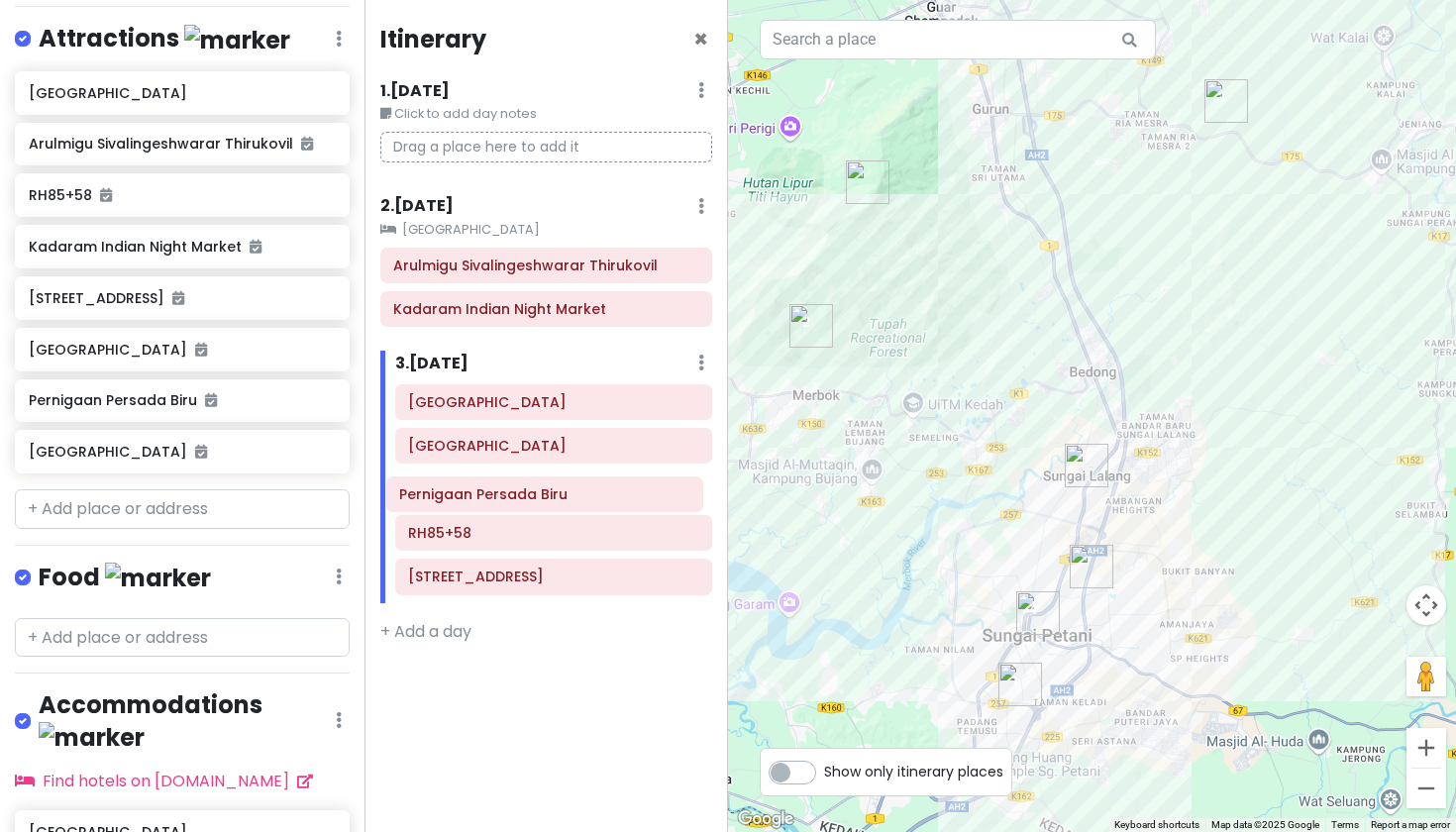 click on "Park Avenue Hotel Bujang Valley Archaeological Museum RH85+58 551, Jalan Kuala Ketil Pernigaan Persada Biru" 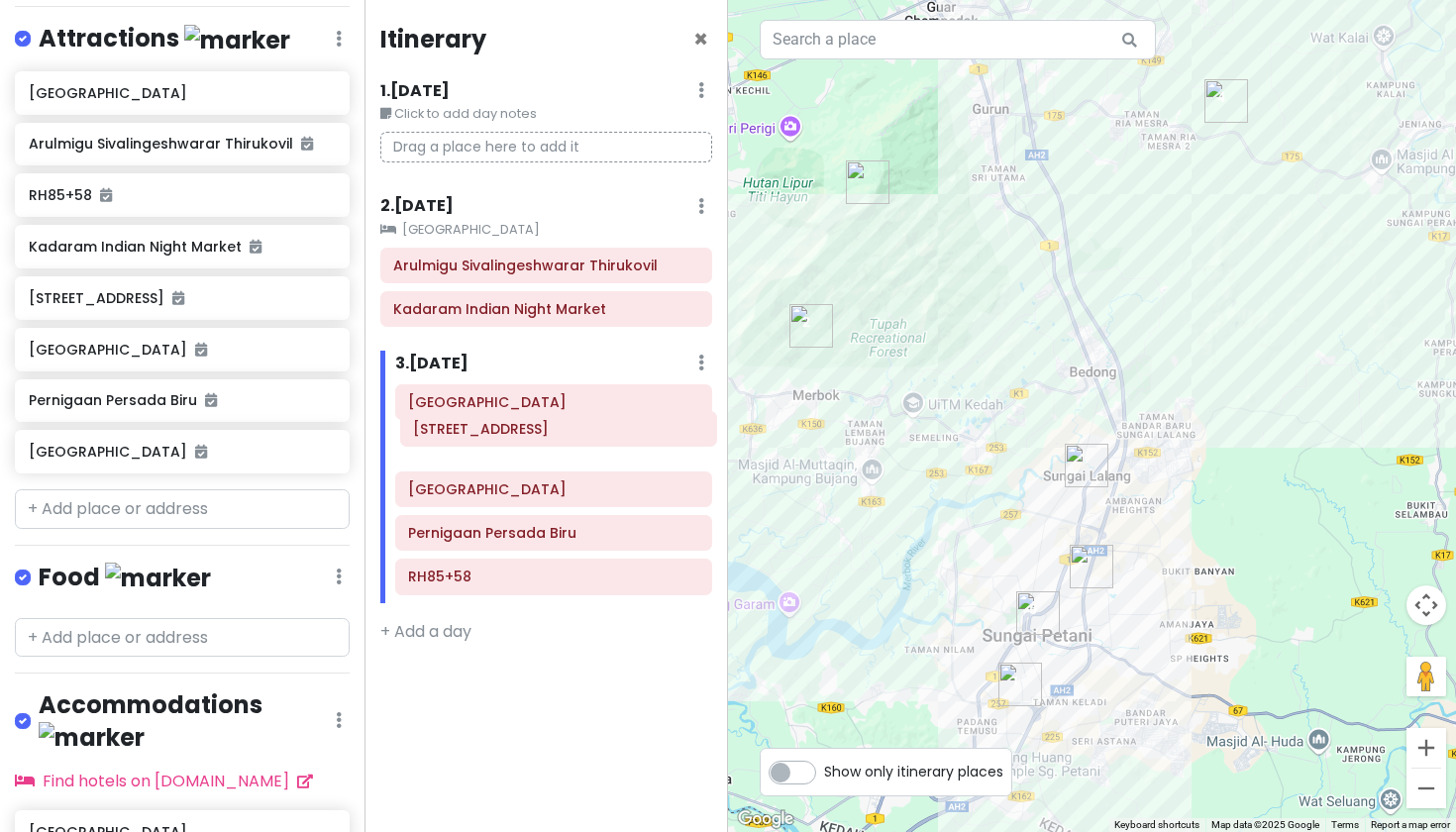 drag, startPoint x: 531, startPoint y: 584, endPoint x: 534, endPoint y: 443, distance: 141.03191 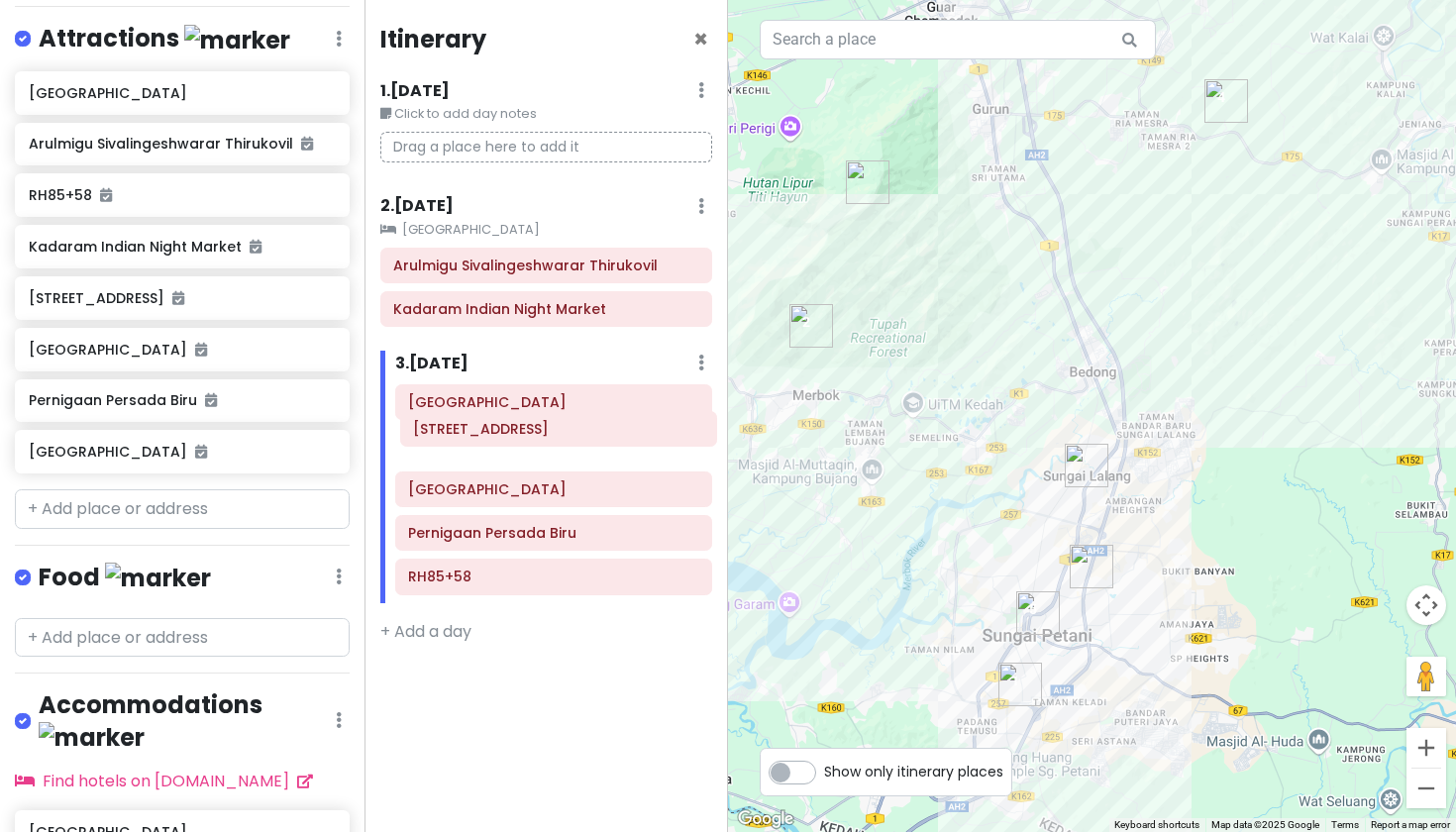 click on "Park Avenue Hotel Bujang Valley Archaeological Museum Pernigaan Persada Biru RH85+58 551, Jalan Kuala Ketil" 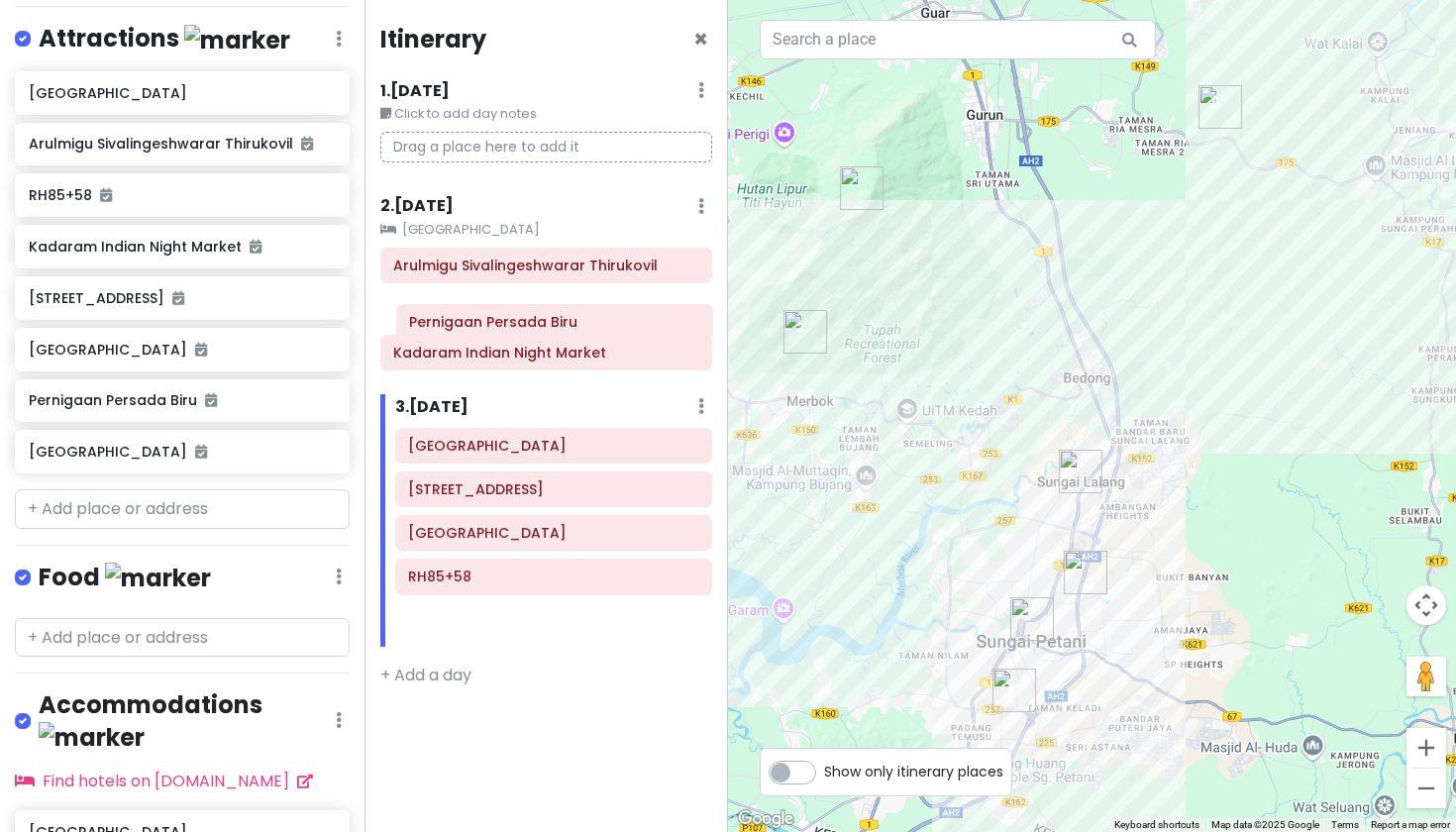drag, startPoint x: 559, startPoint y: 534, endPoint x: 560, endPoint y: 327, distance: 207.0024 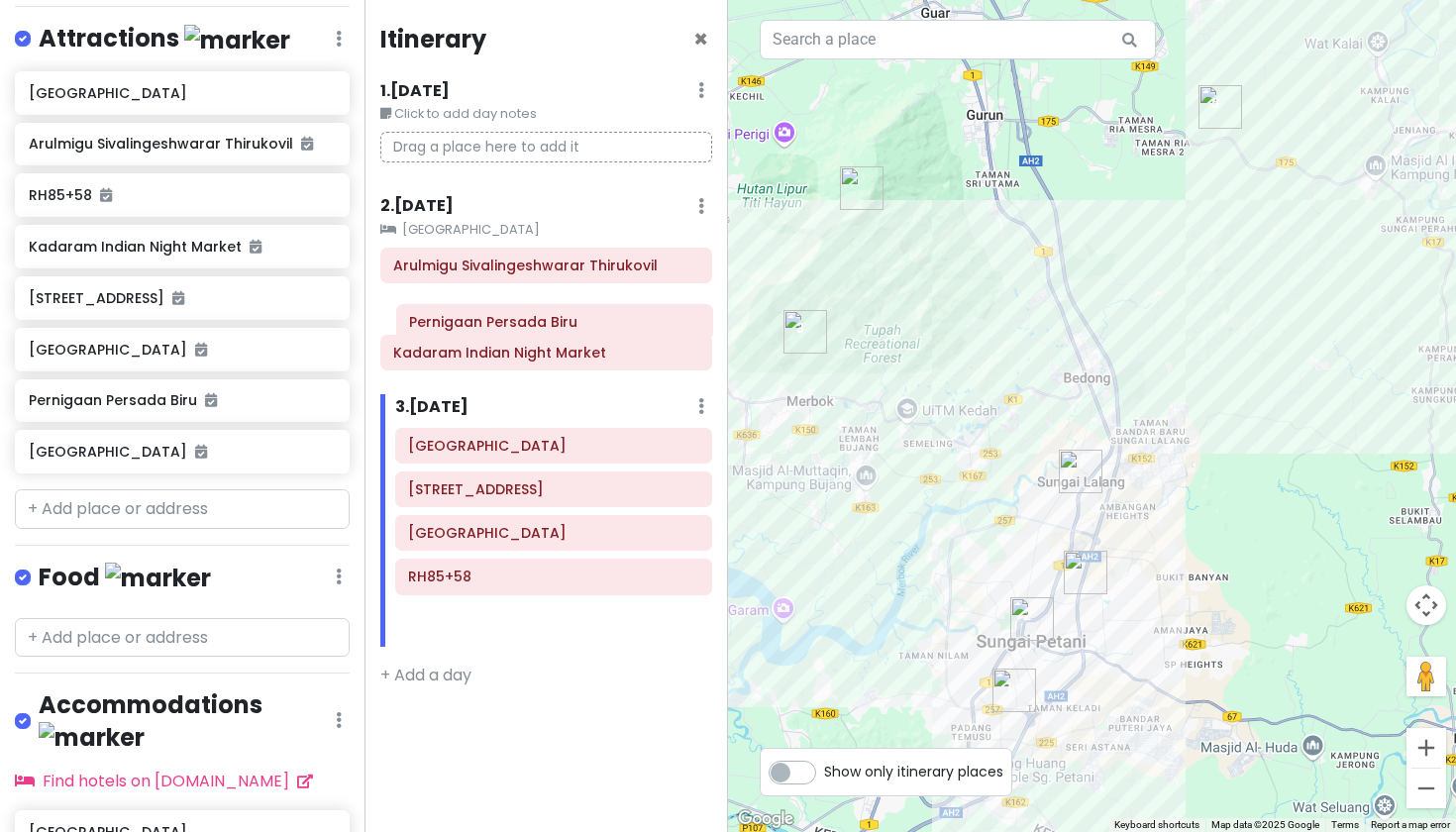 click on "Itinerary × 1 .  Fri 9/12 Edit Day Notes Delete Day   Click to add day notes Drag a place here to add it 2 .  Sat 9/13 Add Day Notes Clear Lodging Delete Day    Park Avenue Hotel Arulmigu Sivalingeshwarar Thirukovil Kadaram Indian Night Market 3 .  Sun 9/14 Add Day Notes Delete Day Park Avenue Hotel 551, Jalan Kuala Ketil Bujang Valley Archaeological Museum Pernigaan Persada Biru RH85+58 + Add a day" at bounding box center (547, 416) 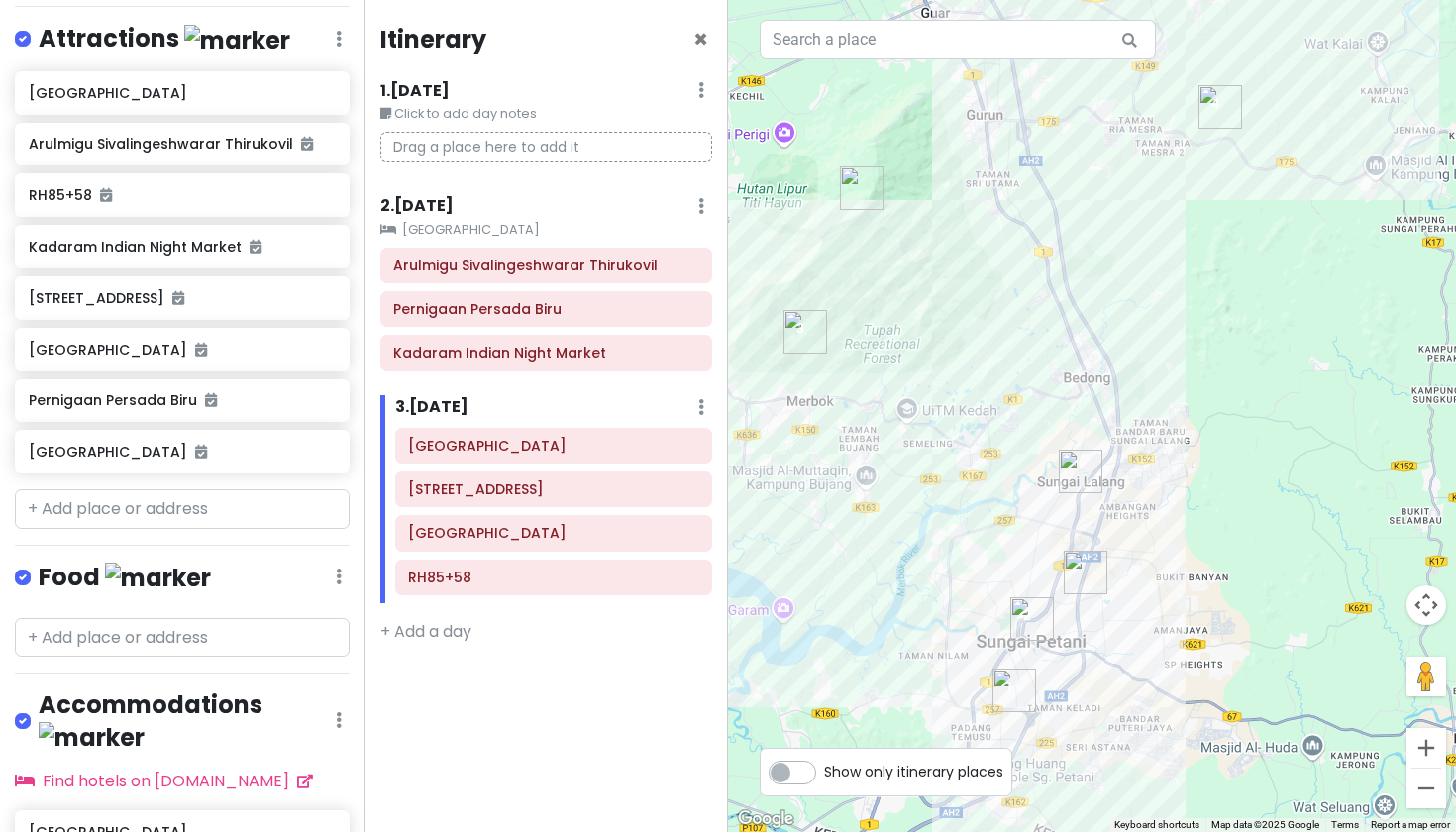 click on "Park Avenue Hotel" 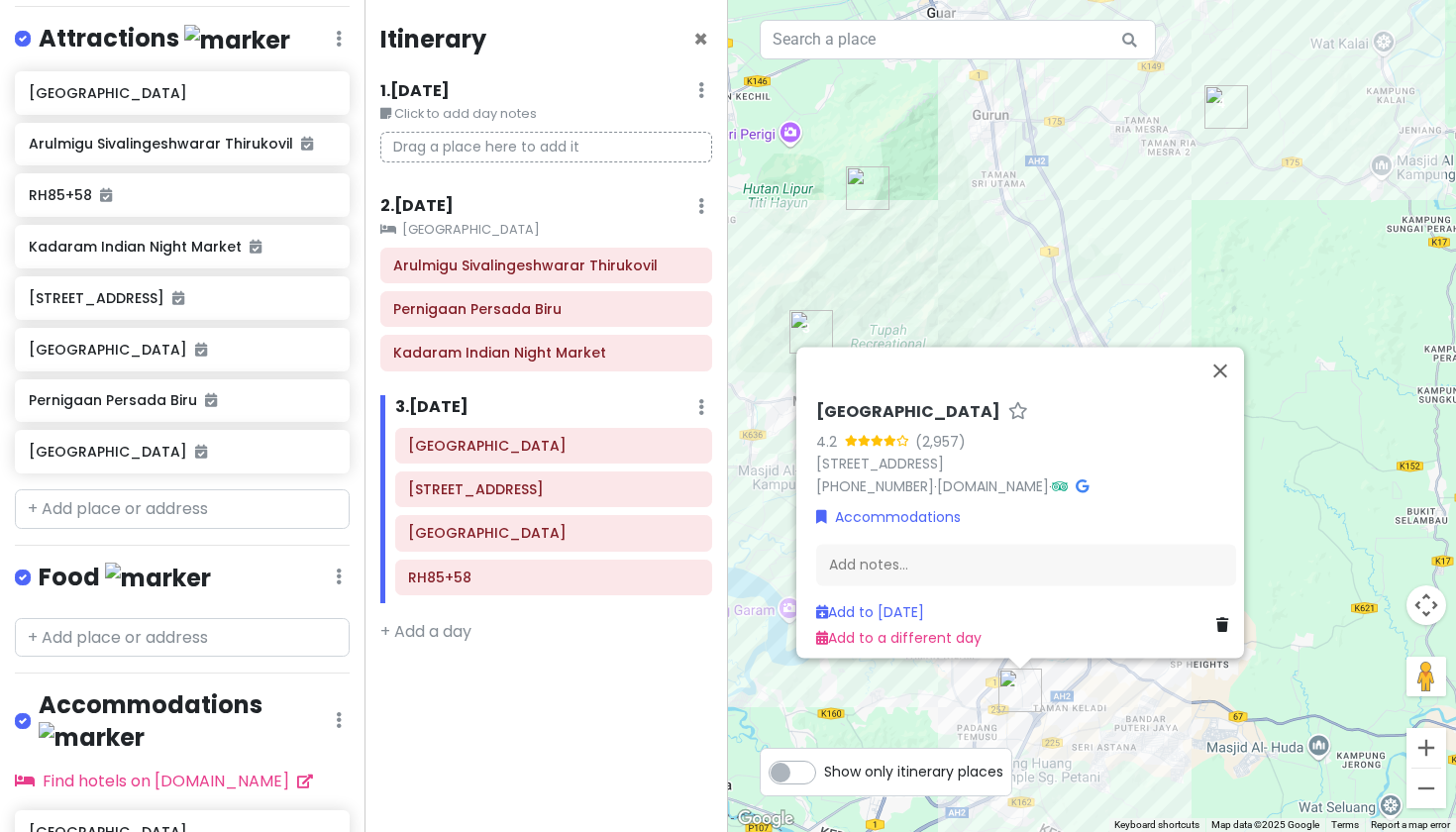 click on "Itinerary × 1 .  Fri 9/12 Edit Day Notes Delete Day   Click to add day notes Drag a place here to add it 2 .  Sat 9/13 Add Day Notes Clear Lodging Delete Day    Park Avenue Hotel Arulmigu Sivalingeshwarar Thirukovil Pernigaan Persada Biru Kadaram Indian Night Market 3 .  Sun 9/14 Add Day Notes Delete Day Park Avenue Hotel 551, Jalan Kuala Ketil Bujang Valley Archaeological Museum RH85+58 + Add a day" at bounding box center [547, 416] 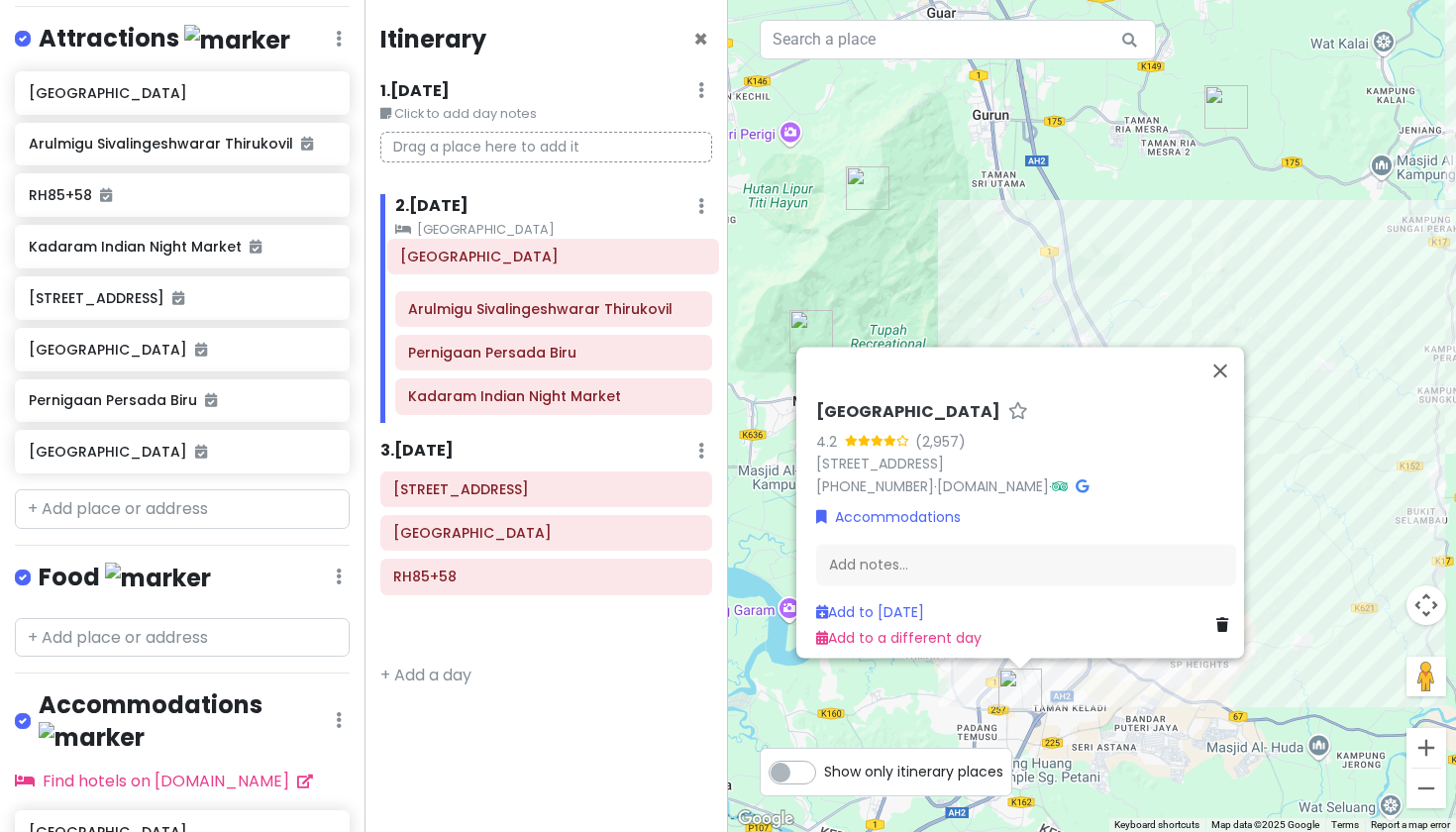 drag, startPoint x: 496, startPoint y: 451, endPoint x: 503, endPoint y: 261, distance: 190.1289 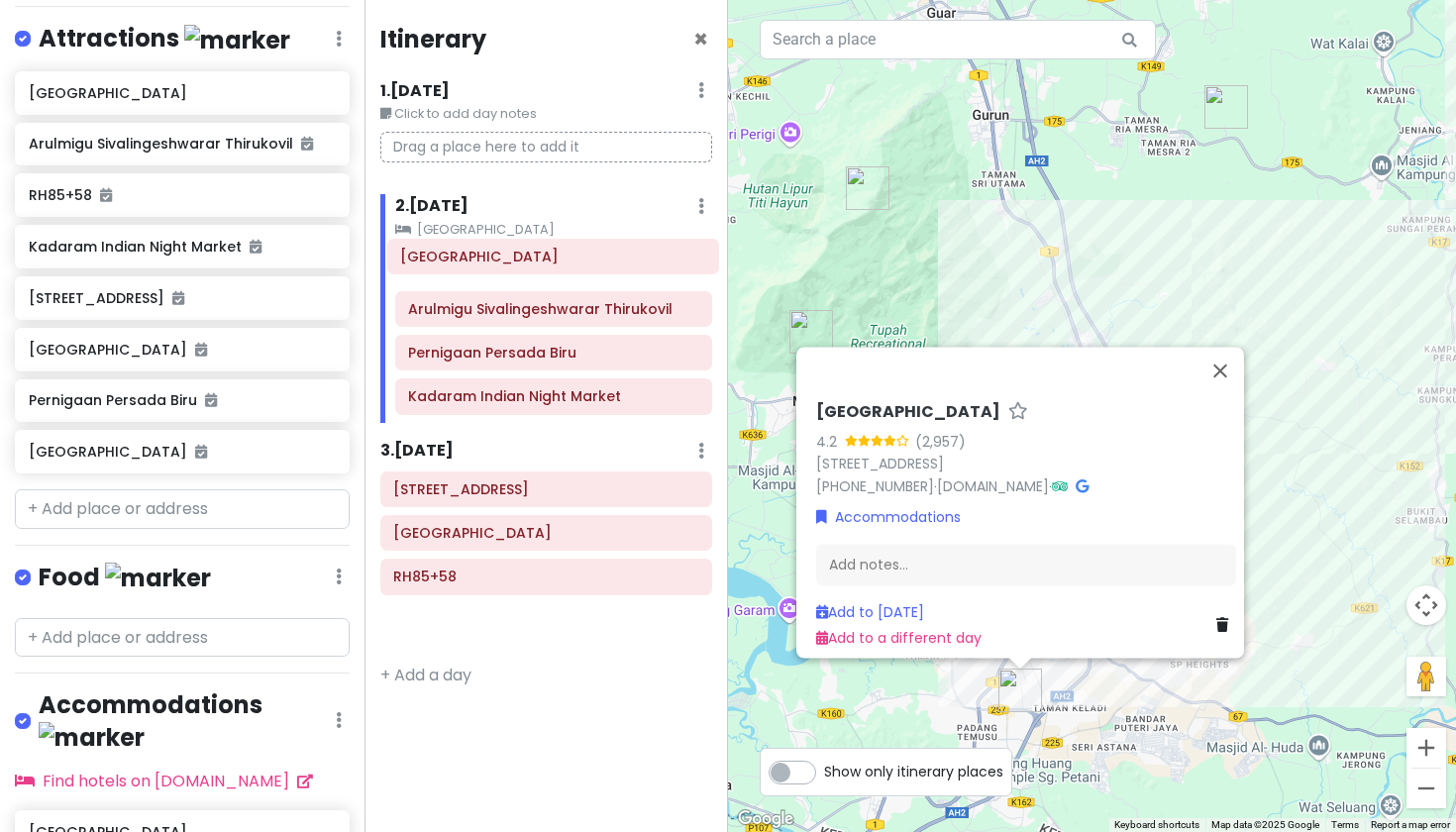 click on "Itinerary × 1 .  Fri 9/12 Edit Day Notes Delete Day   Click to add day notes Drag a place here to add it 2 .  Sat 9/13 Add Day Notes Clear Lodging Delete Day    Park Avenue Hotel Arulmigu Sivalingeshwarar Thirukovil Pernigaan Persada Biru Kadaram Indian Night Market 3 .  Sun 9/14 Add Day Notes Delete Day Park Avenue Hotel 551, Jalan Kuala Ketil Bujang Valley Archaeological Museum RH85+58 + Add a day" at bounding box center [547, 416] 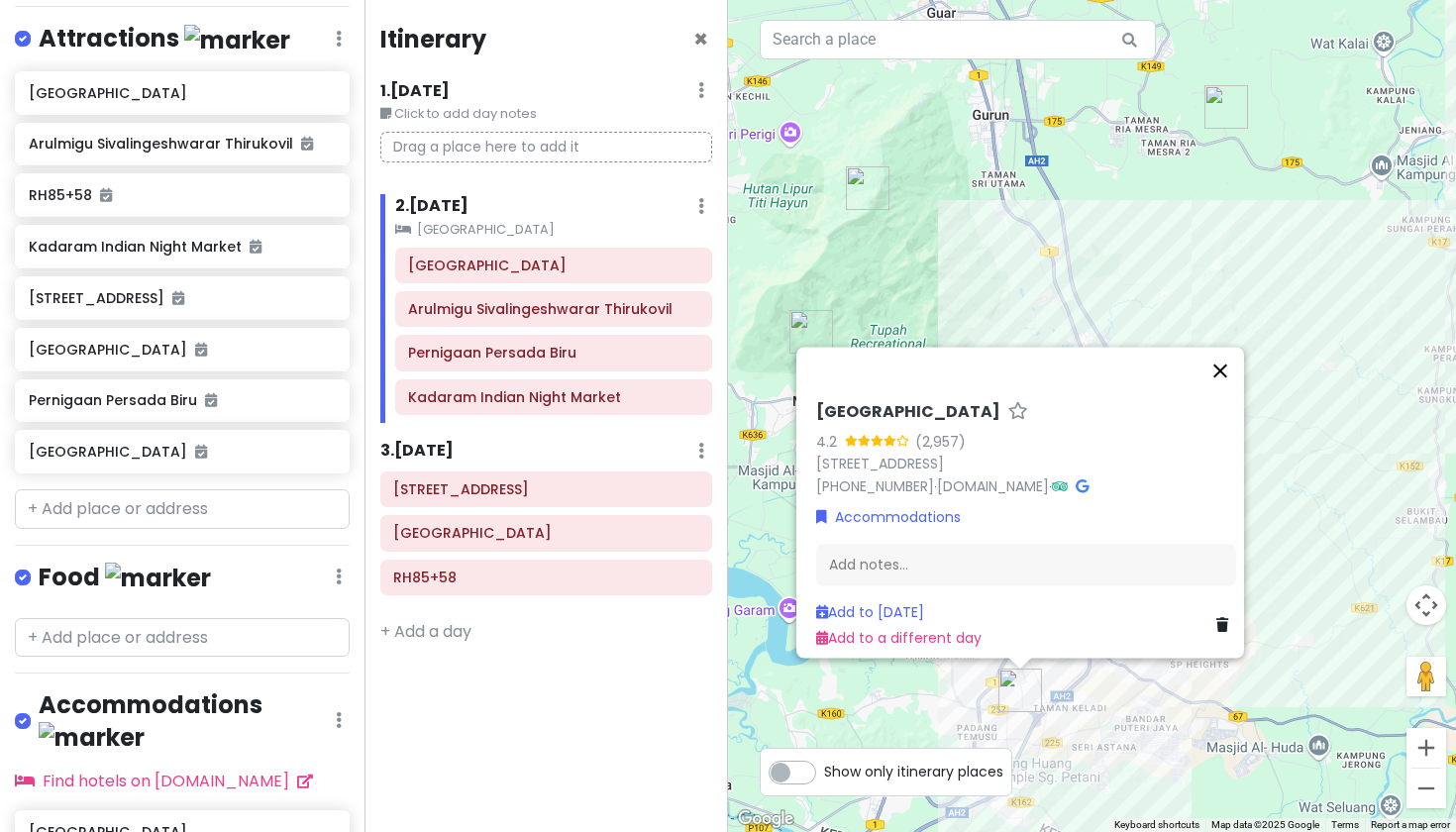 click at bounding box center [1220, 370] 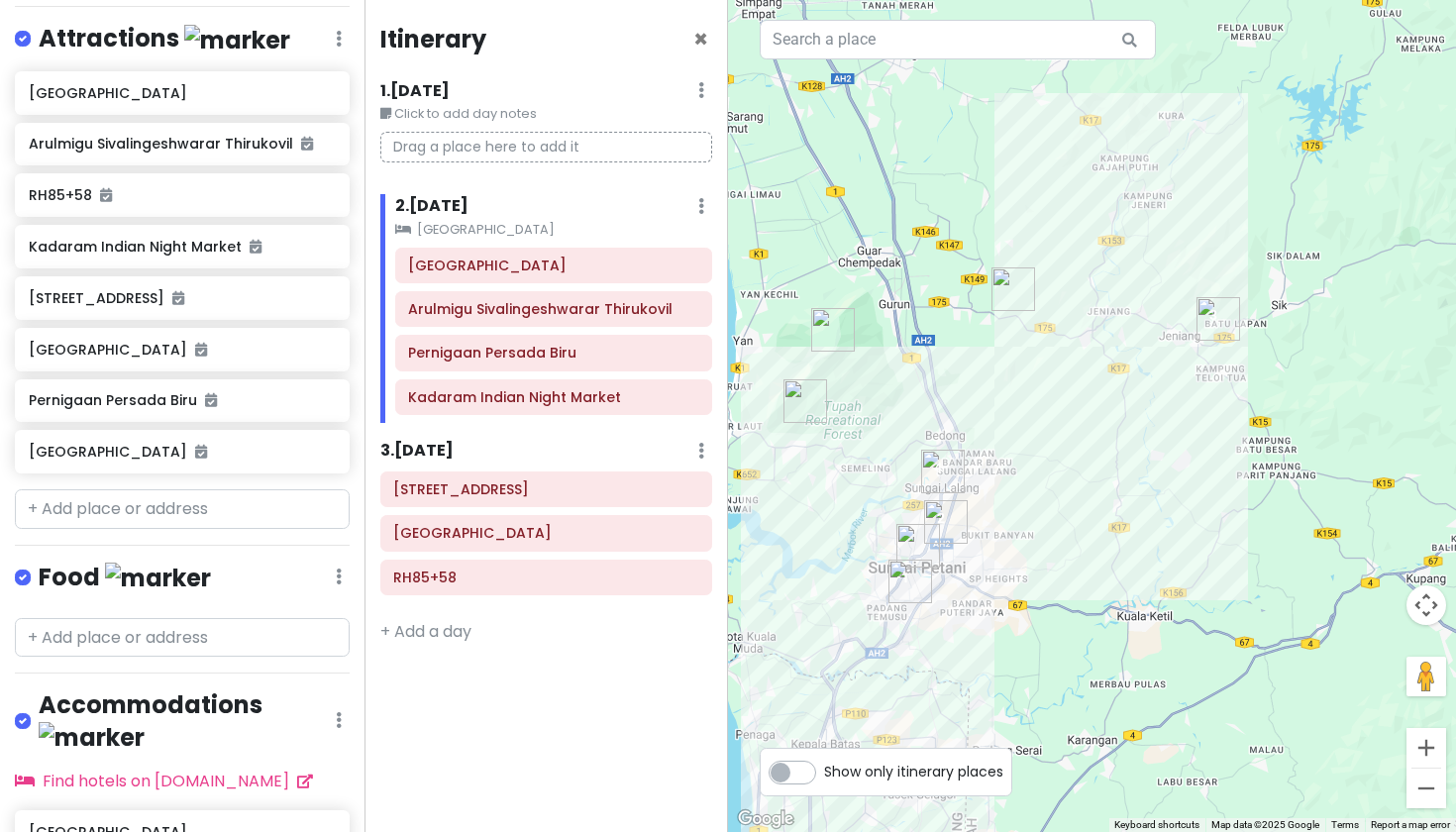 drag, startPoint x: 1194, startPoint y: 355, endPoint x: 1076, endPoint y: 349, distance: 118.15244 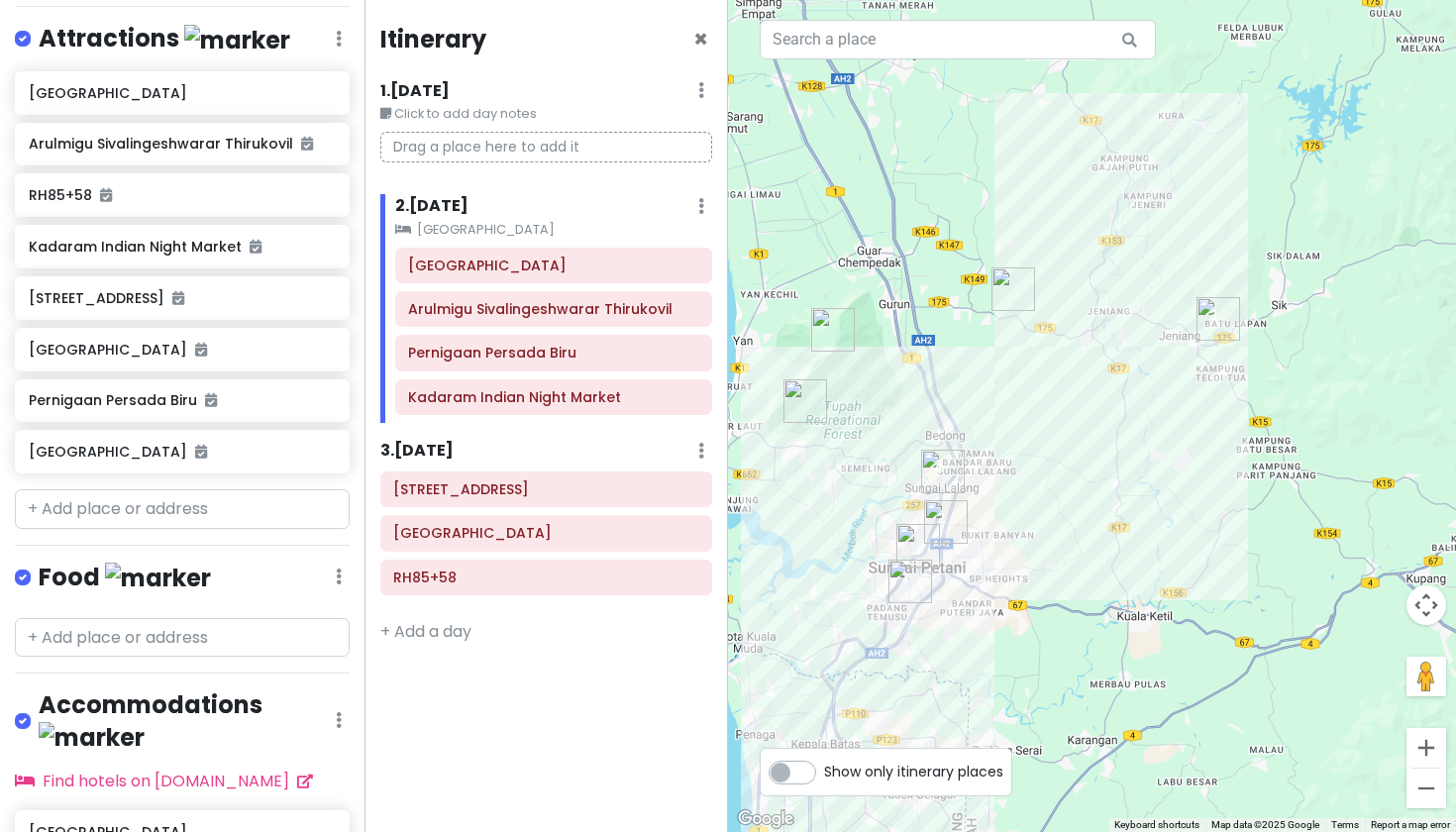 click at bounding box center [1092, 416] 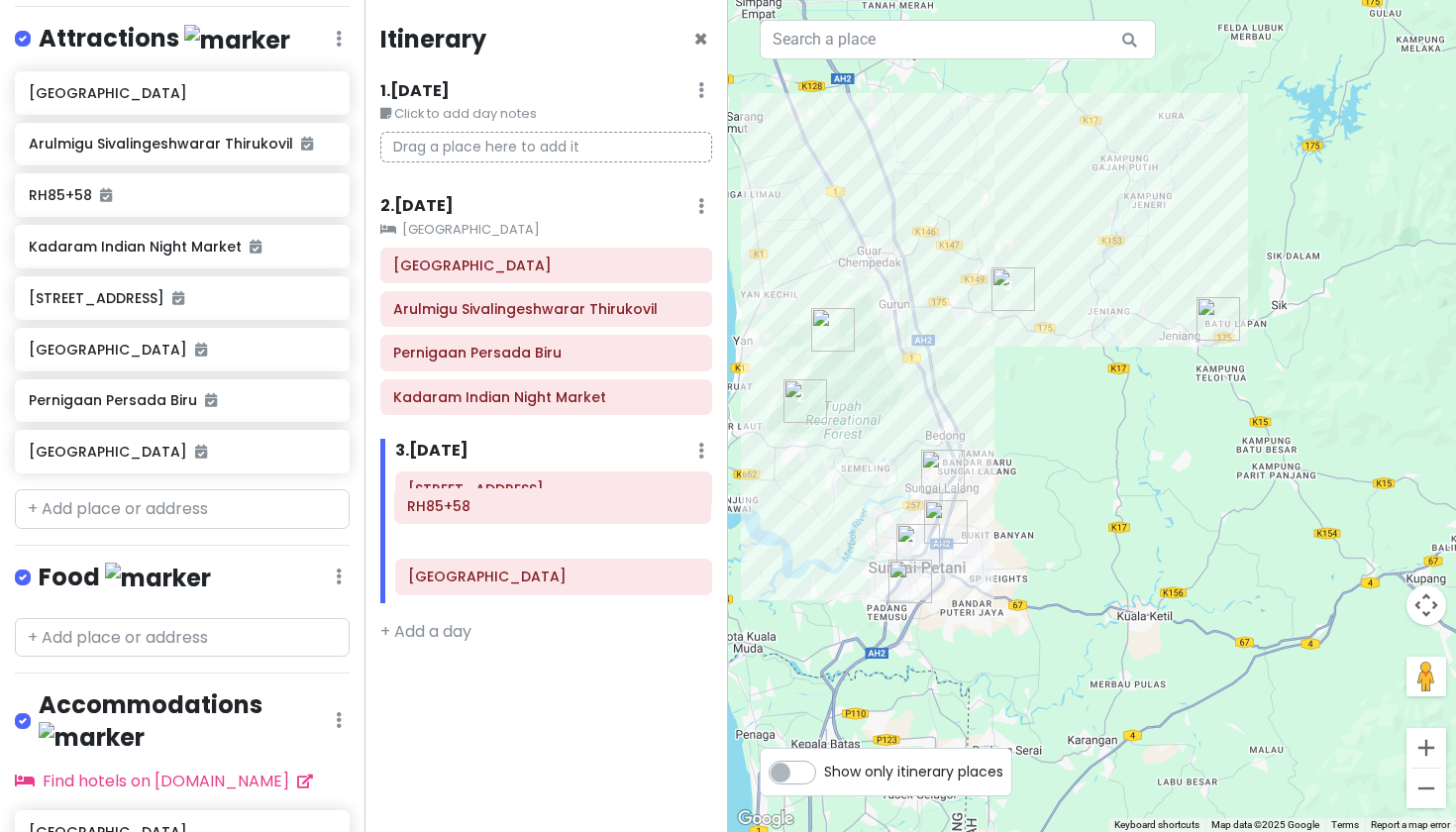 drag, startPoint x: 473, startPoint y: 581, endPoint x: 472, endPoint y: 515, distance: 66.00758 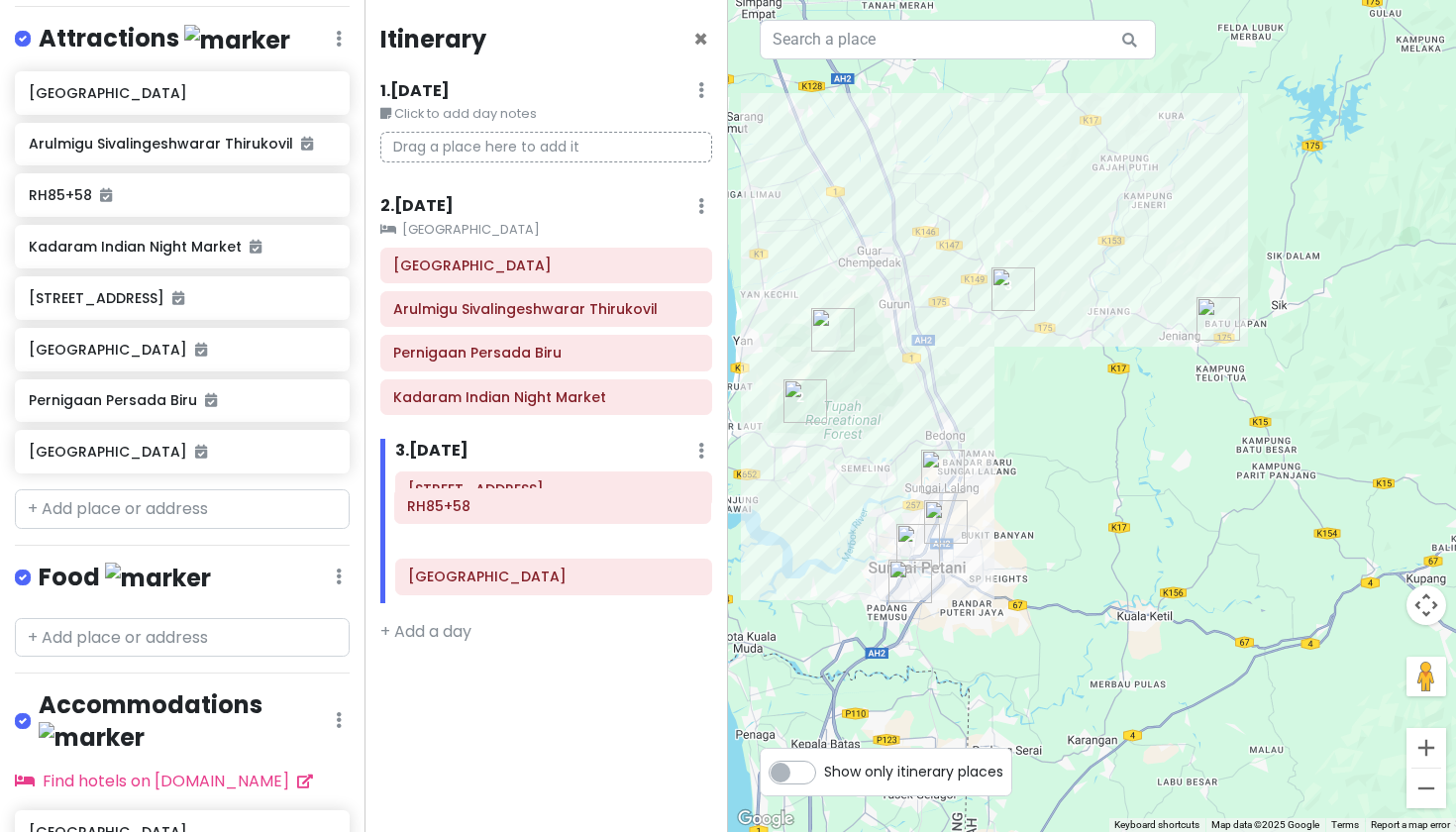 click on "551, Jalan Kuala Ketil Bujang Valley Archaeological Museum RH85+58" 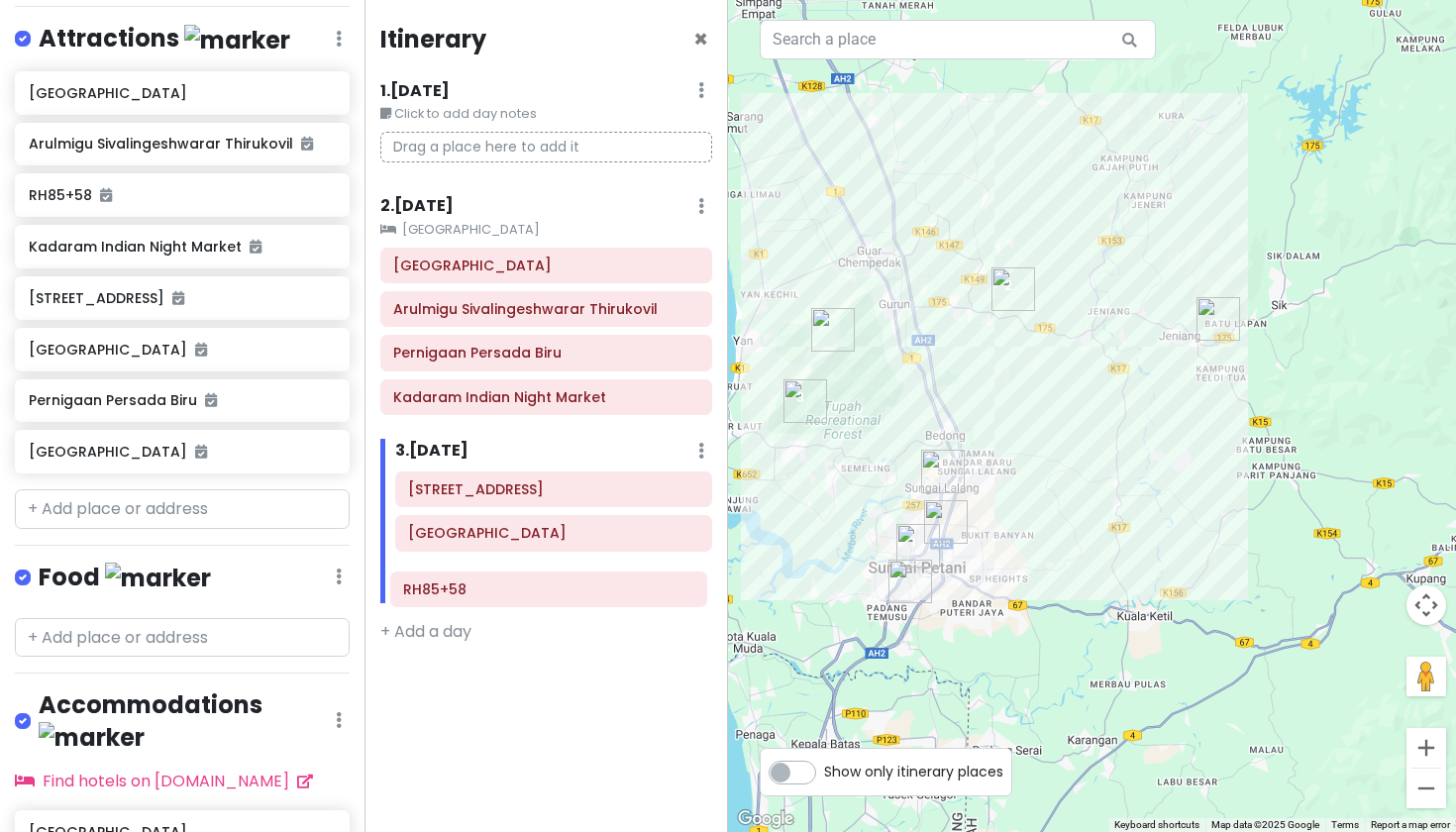 drag, startPoint x: 533, startPoint y: 527, endPoint x: 528, endPoint y: 587, distance: 60.207973 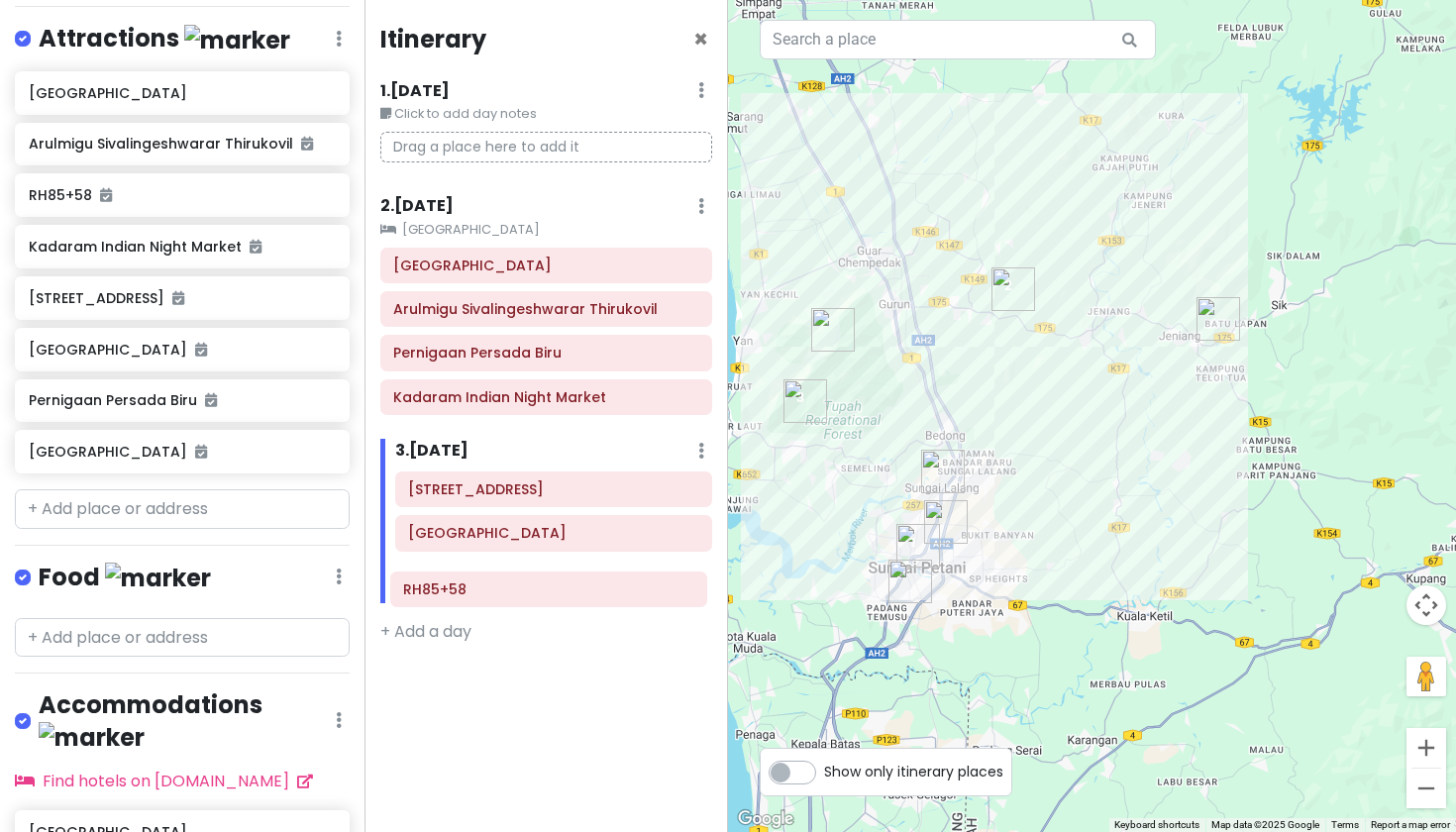 click on "551, Jalan Kuala Ketil RH85+58 Bujang Valley Archaeological Museum" 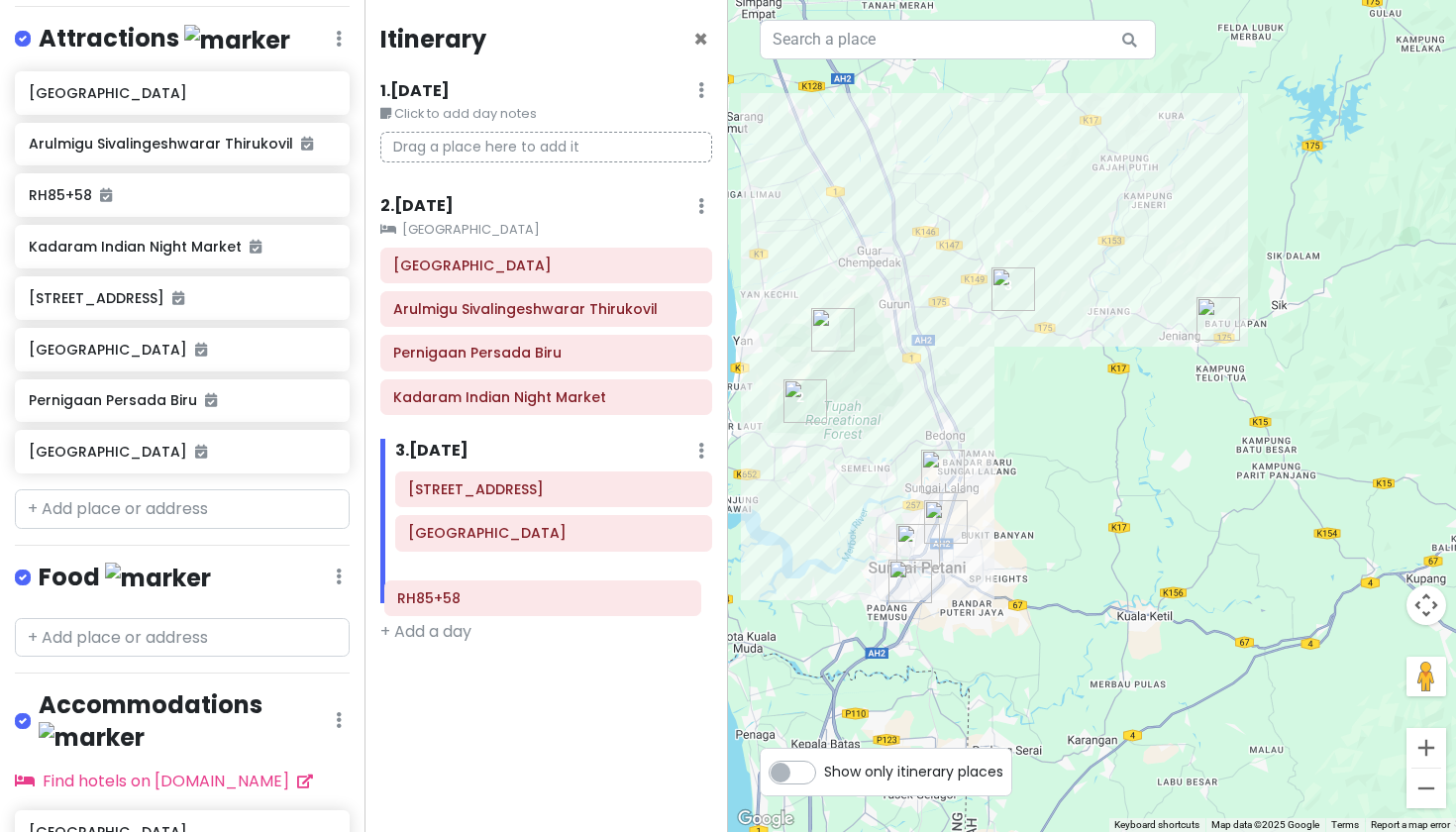 drag, startPoint x: 528, startPoint y: 587, endPoint x: 517, endPoint y: 613, distance: 28.231188 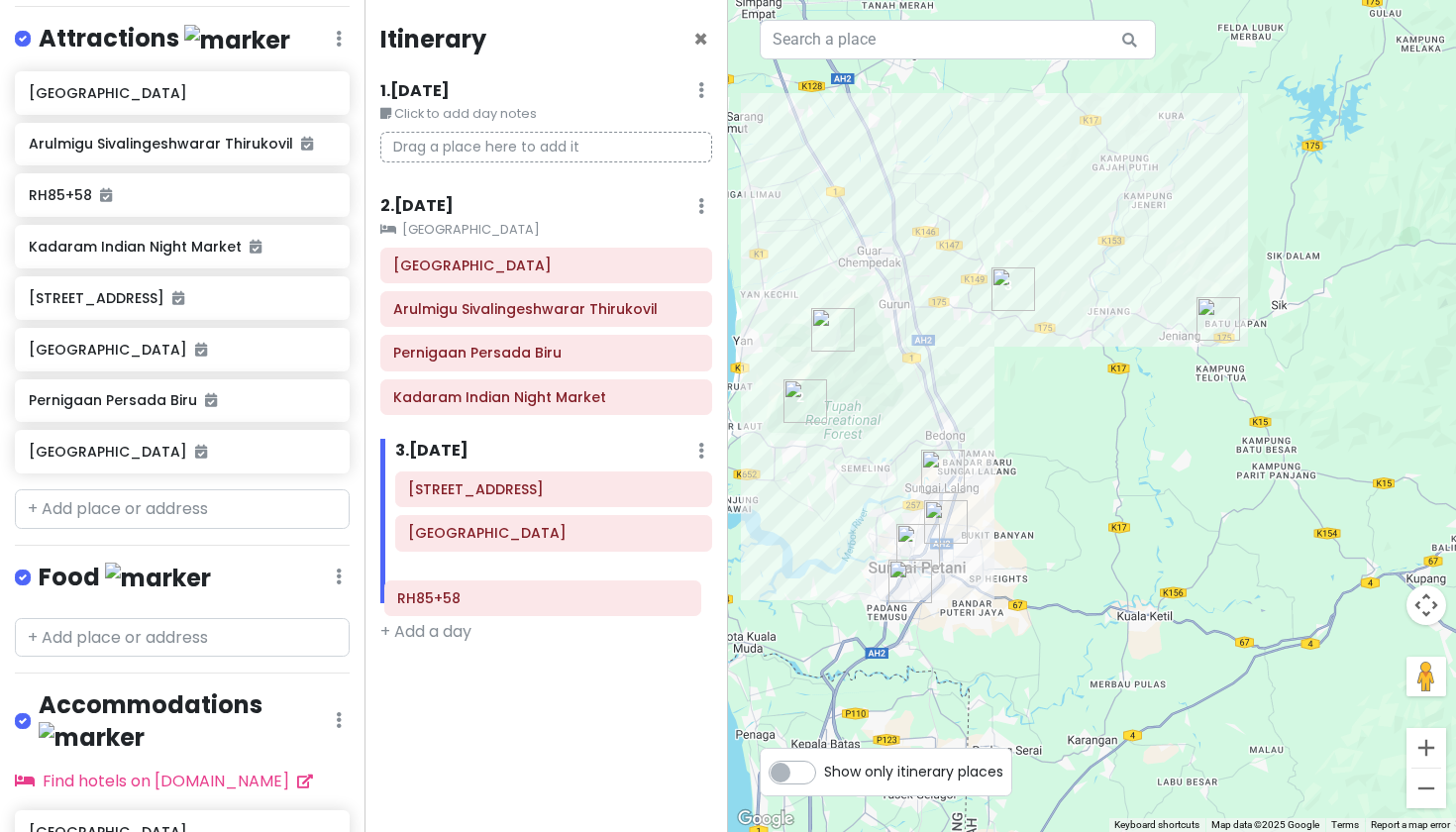 click on "Itinerary × 1 .  Fri 9/12 Edit Day Notes Delete Day   Click to add day notes Drag a place here to add it 2 .  Sat 9/13 Add Day Notes Clear Lodging Delete Day    Park Avenue Hotel Park Avenue Hotel Arulmigu Sivalingeshwarar Thirukovil Pernigaan Persada Biru Kadaram Indian Night Market 3 .  Sun 9/14 Add Day Notes Delete Day 551, Jalan Kuala Ketil Bujang Valley Archaeological Museum RH85+58 + Add a day" at bounding box center (547, 416) 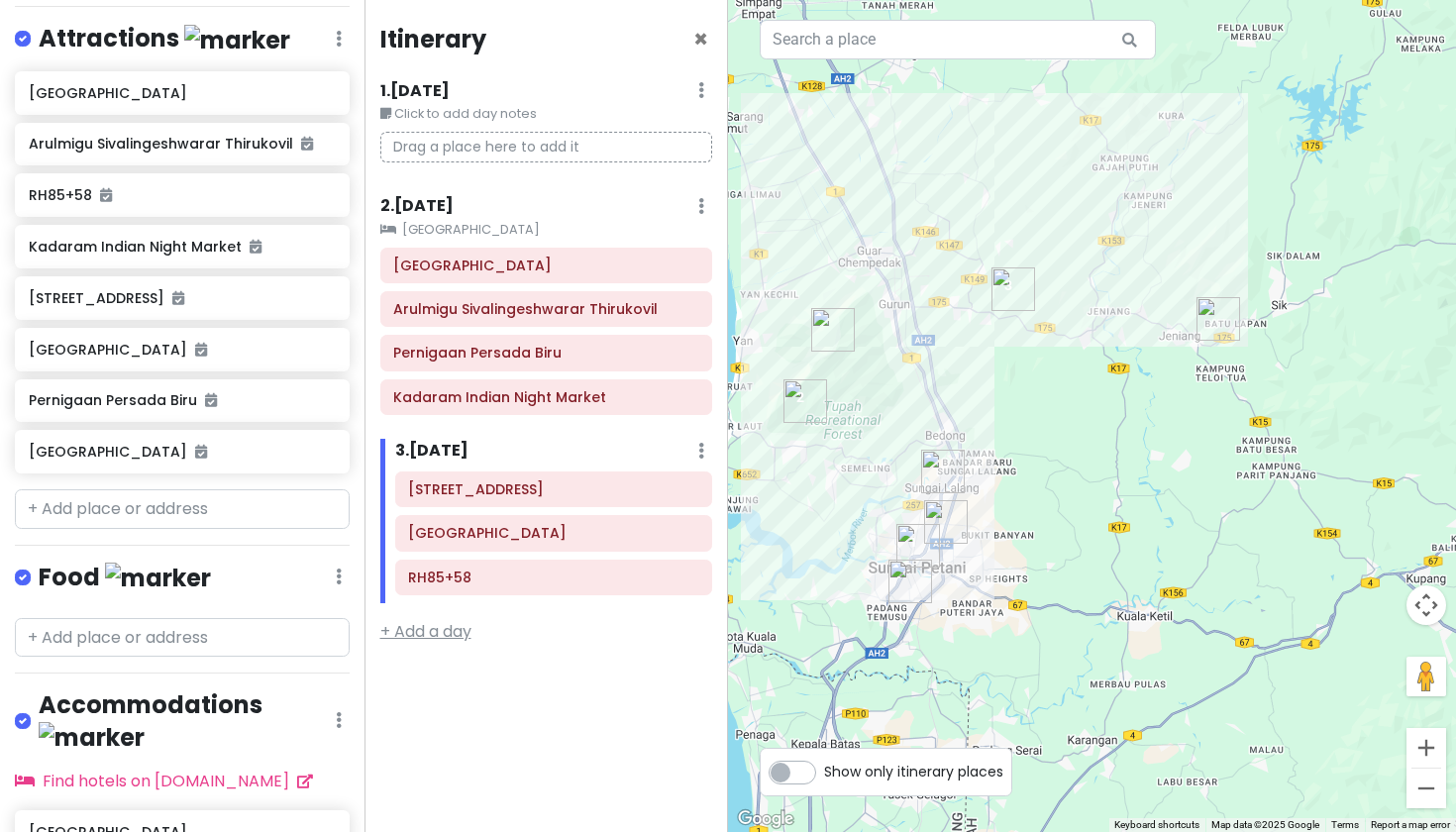 click on "+ Add a day" at bounding box center [426, 631] 